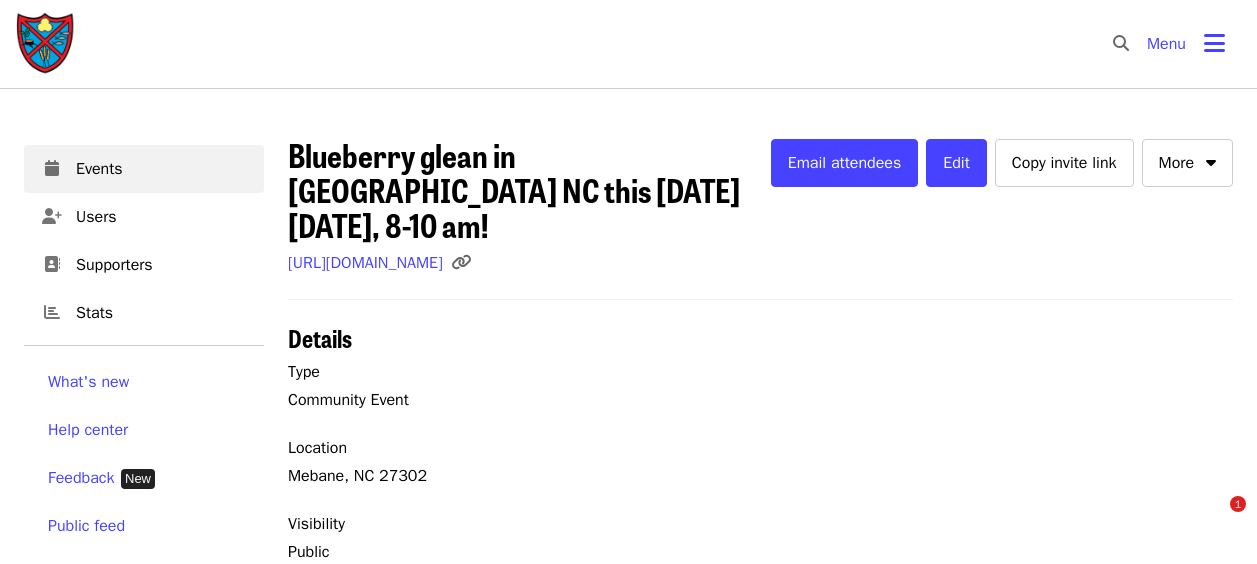 scroll, scrollTop: 34, scrollLeft: 0, axis: vertical 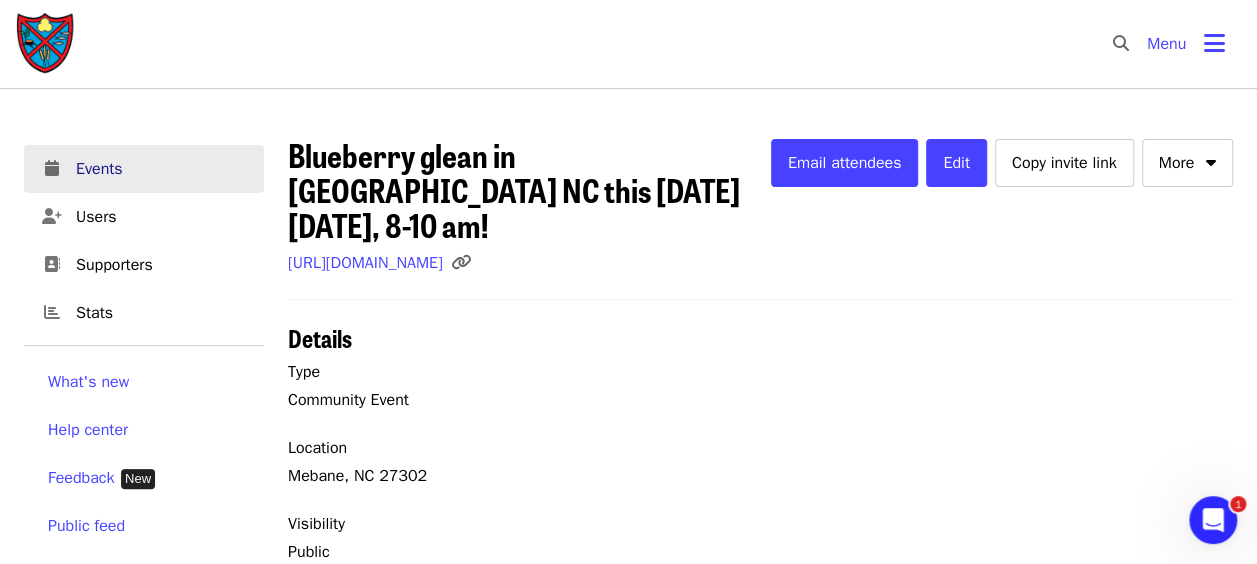 click on "Events" at bounding box center [162, 169] 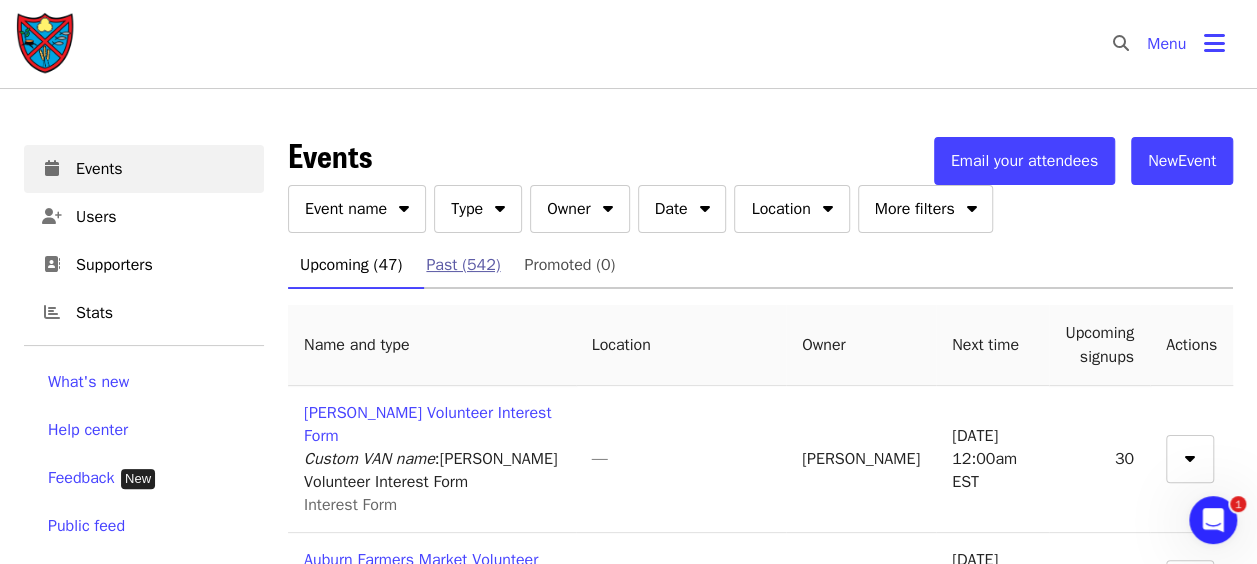 click on "Past (542)" at bounding box center (463, 265) 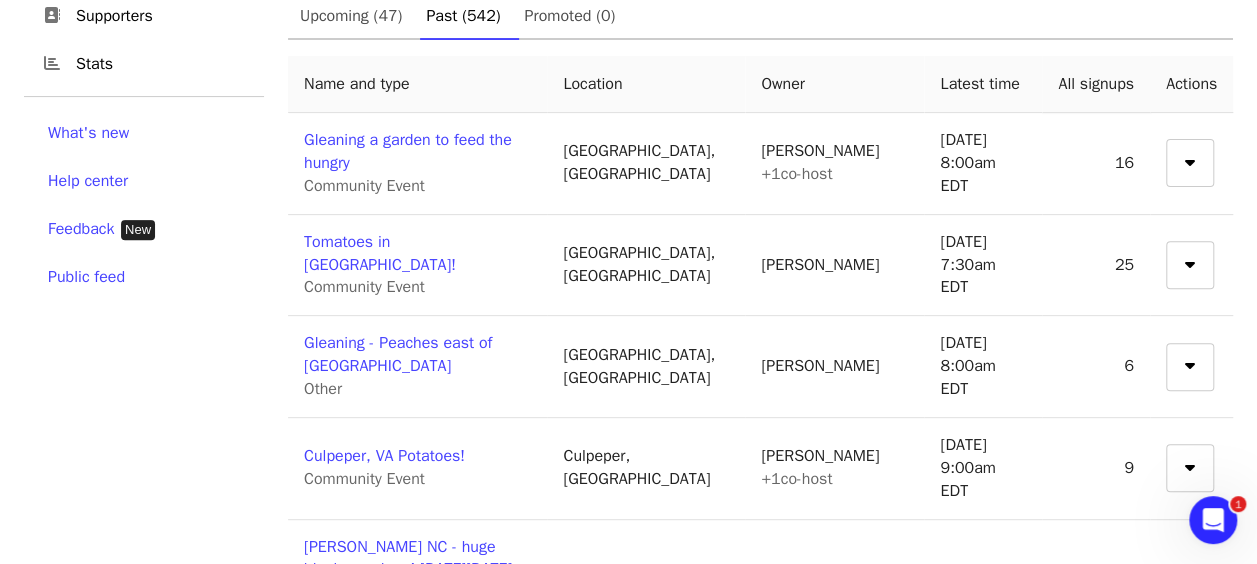 scroll, scrollTop: 256, scrollLeft: 0, axis: vertical 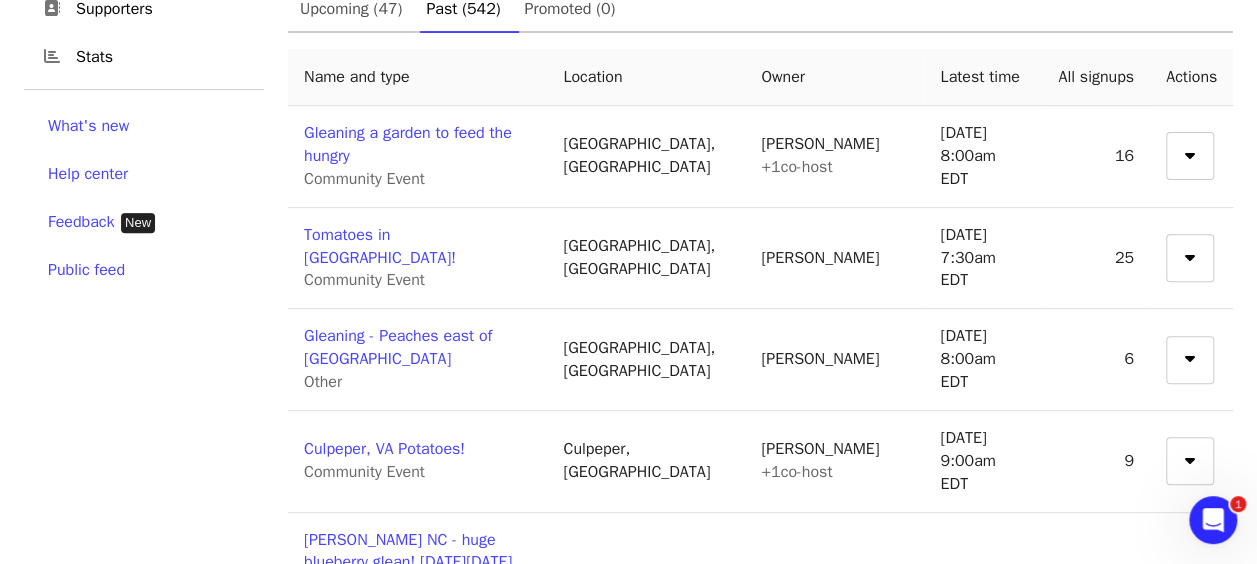 click on "Community Event" at bounding box center (364, 280) 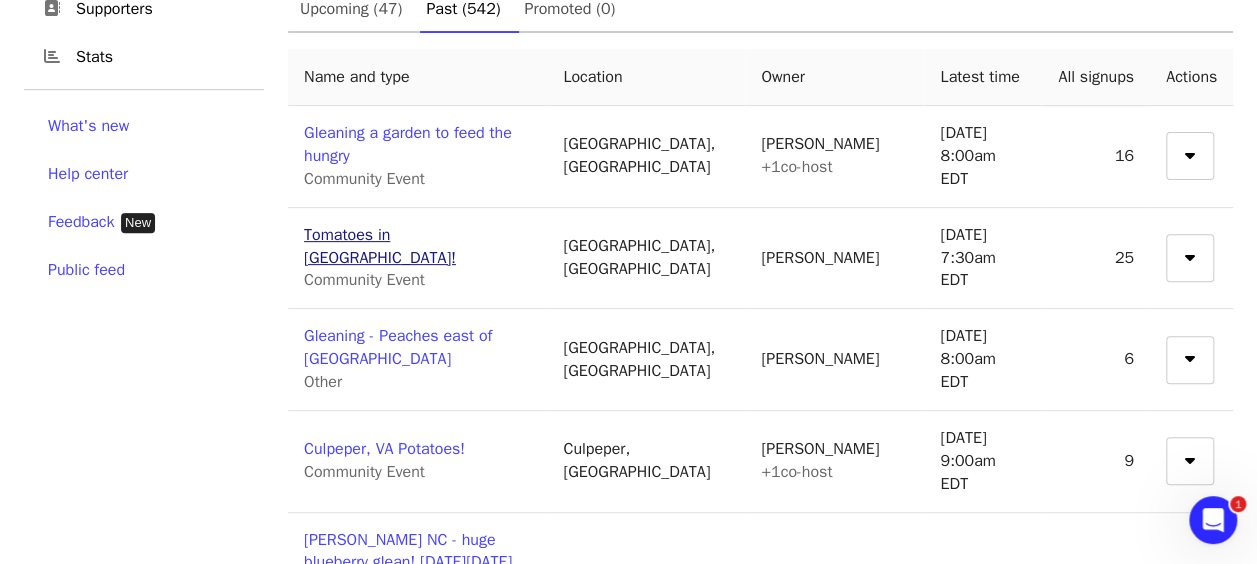 click on "Tomatoes in [GEOGRAPHIC_DATA]!" at bounding box center [380, 246] 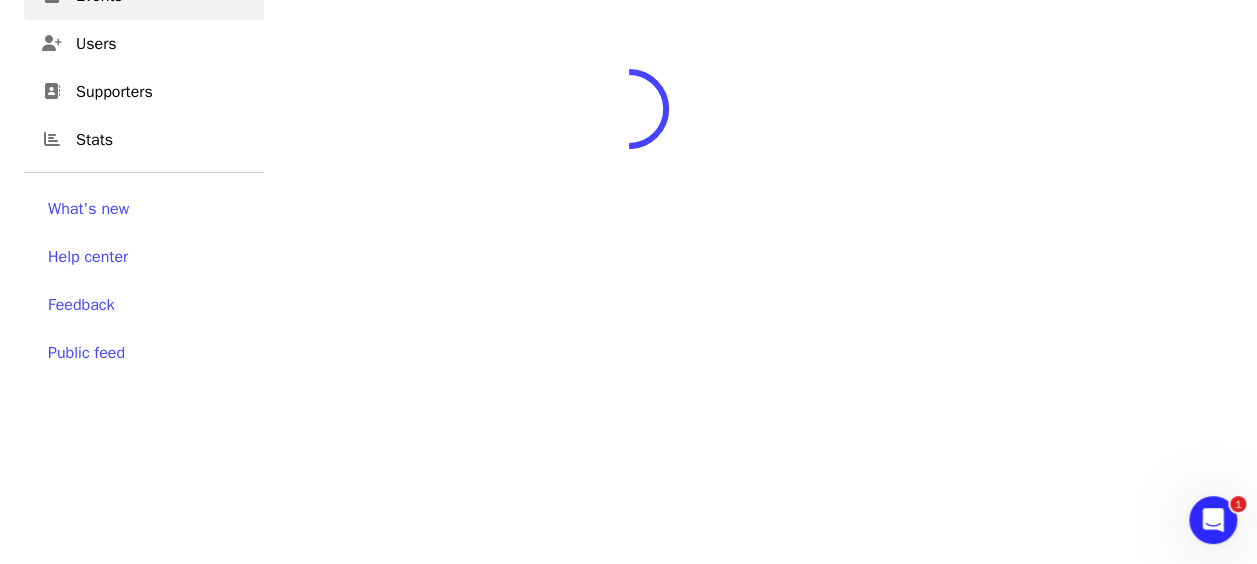 scroll, scrollTop: 0, scrollLeft: 0, axis: both 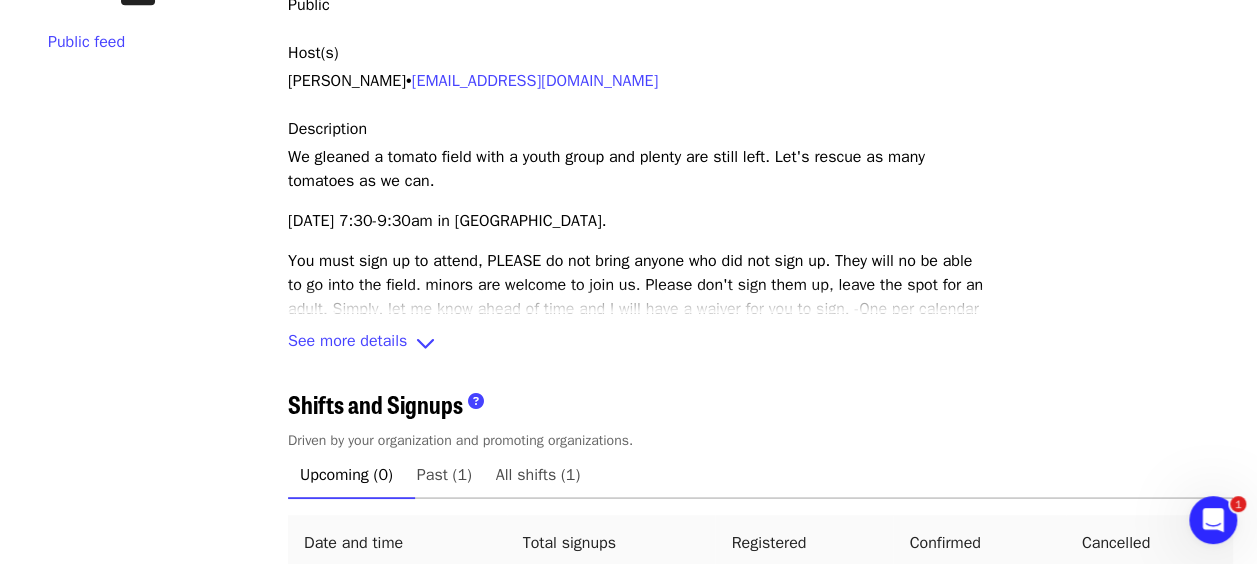 click at bounding box center [425, 343] 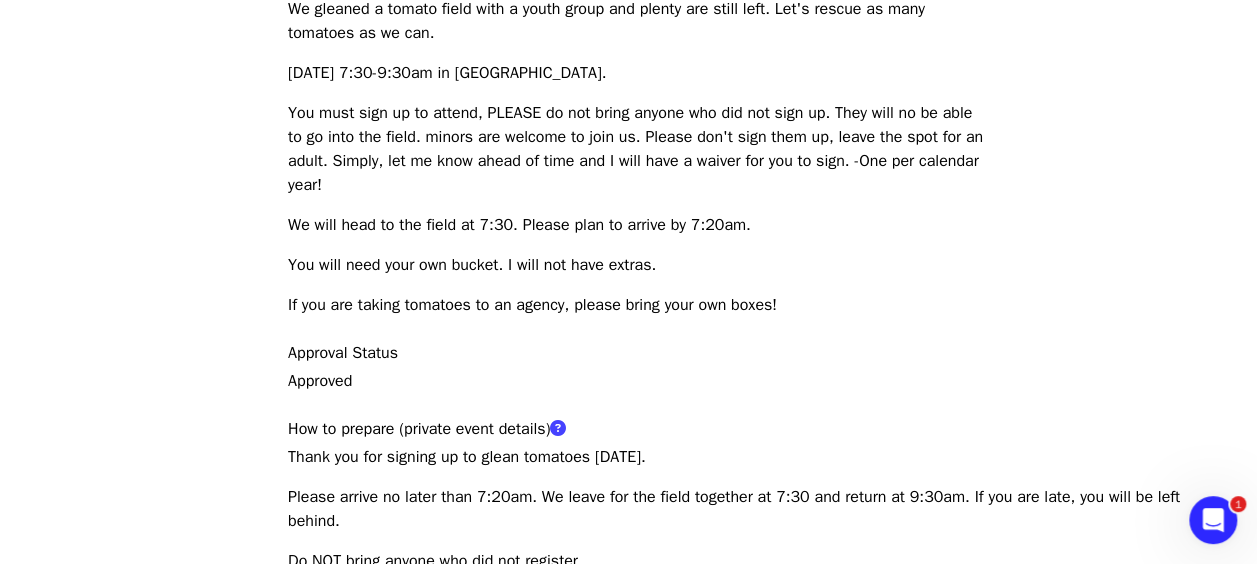 scroll, scrollTop: 652, scrollLeft: 0, axis: vertical 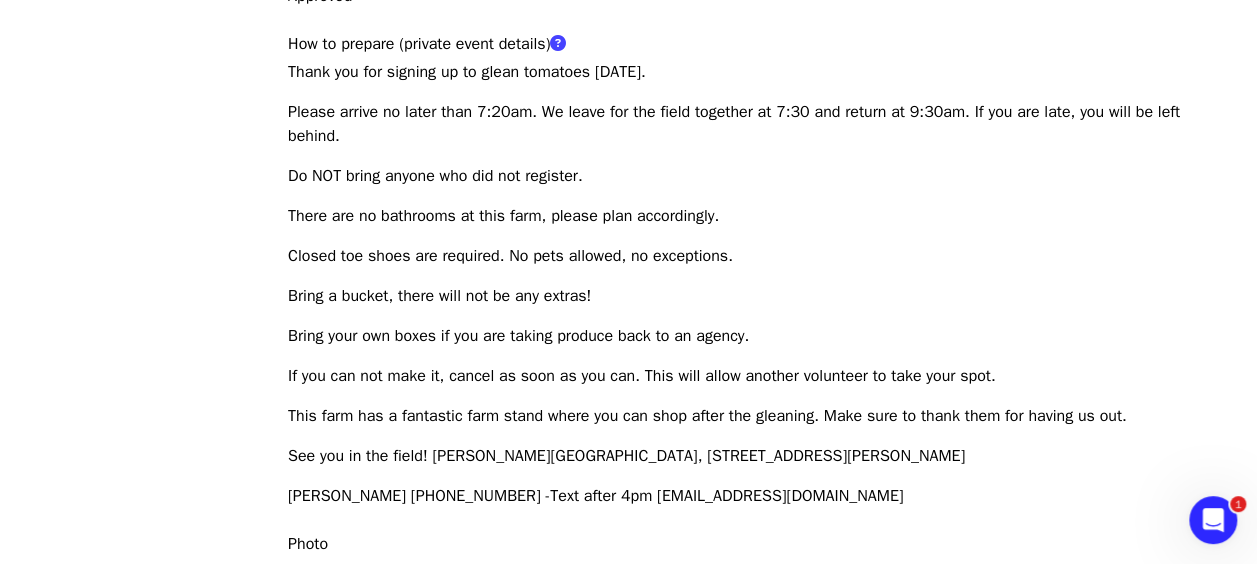 click on "Thank you for signing up to glean tomatoes Wednesday, July 16th.
Please arrive no later than 7:20am.  We leave for the field together at 7:30 and return at 9:30am.  If you are late, you will be left behind.
Do NOT bring anyone who did not register.
There are no bathrooms at this farm, please plan accordingly.
Closed toe shoes are required. No pets allowed, no exceptions.
Bring a bucket, there will not be any extras!
Bring your own boxes if you are taking produce back to an agency.
If you can not make it, cancel as soon as you can.  This will allow another volunteer to take your spot.
This farm has a fantastic farm stand where you can shop after the gleaning.  Make sure to thank them for having us out.
See you in the field!
Barbee Farms,
1000 Shelton Rd NW,
Concord, NC 28027
Maria Gandy
407-951-7672 -Text after 4pm
gleanclt@endhunger.org" at bounding box center (760, 284) 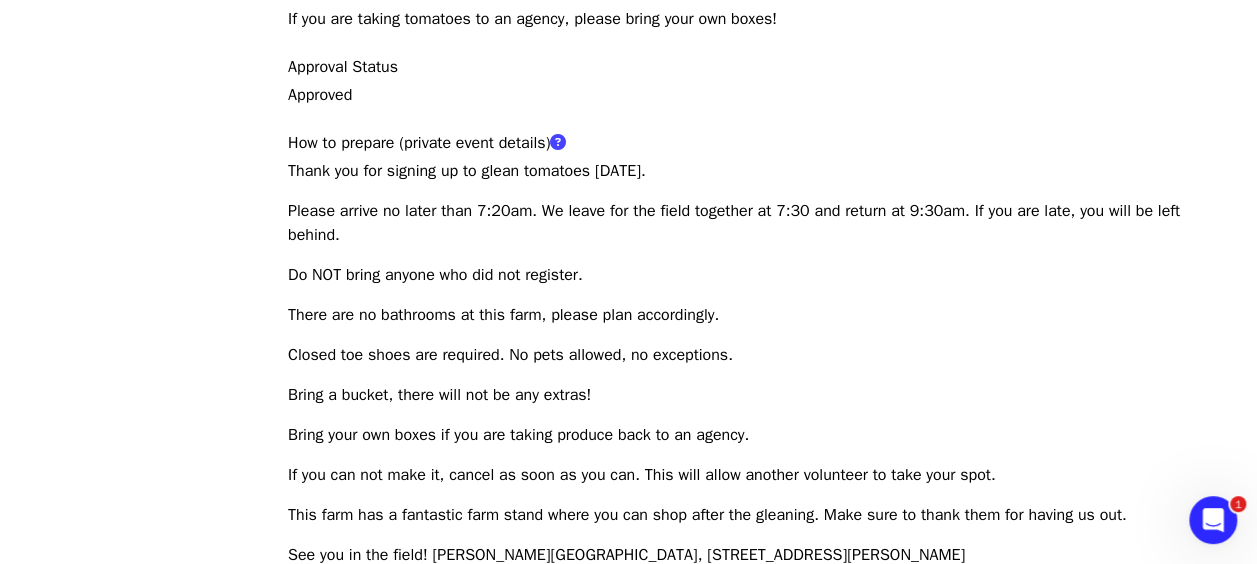 scroll, scrollTop: 899, scrollLeft: 0, axis: vertical 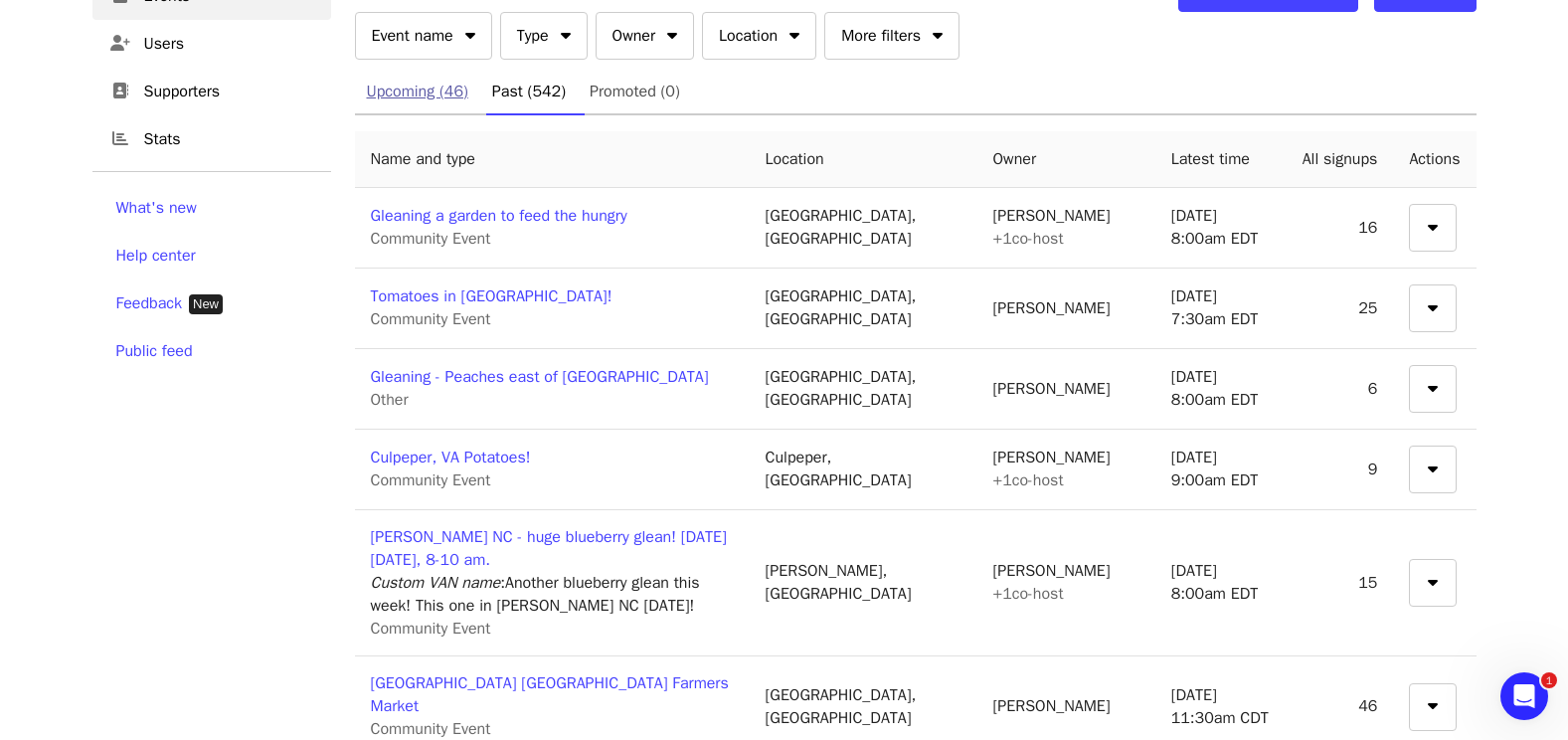 click on "Upcoming (46)" at bounding box center [418, 92] 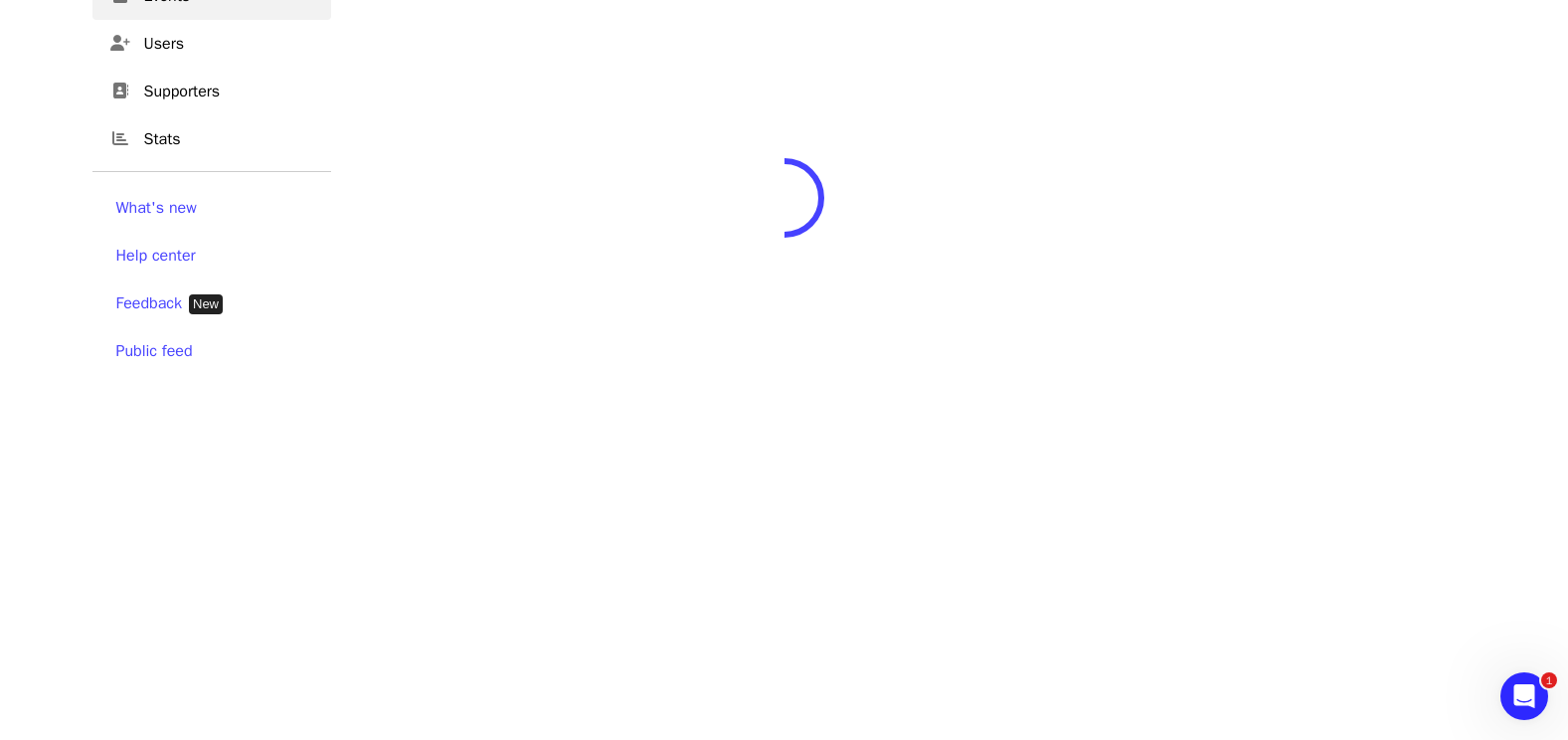 scroll, scrollTop: 0, scrollLeft: 0, axis: both 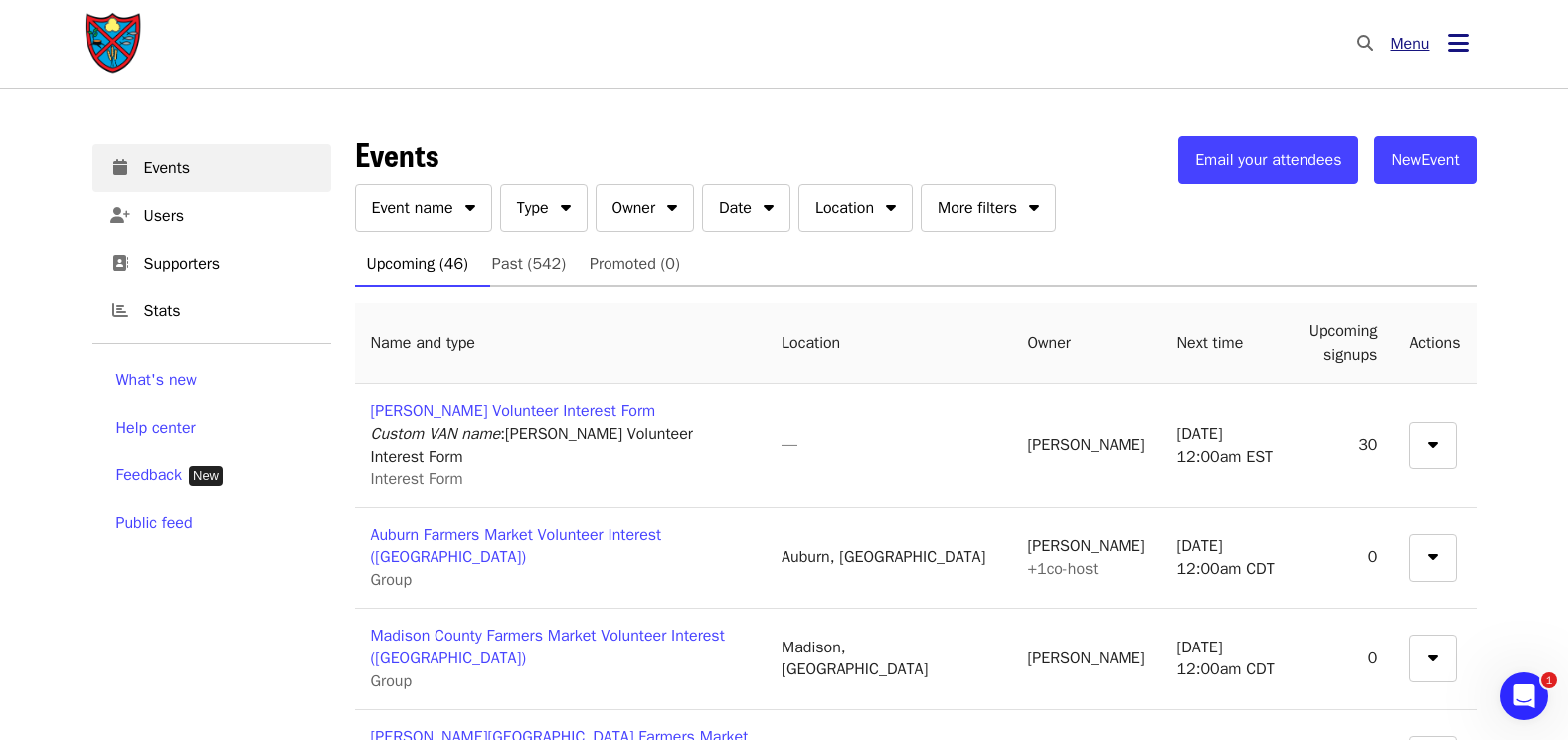 click at bounding box center [1458, 43] 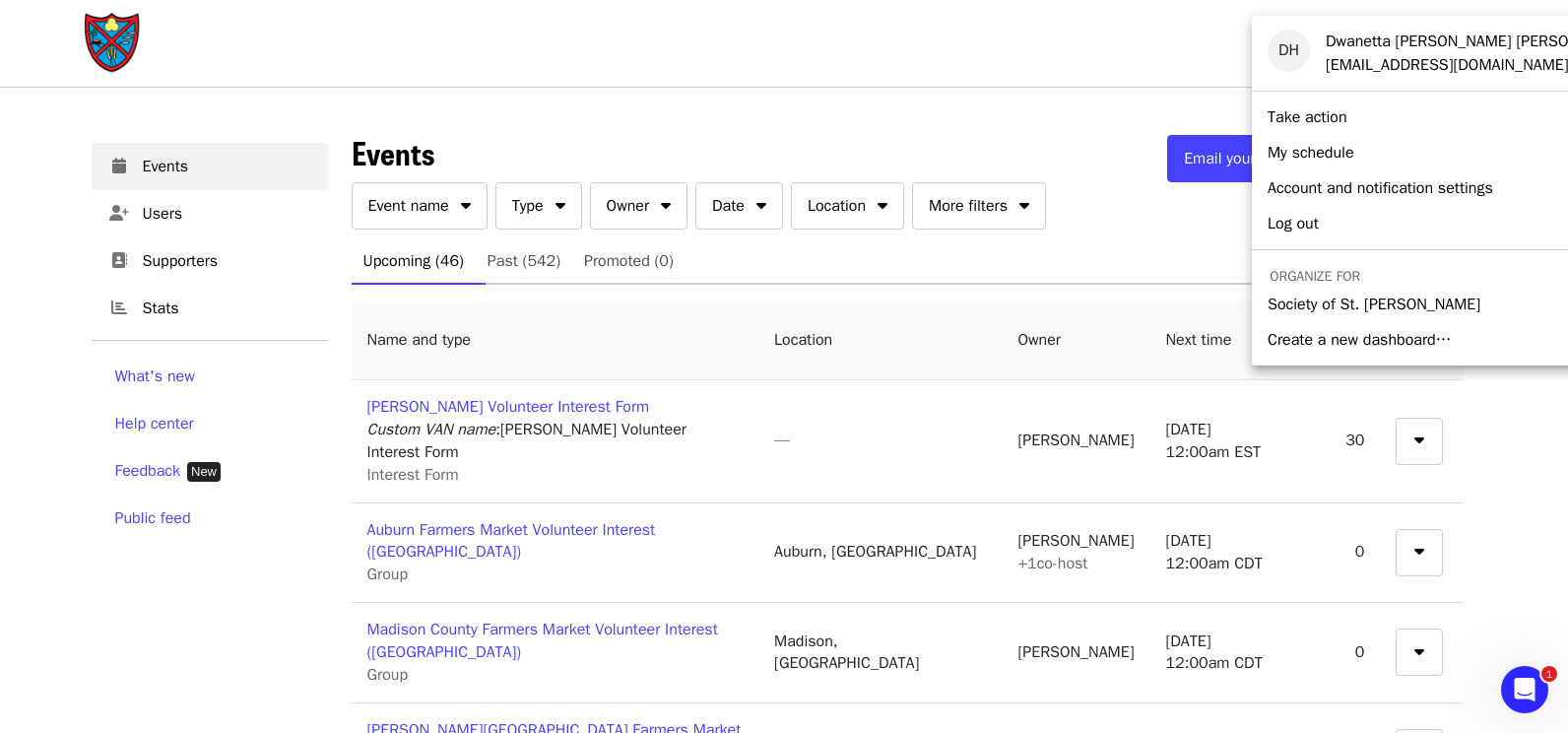 click on "Society of St. [PERSON_NAME]" at bounding box center [1374, 304] 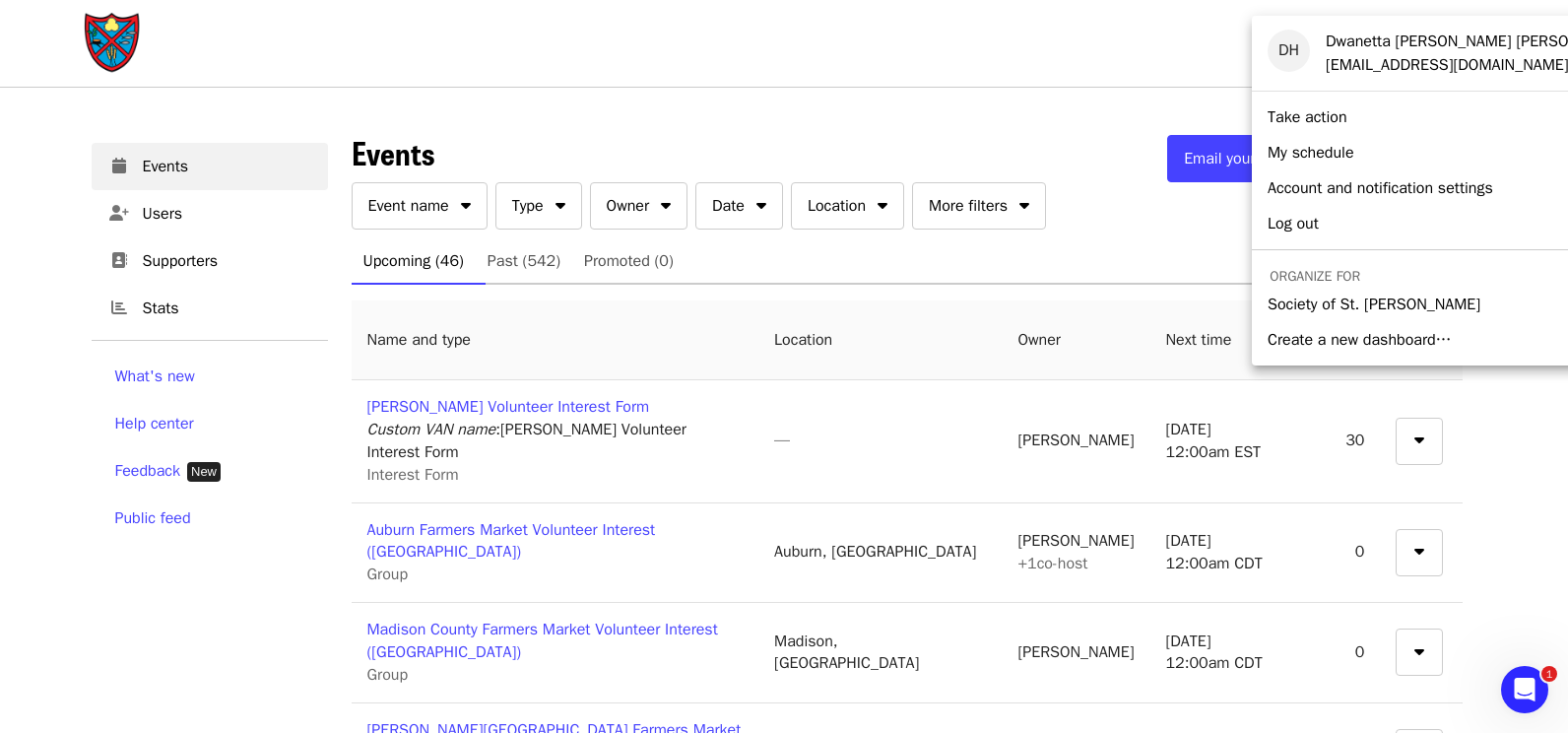 click on "Society of St. [PERSON_NAME]" at bounding box center [1374, 304] 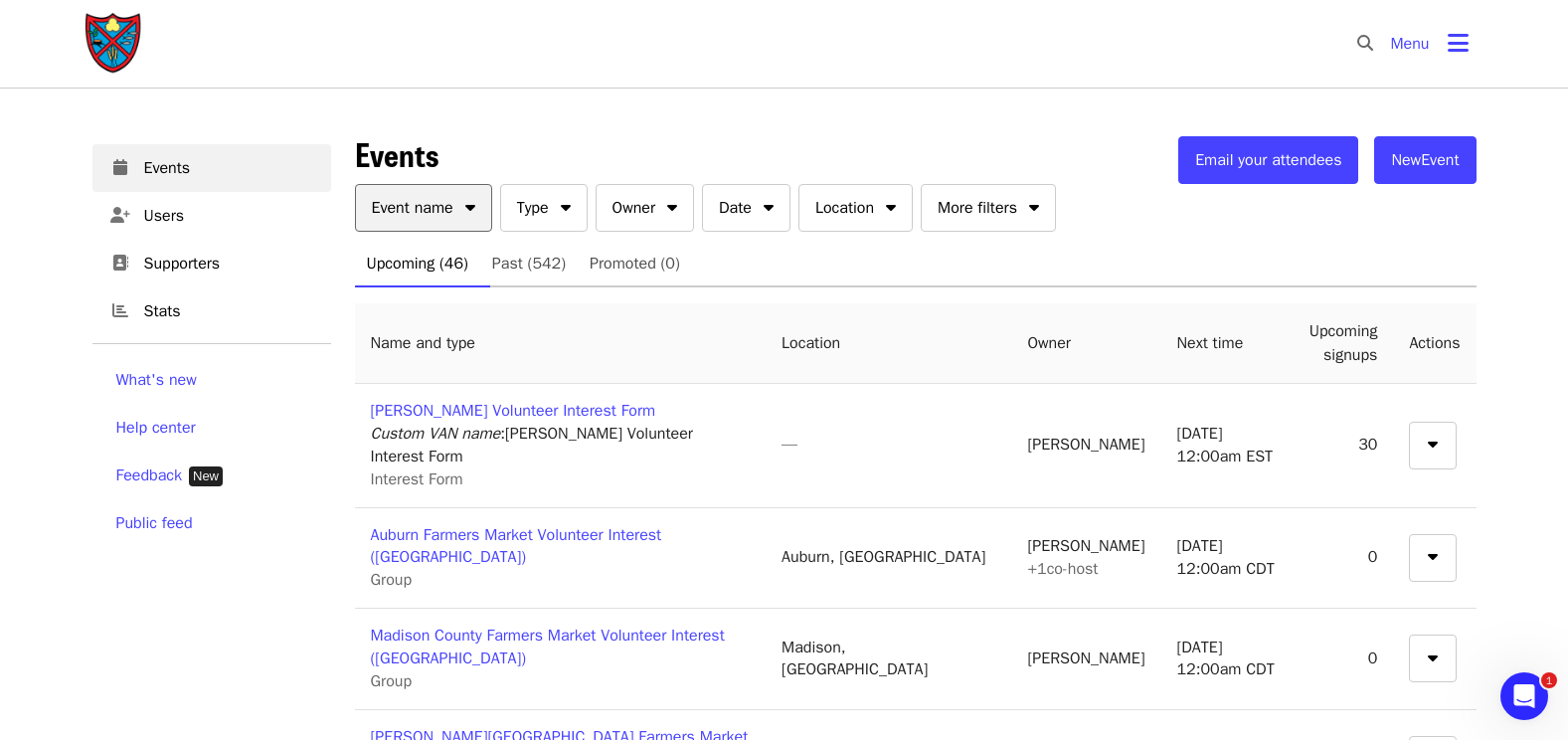click on "Event name" at bounding box center [413, 208] 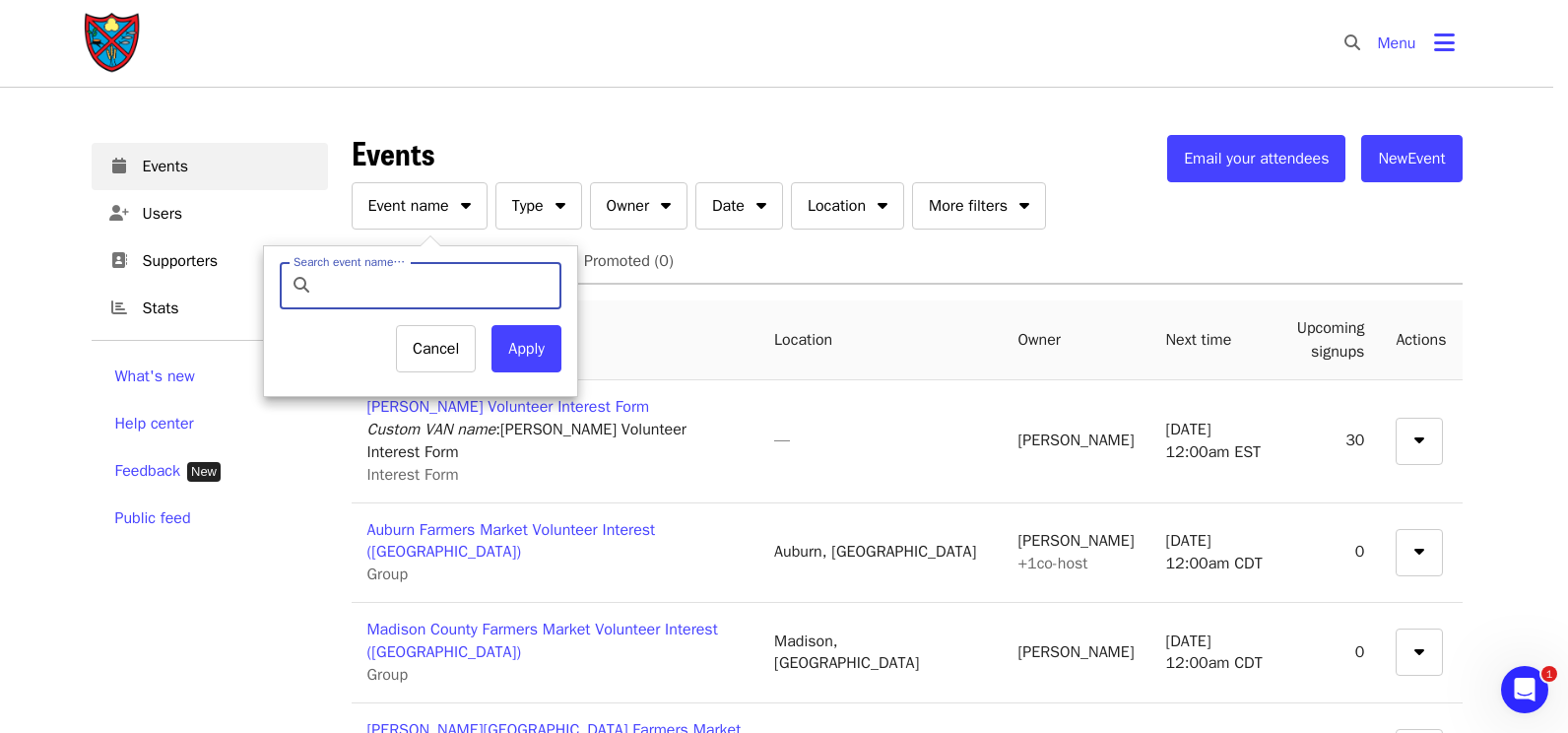 click at bounding box center (784, 366) 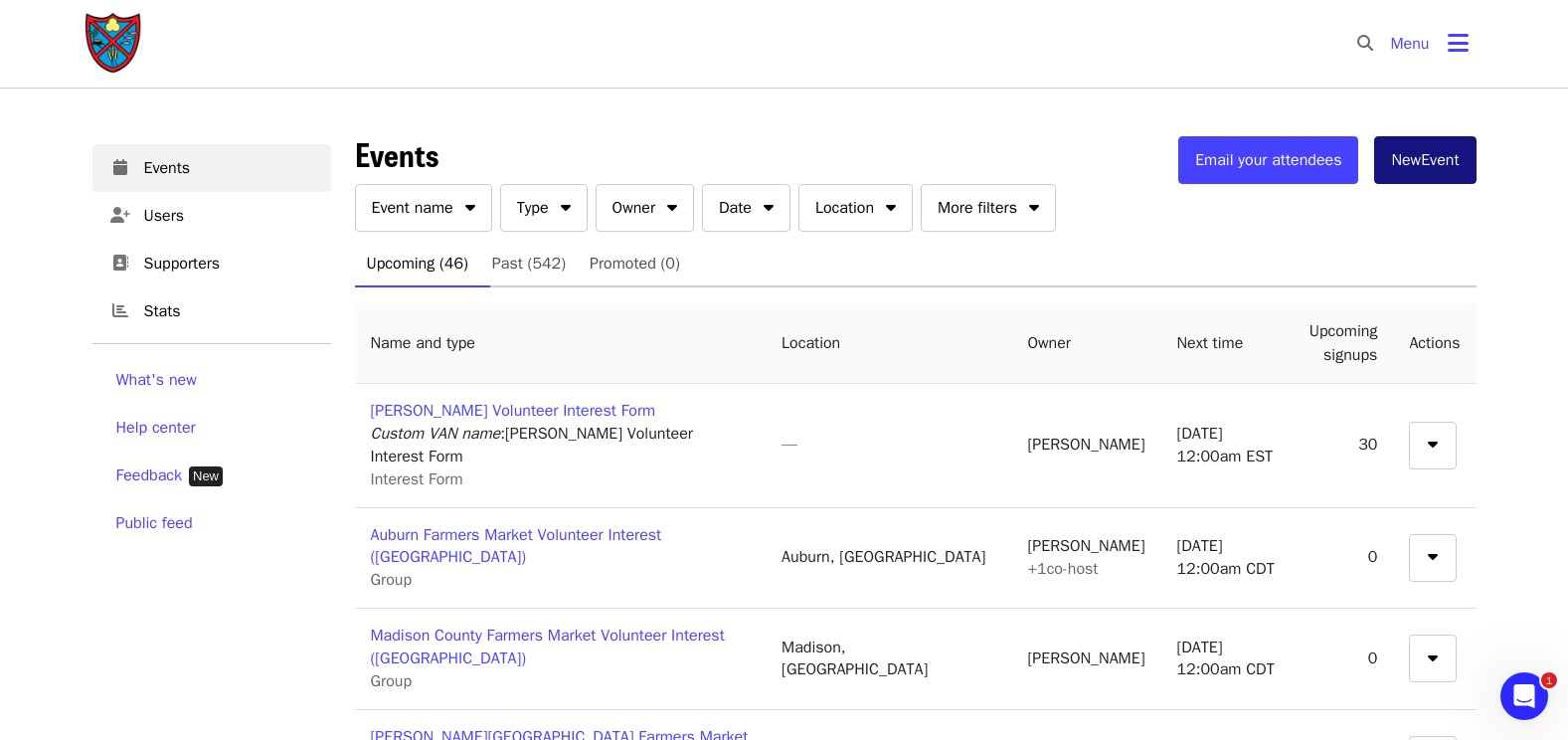 click on "New  Event" at bounding box center [1425, 160] 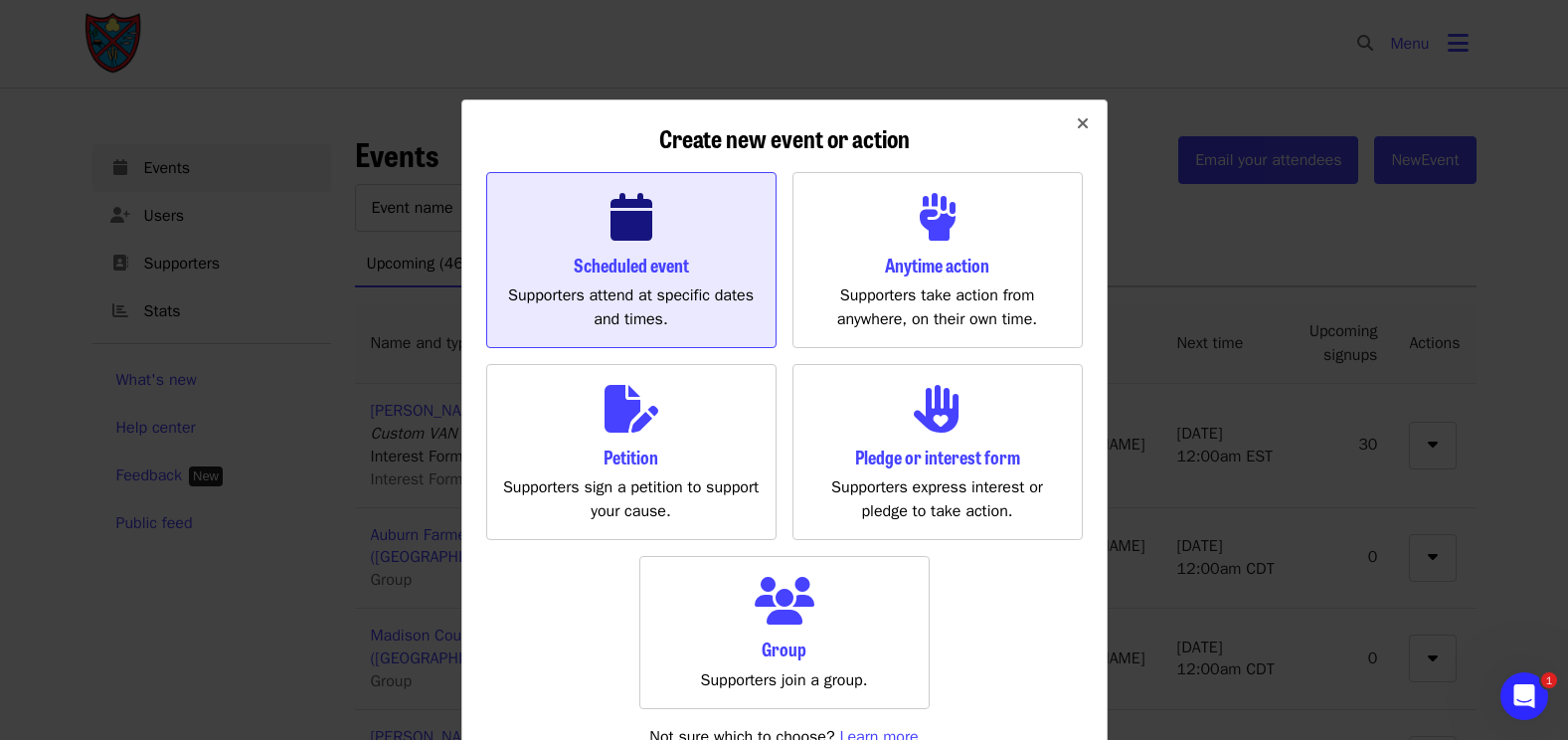 click on "Scheduled event Supporters attend at specific dates and times." at bounding box center [631, 260] 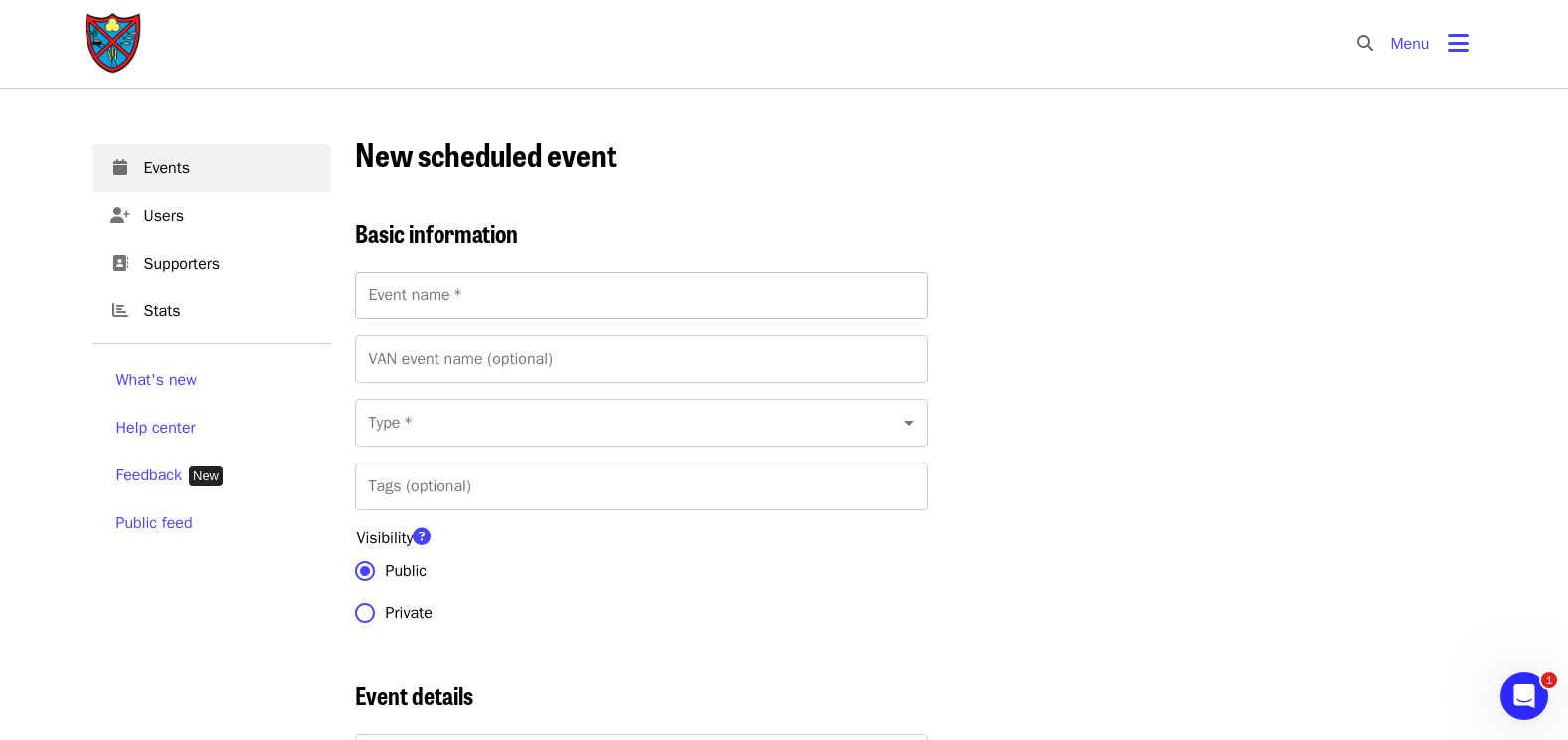 click on "Event name   *" at bounding box center [641, 295] 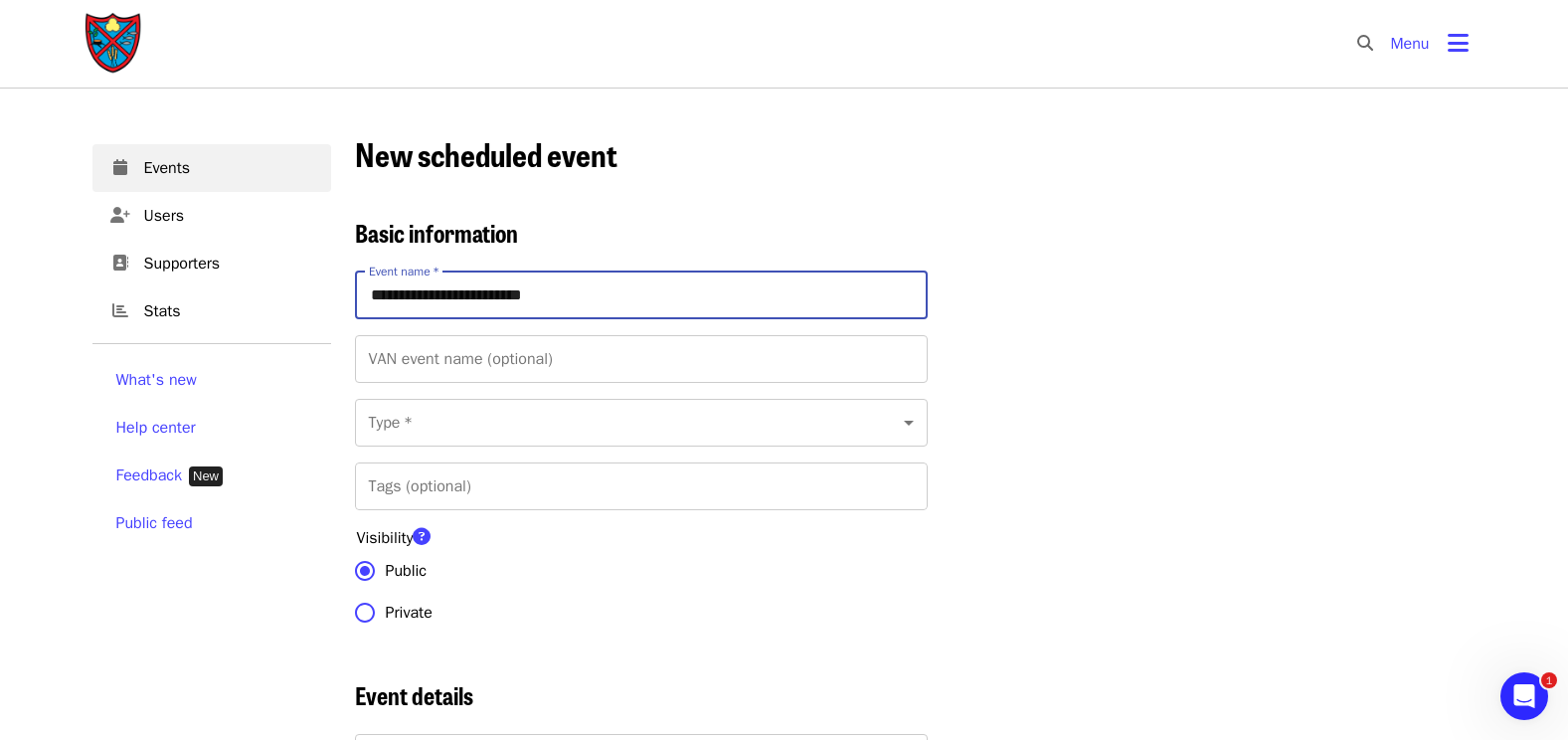 click on "**********" at bounding box center [641, 295] 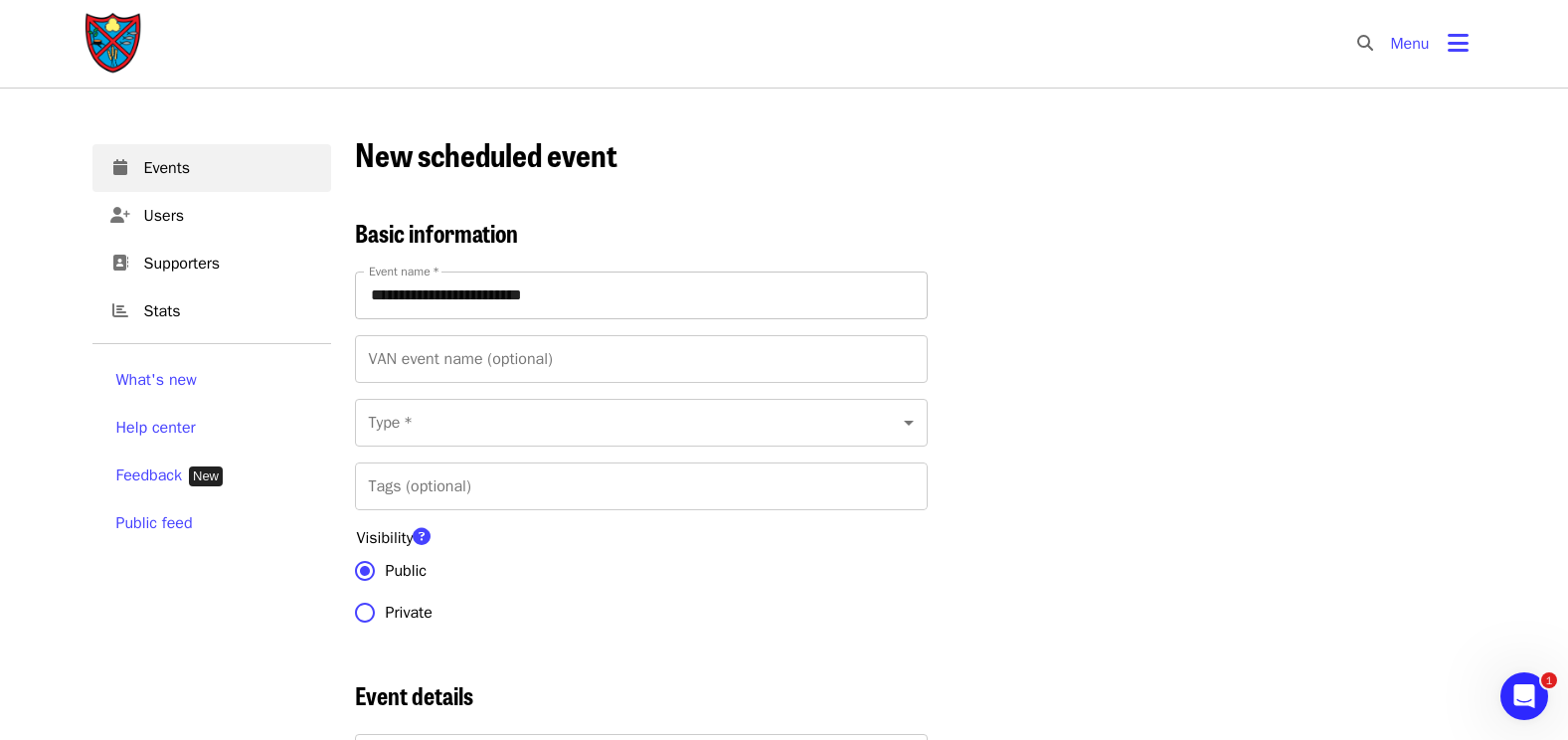 click on "**********" at bounding box center [641, 295] 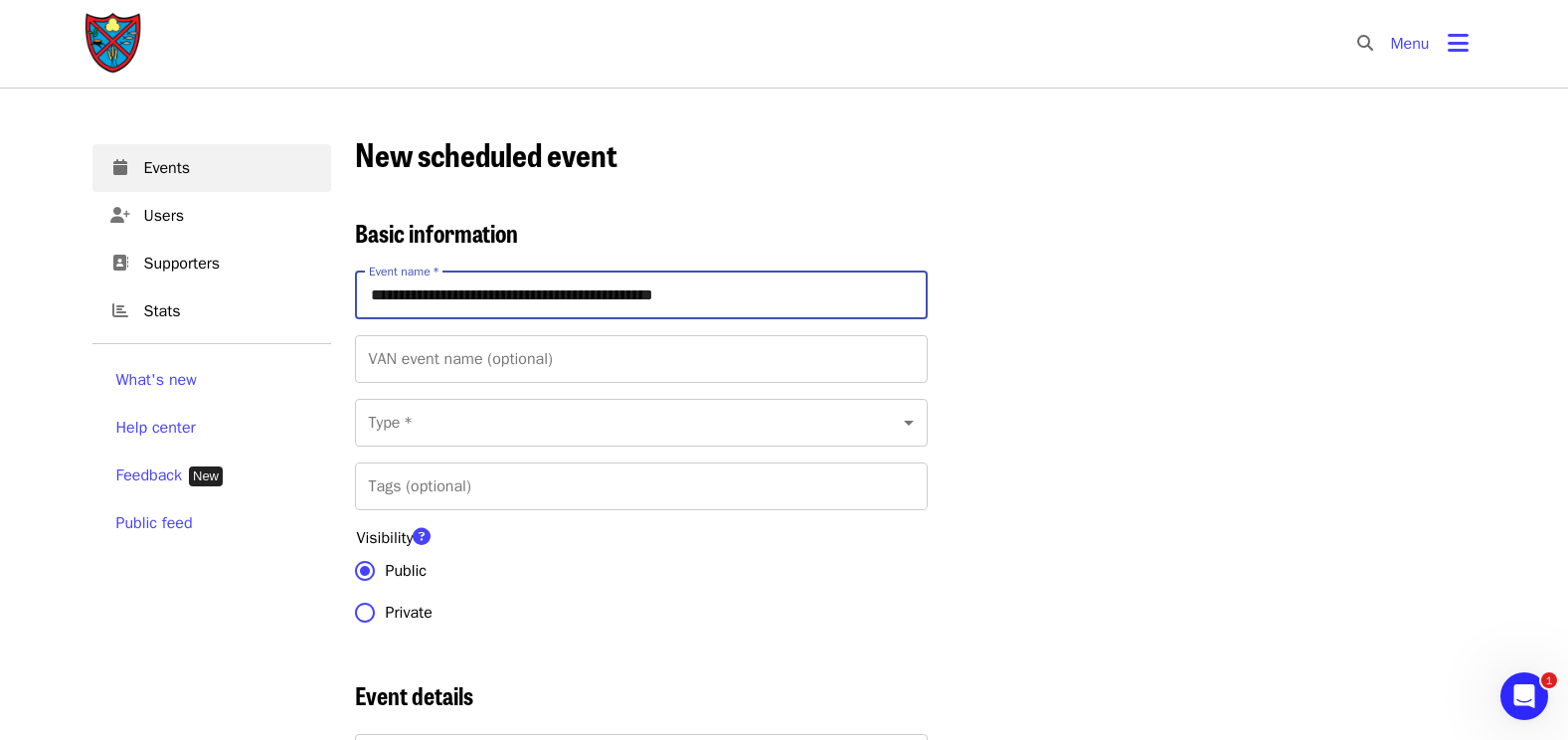 click on "**********" at bounding box center [641, 295] 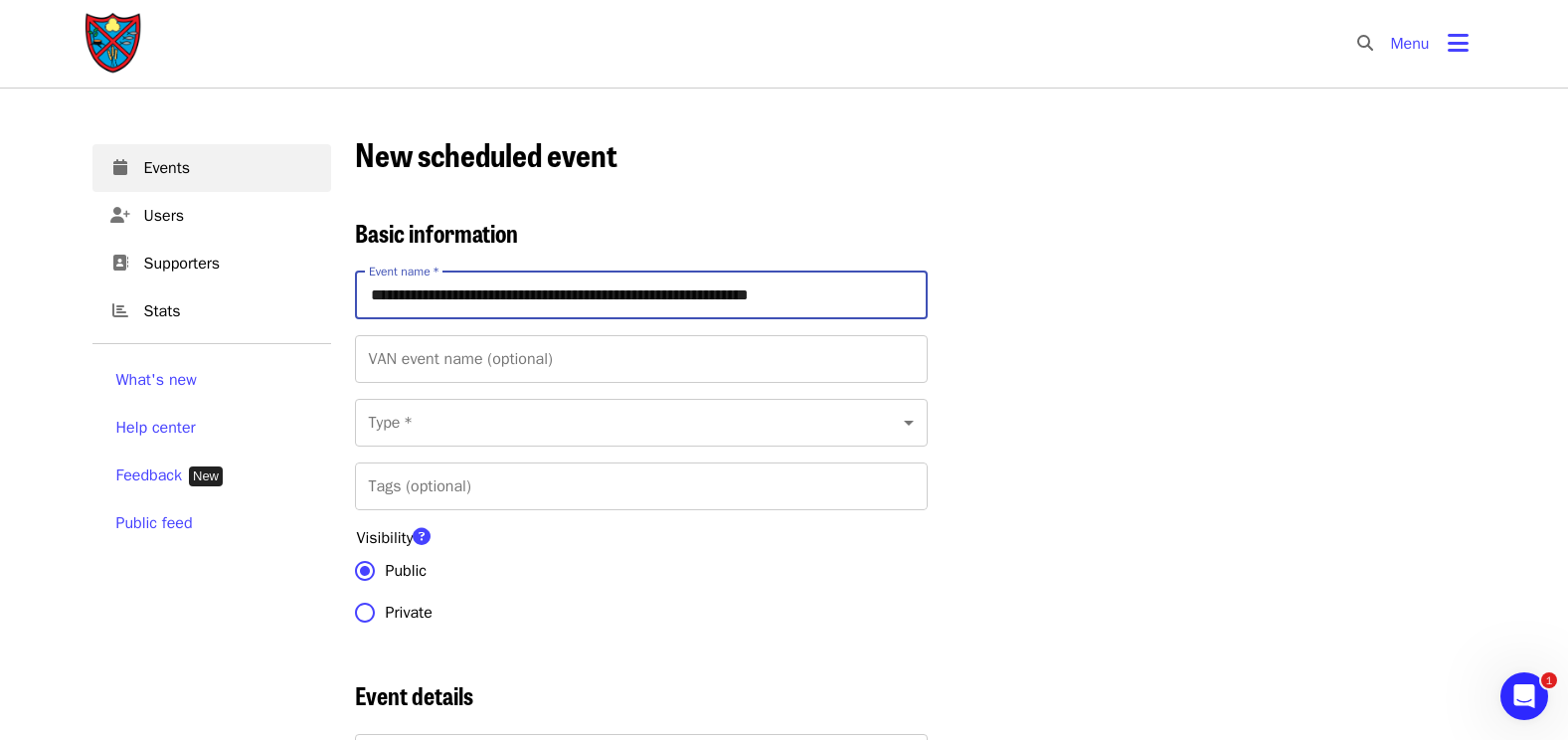 type on "**********" 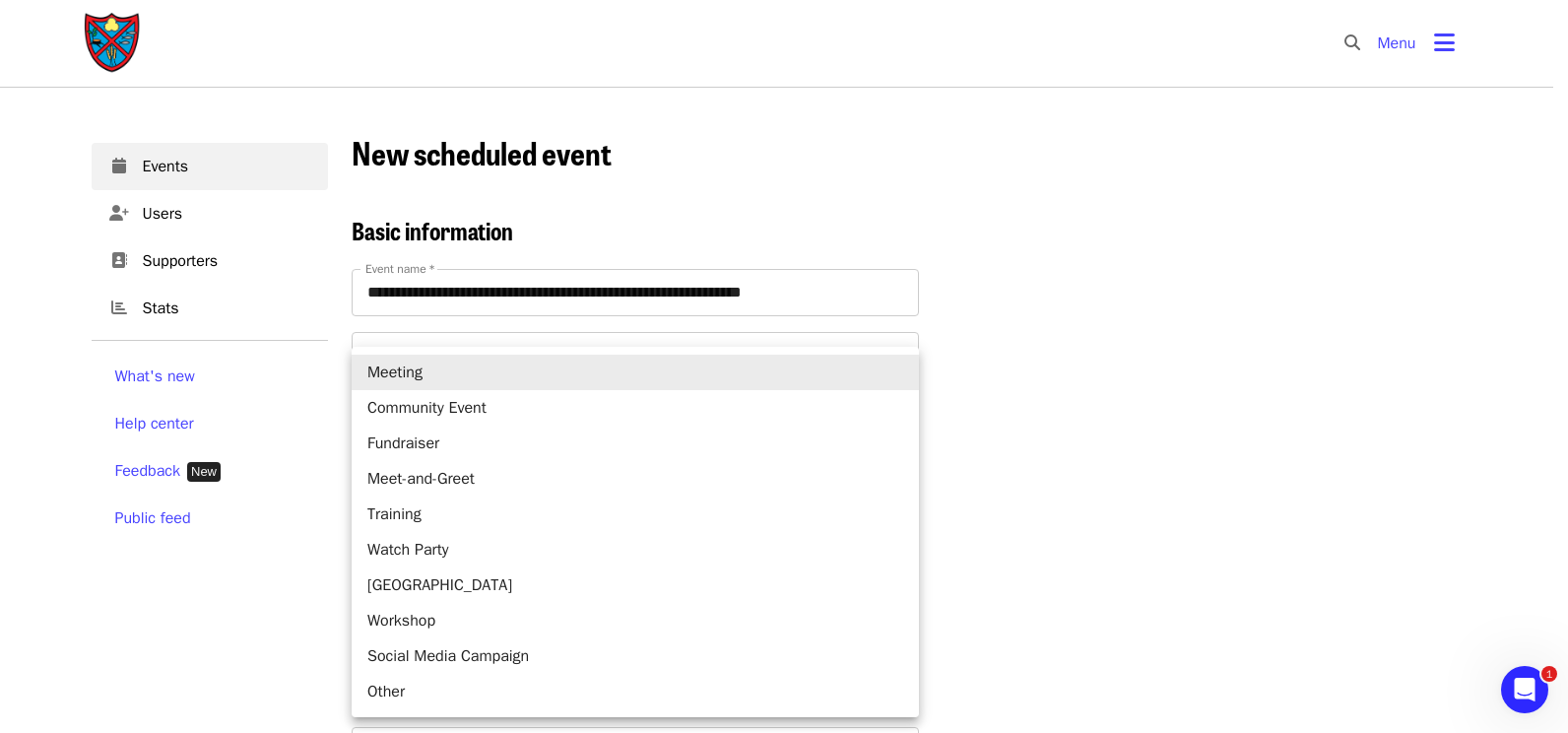 click on "**********" at bounding box center (784, 2802) 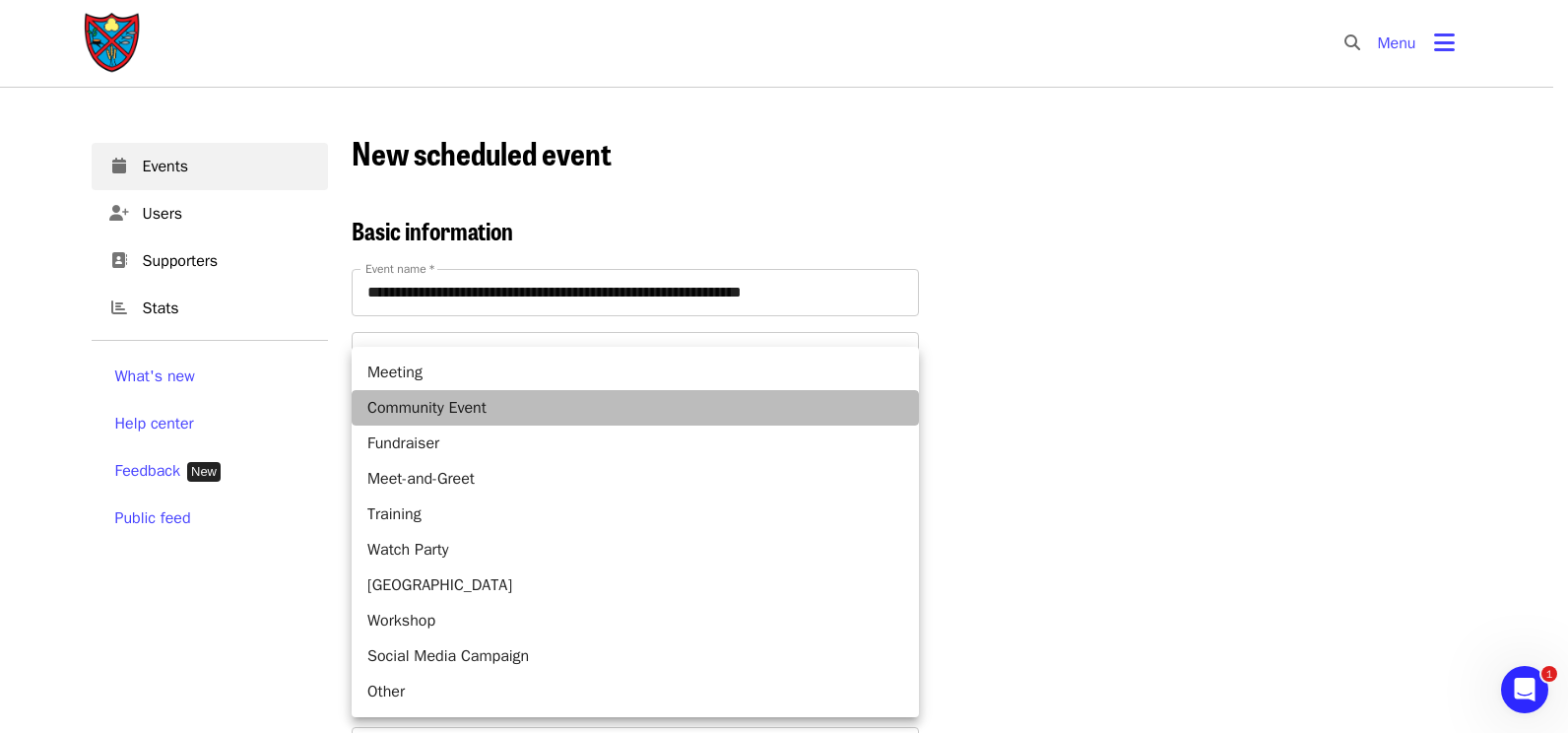 click on "Community Event" at bounding box center [635, 408] 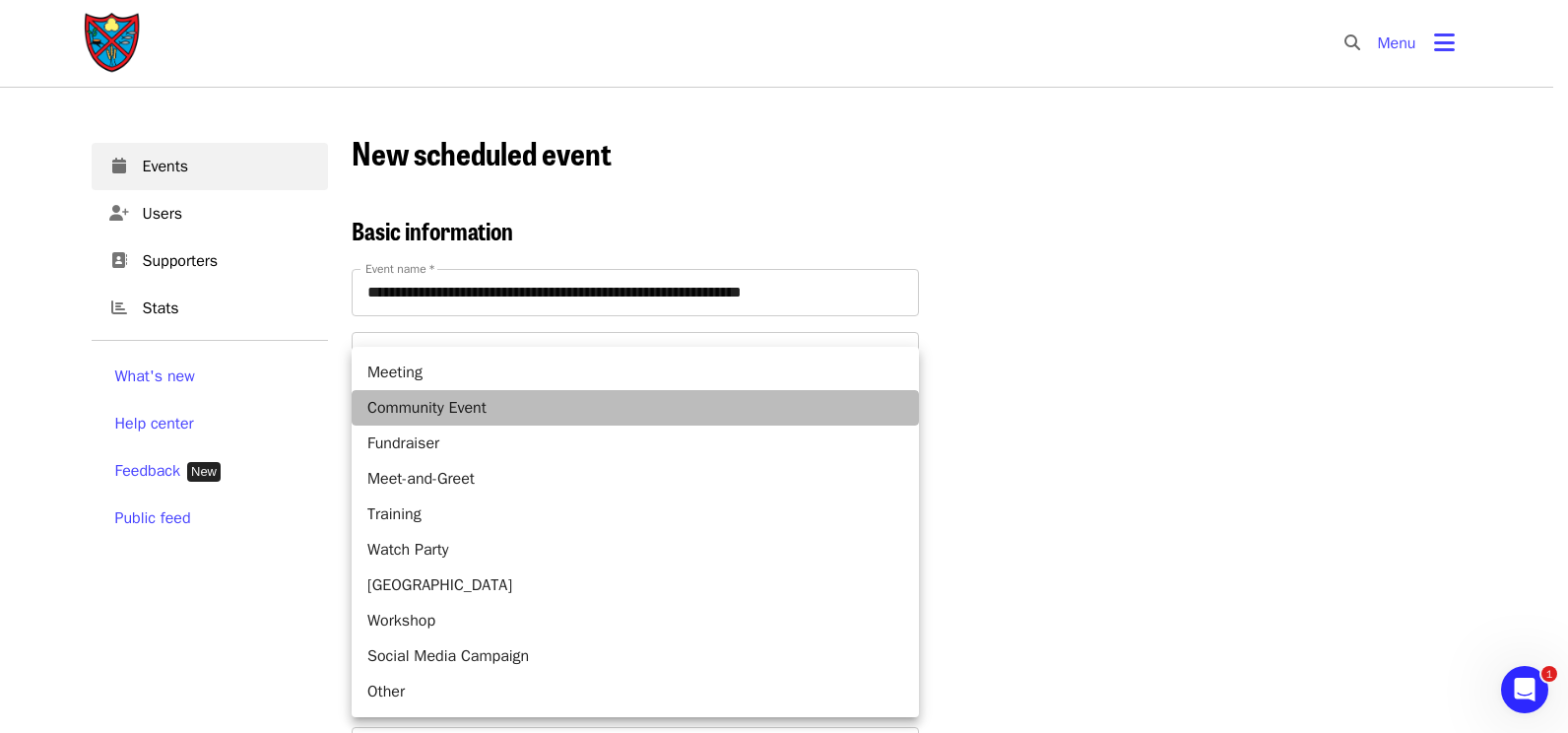 type on "*" 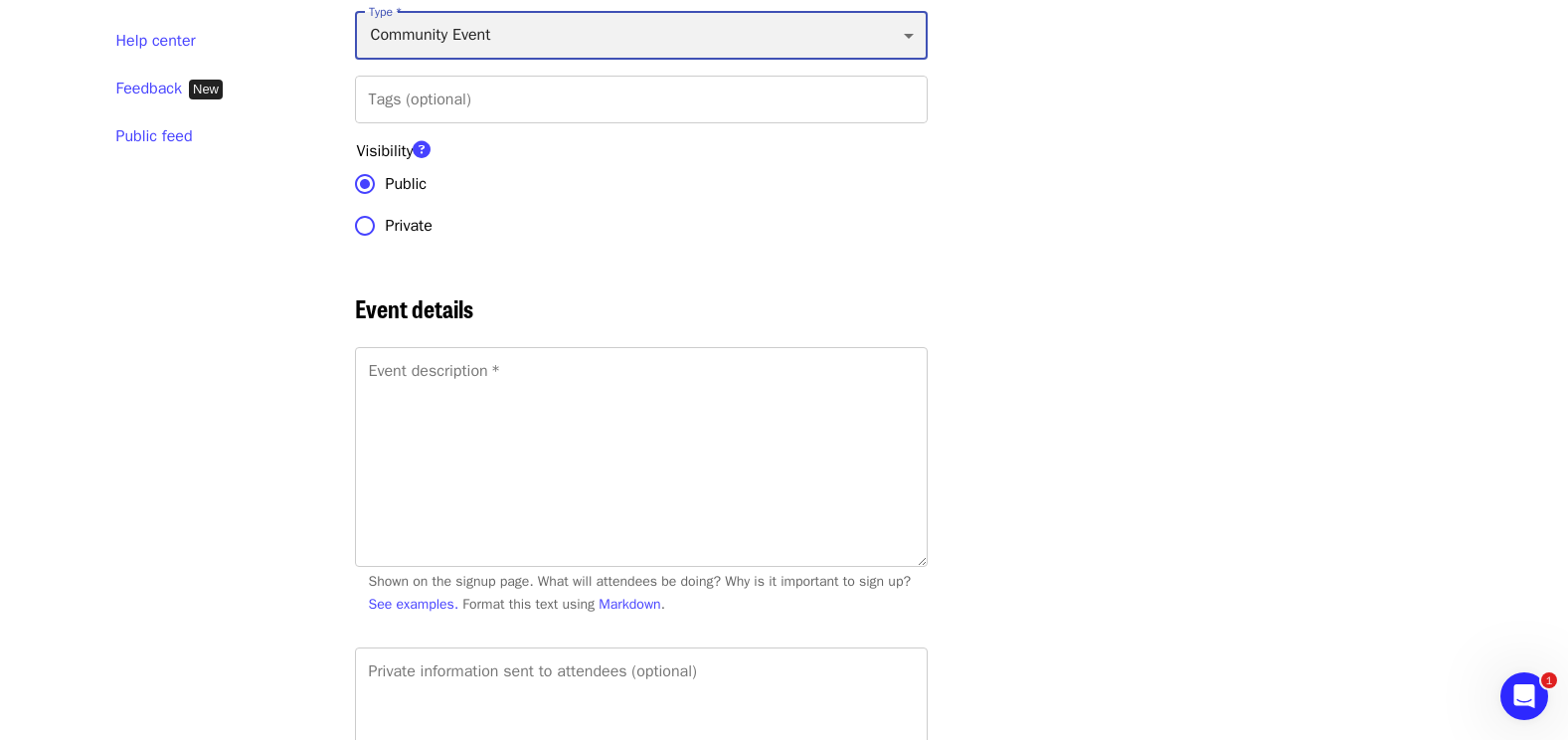 scroll, scrollTop: 398, scrollLeft: 0, axis: vertical 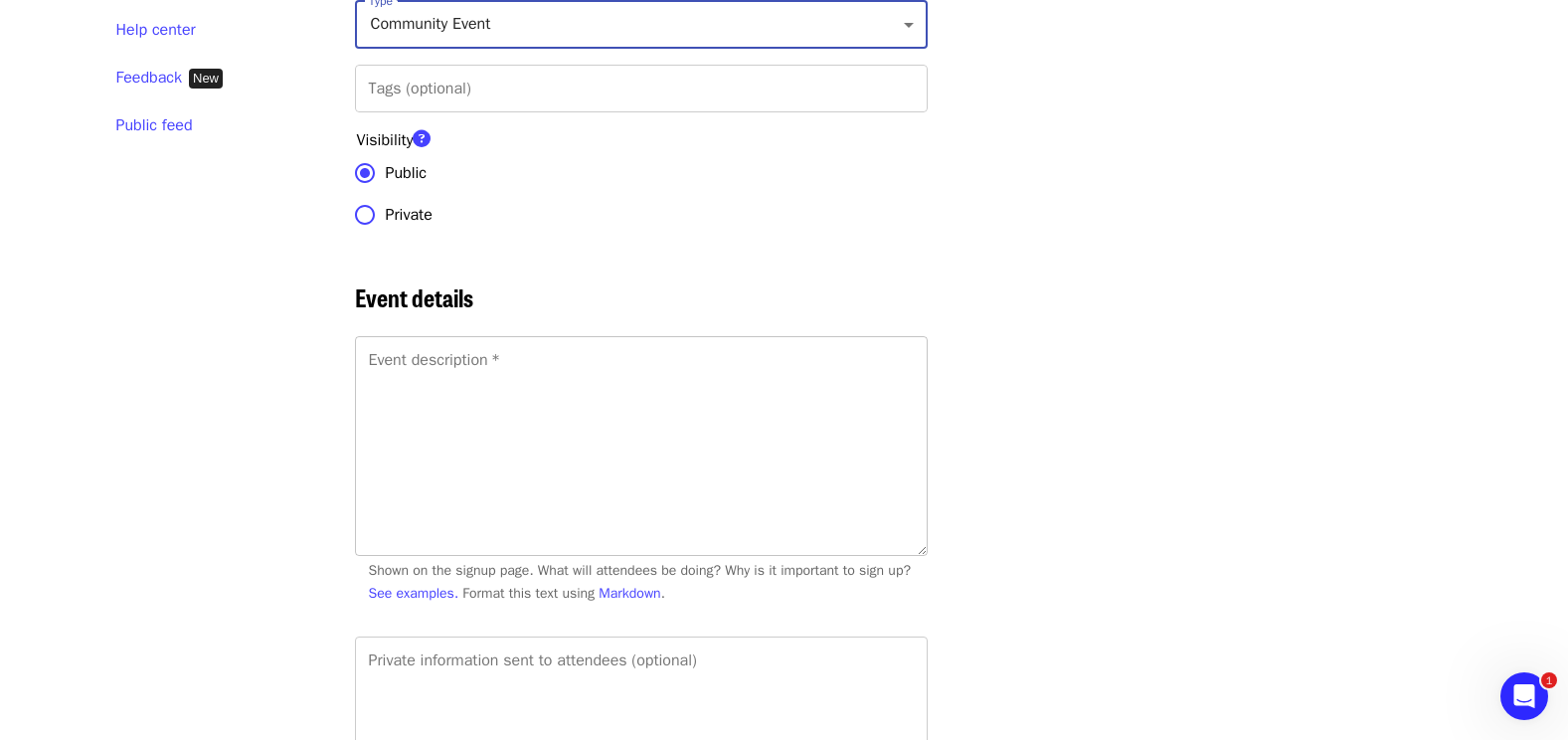 click on "Event description   *" at bounding box center [641, 446] 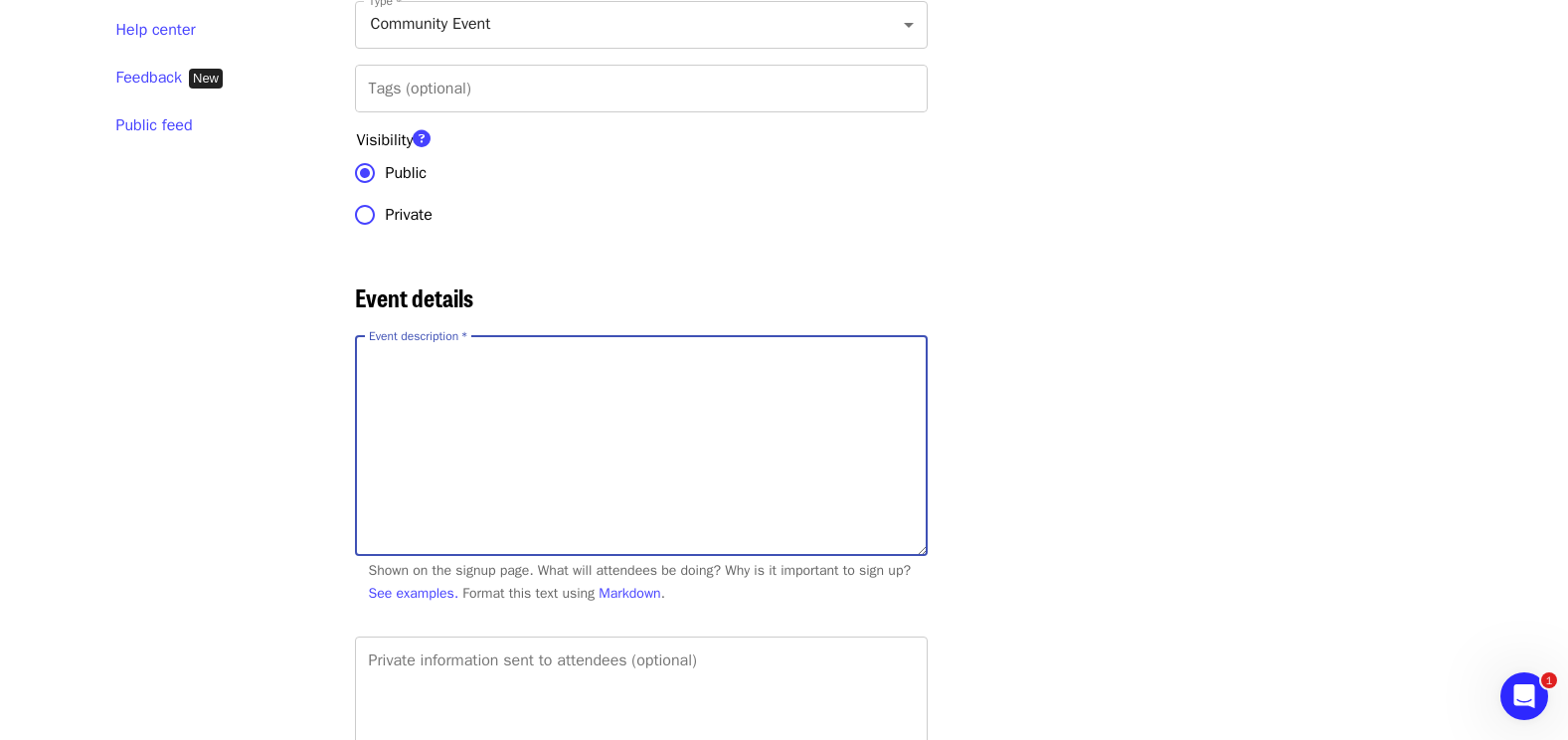 click on "Event description   *" at bounding box center [641, 446] 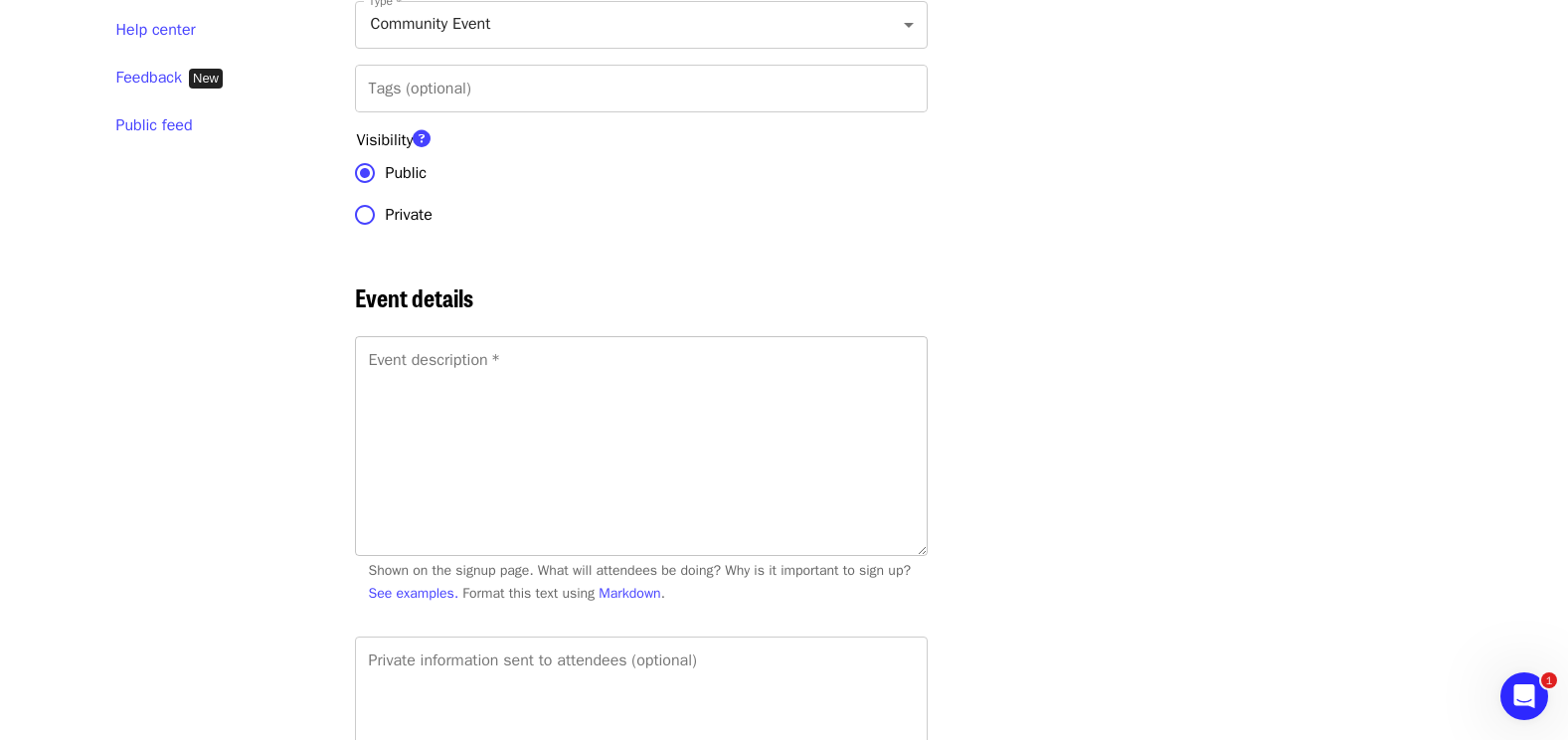 click on "Event description   *" at bounding box center (435, 360) 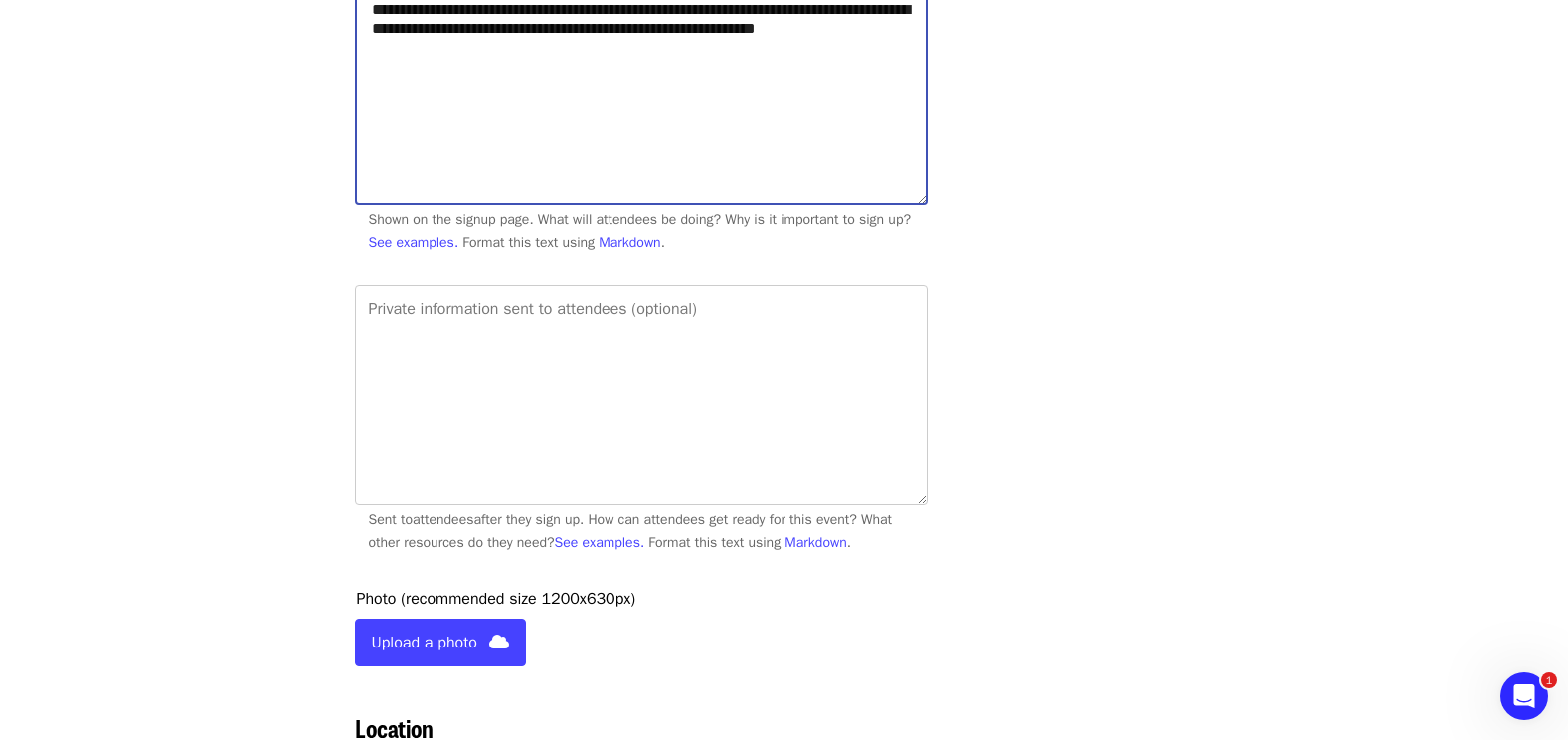 scroll, scrollTop: 774, scrollLeft: 0, axis: vertical 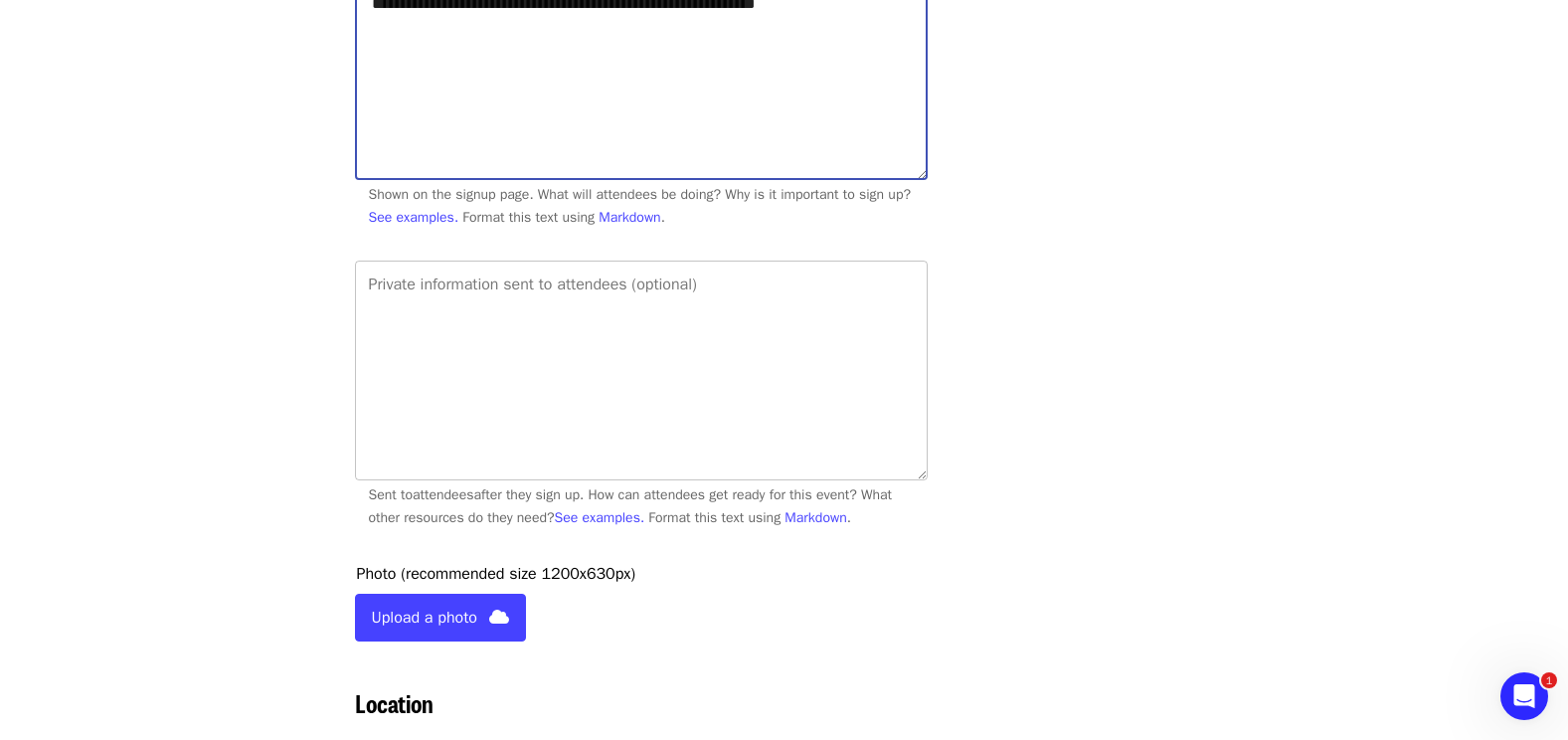 type on "**********" 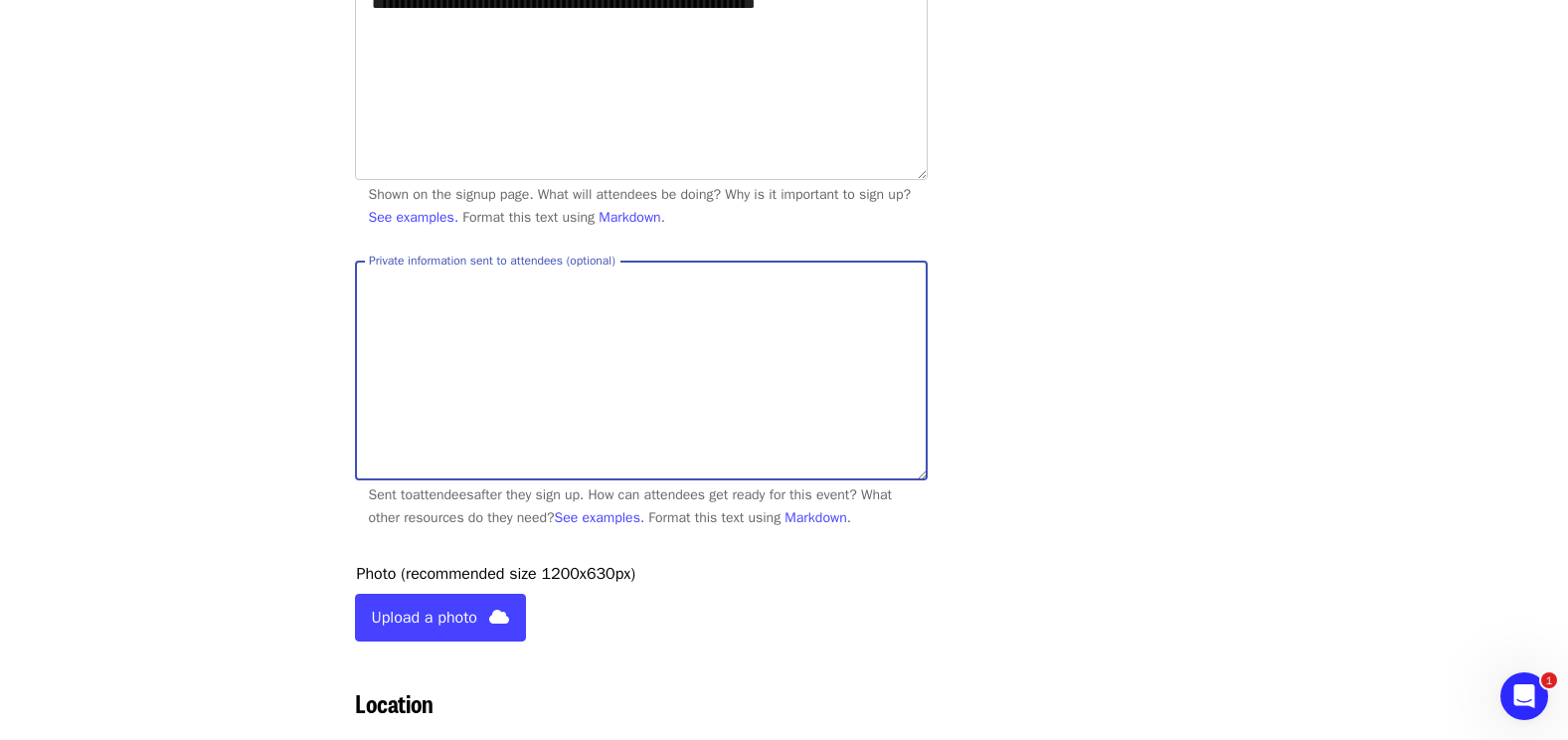 click on "Private information sent to attendees (optional)" at bounding box center (641, 370) 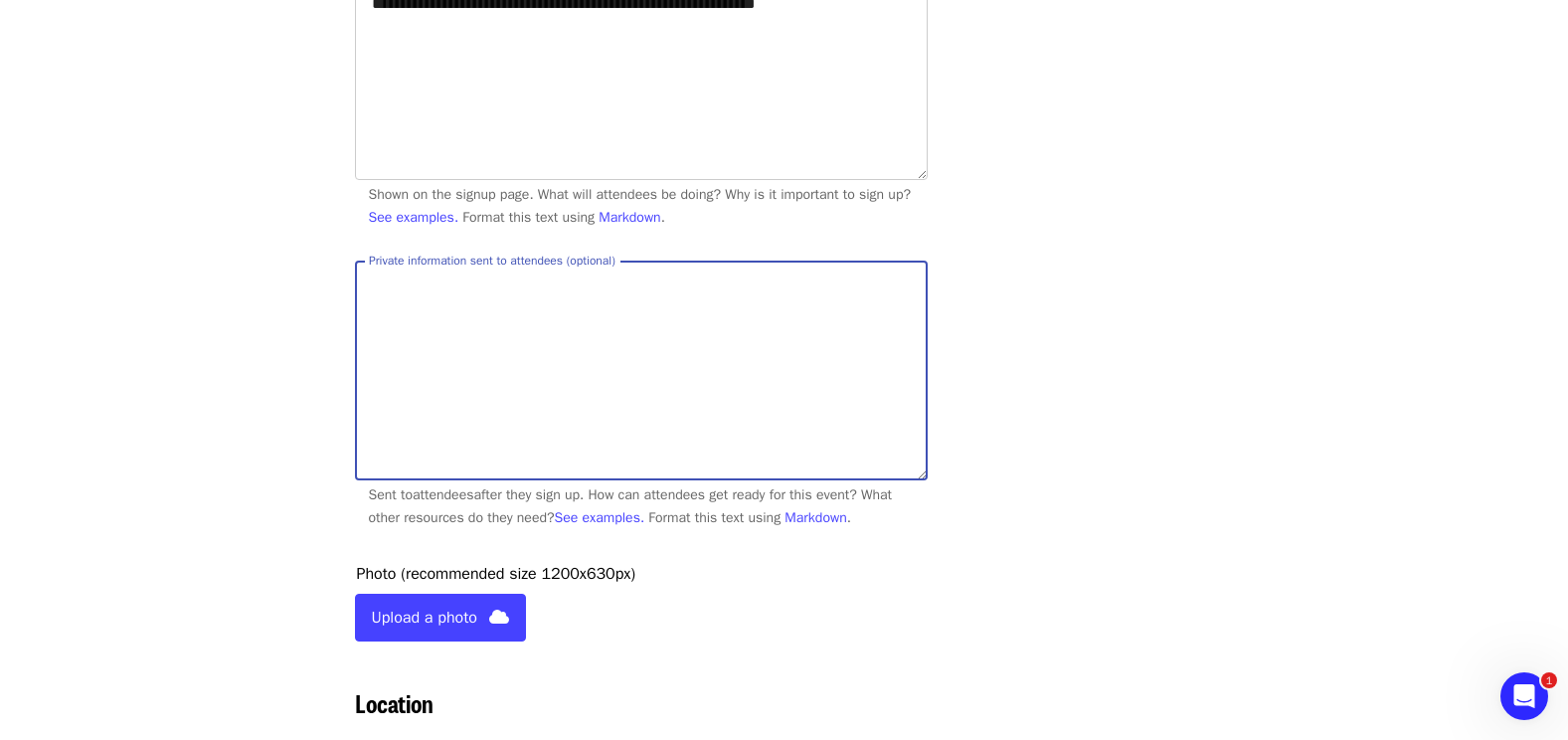 click on "Private information sent to attendees (optional)" at bounding box center [641, 370] 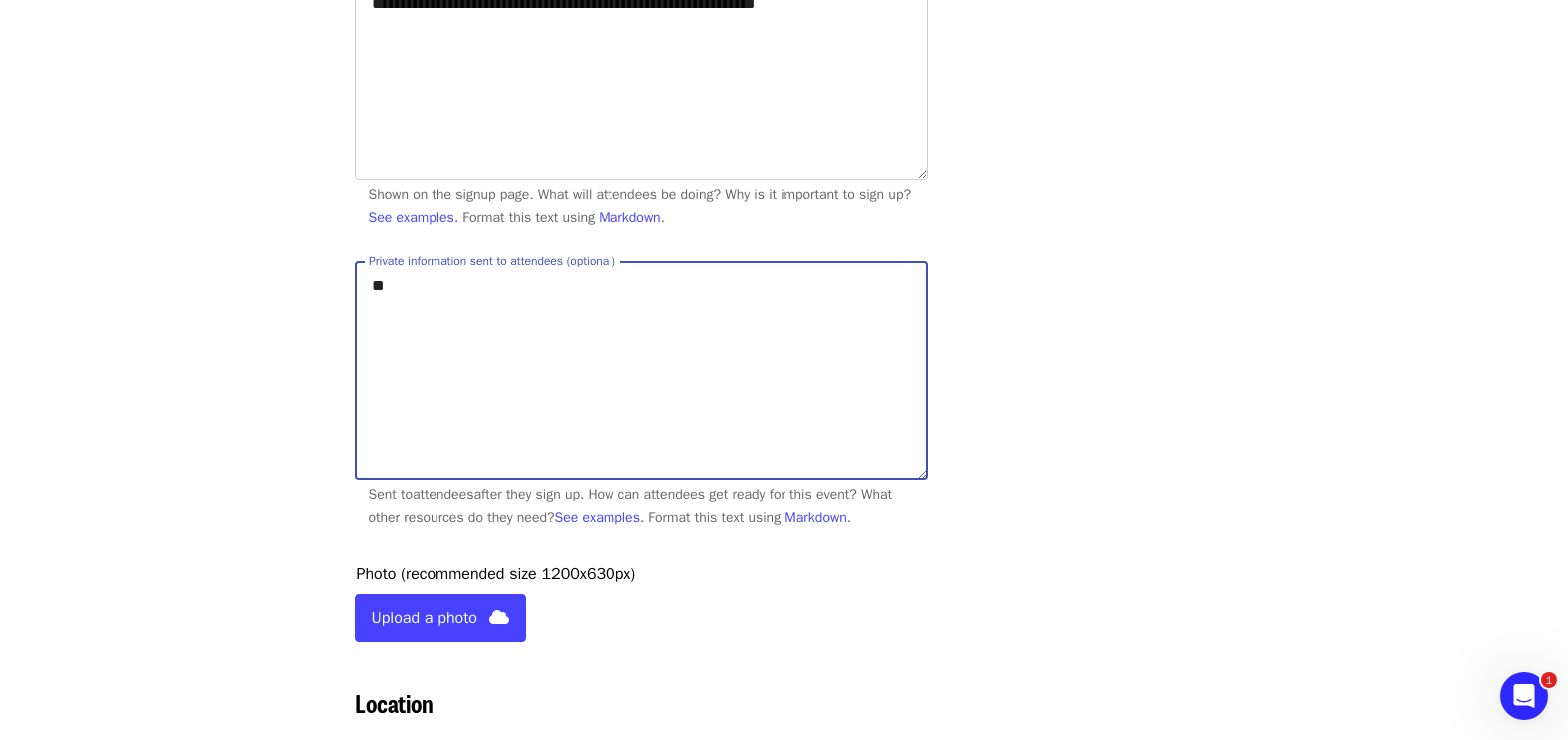 type on "*" 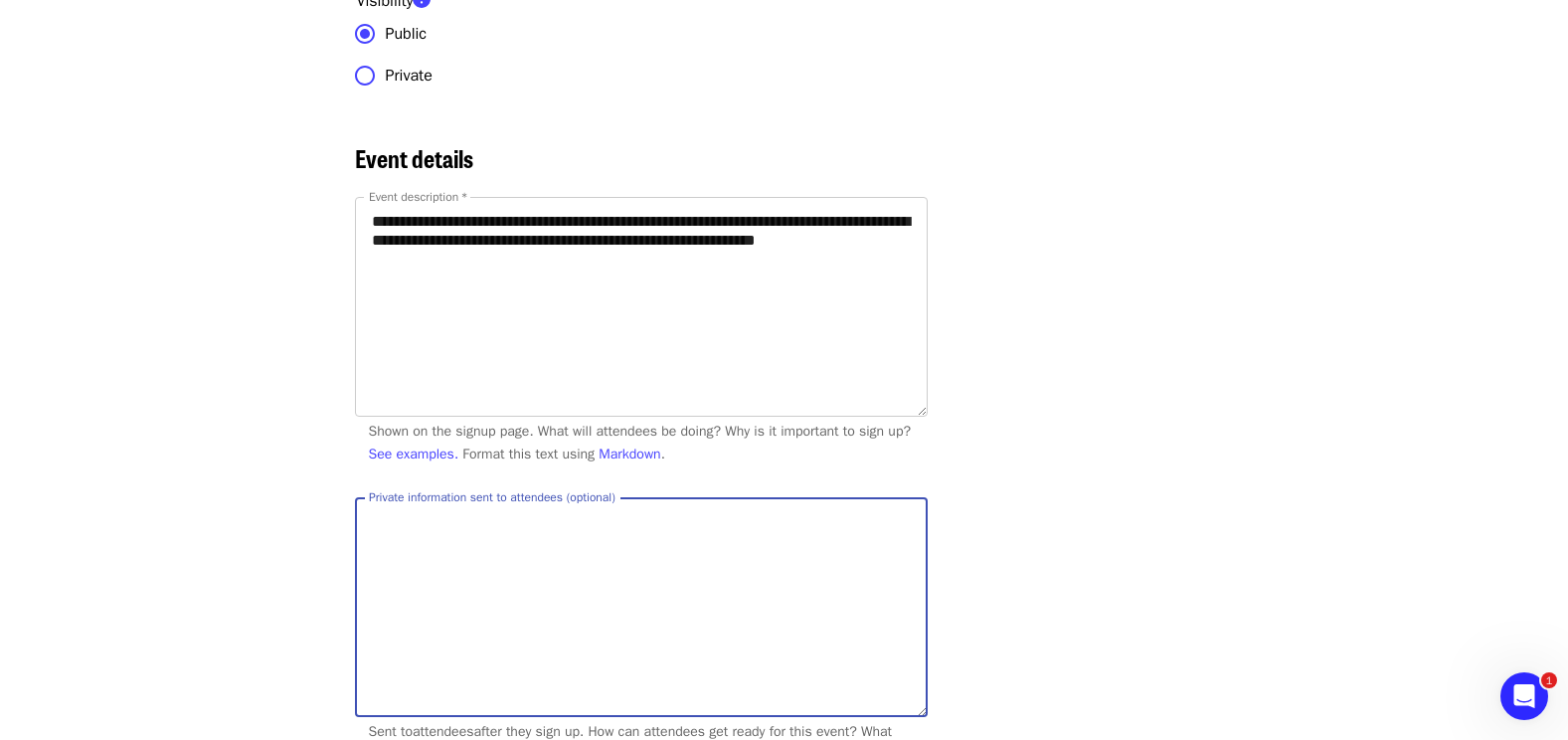 scroll, scrollTop: 447, scrollLeft: 0, axis: vertical 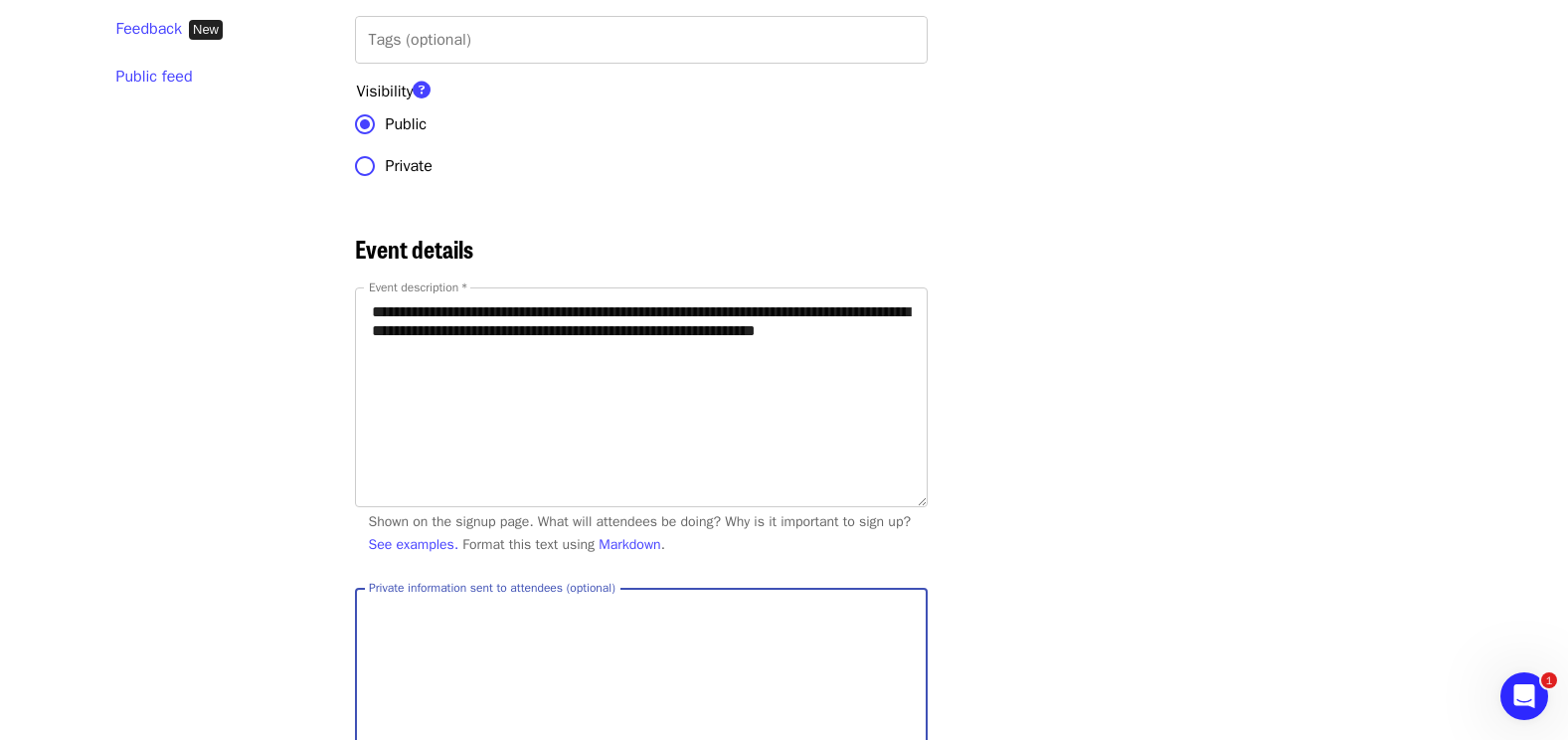 click on "Private information sent to attendees (optional)" at bounding box center (641, 697) 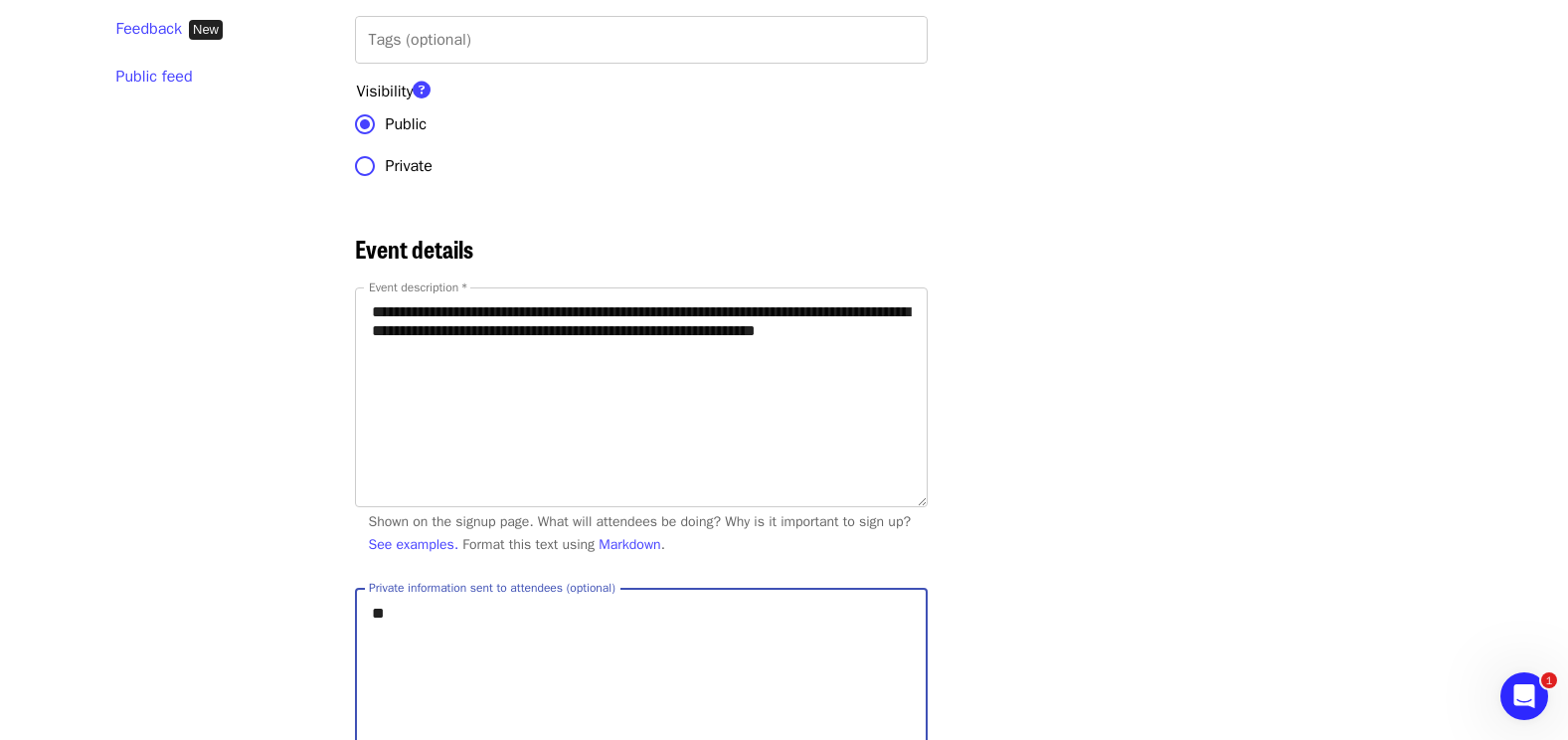 type on "*" 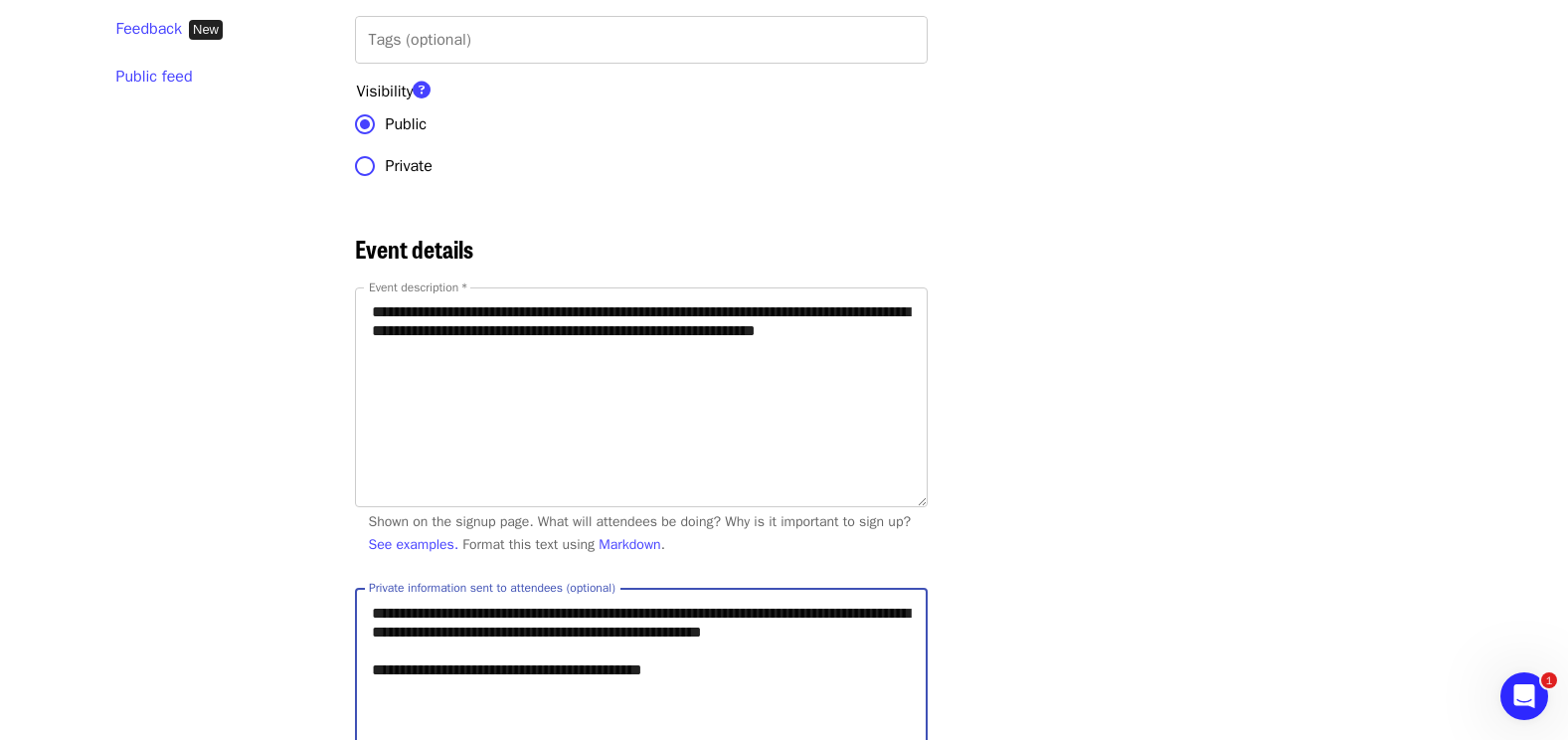 click on "**********" at bounding box center (641, 697) 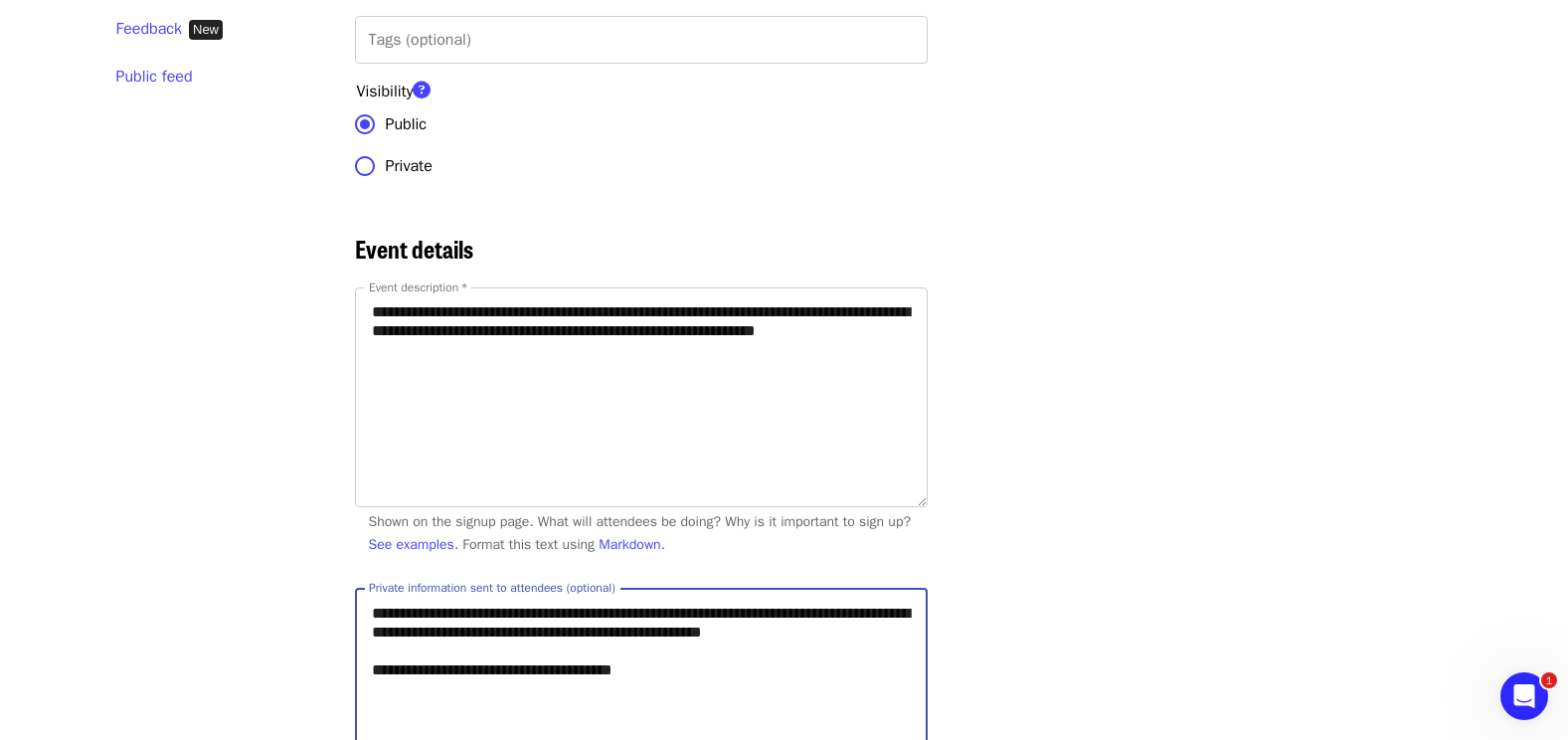 click on "**********" at bounding box center [641, 697] 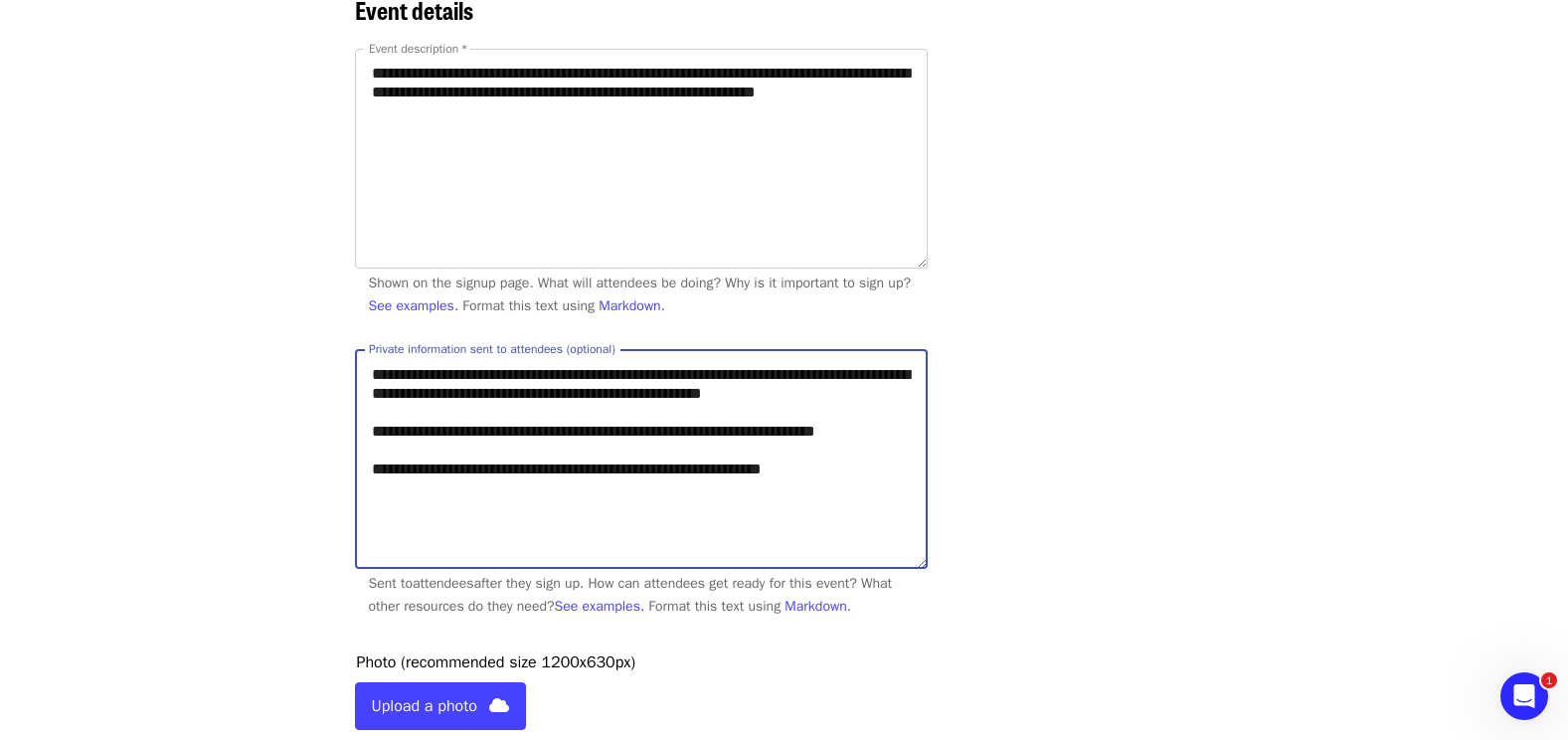 scroll, scrollTop: 844, scrollLeft: 0, axis: vertical 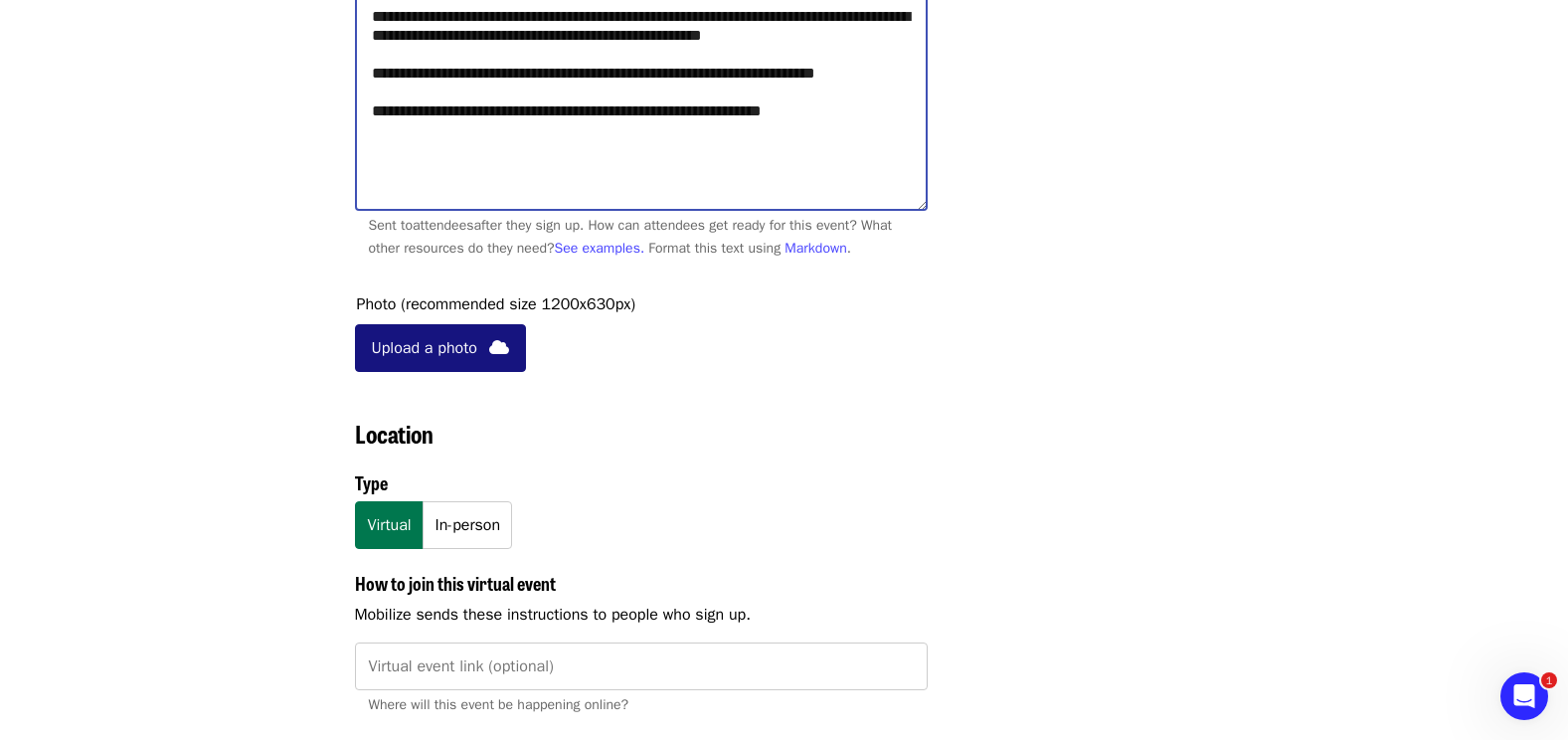 type on "**********" 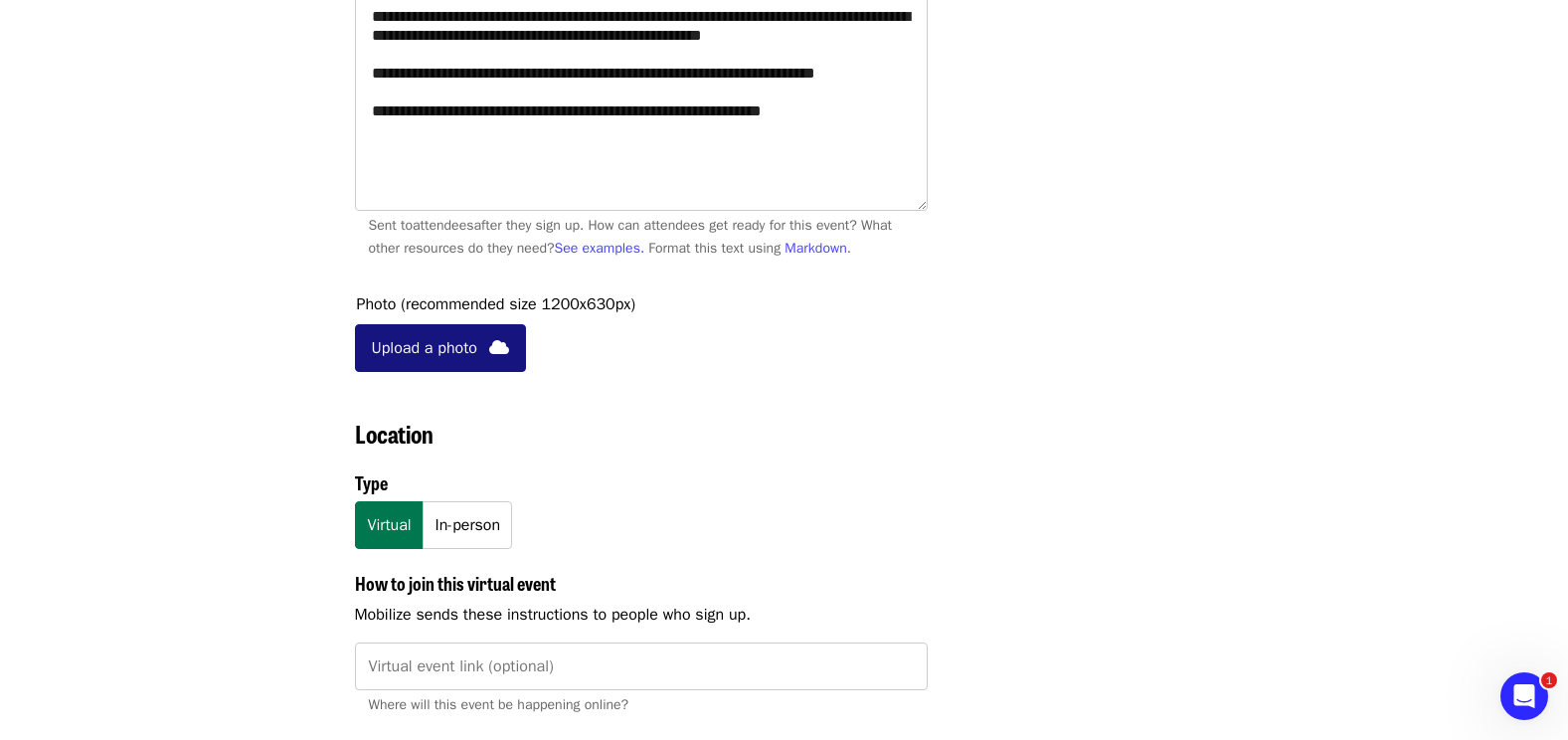 click at bounding box center [499, 347] 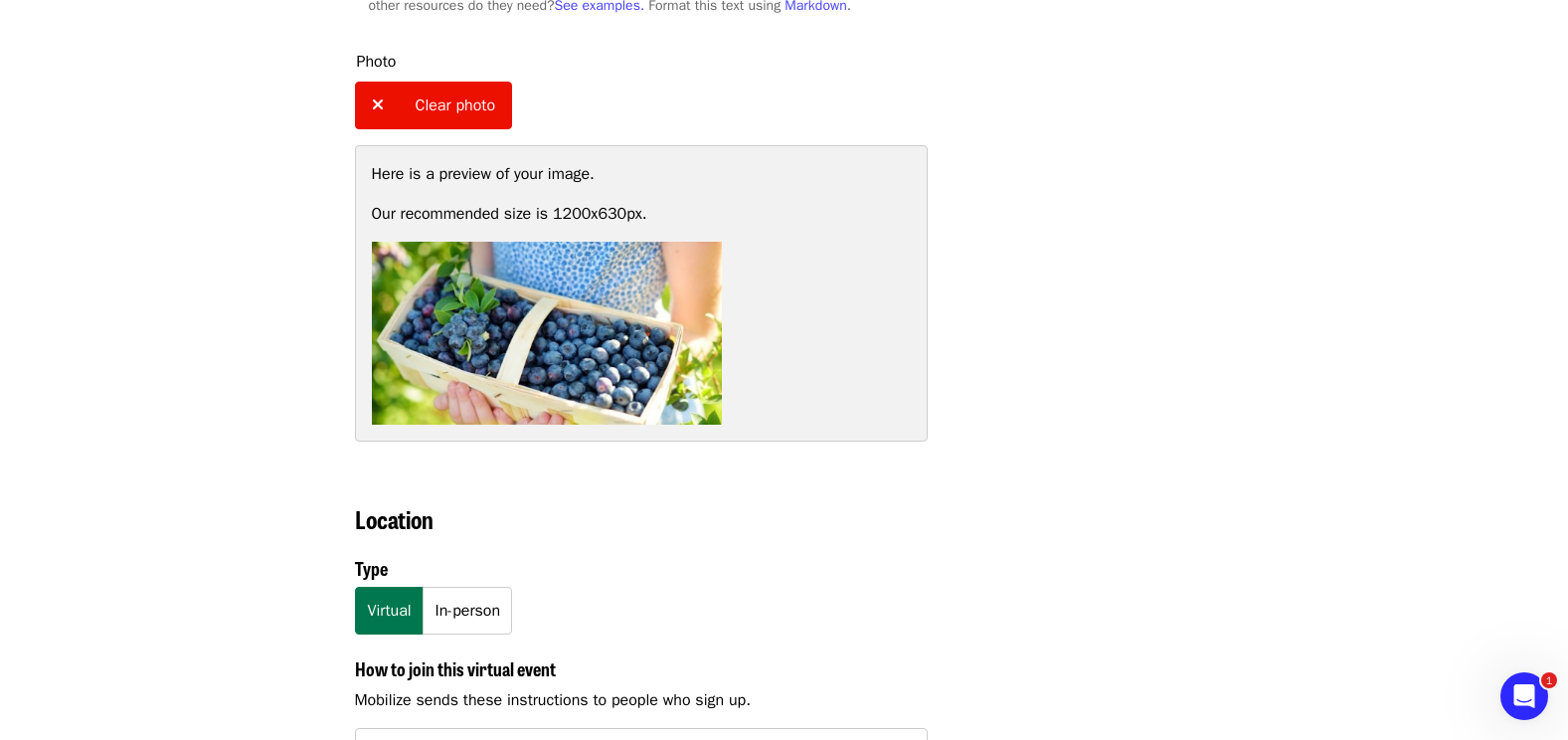 scroll, scrollTop: 1200, scrollLeft: 0, axis: vertical 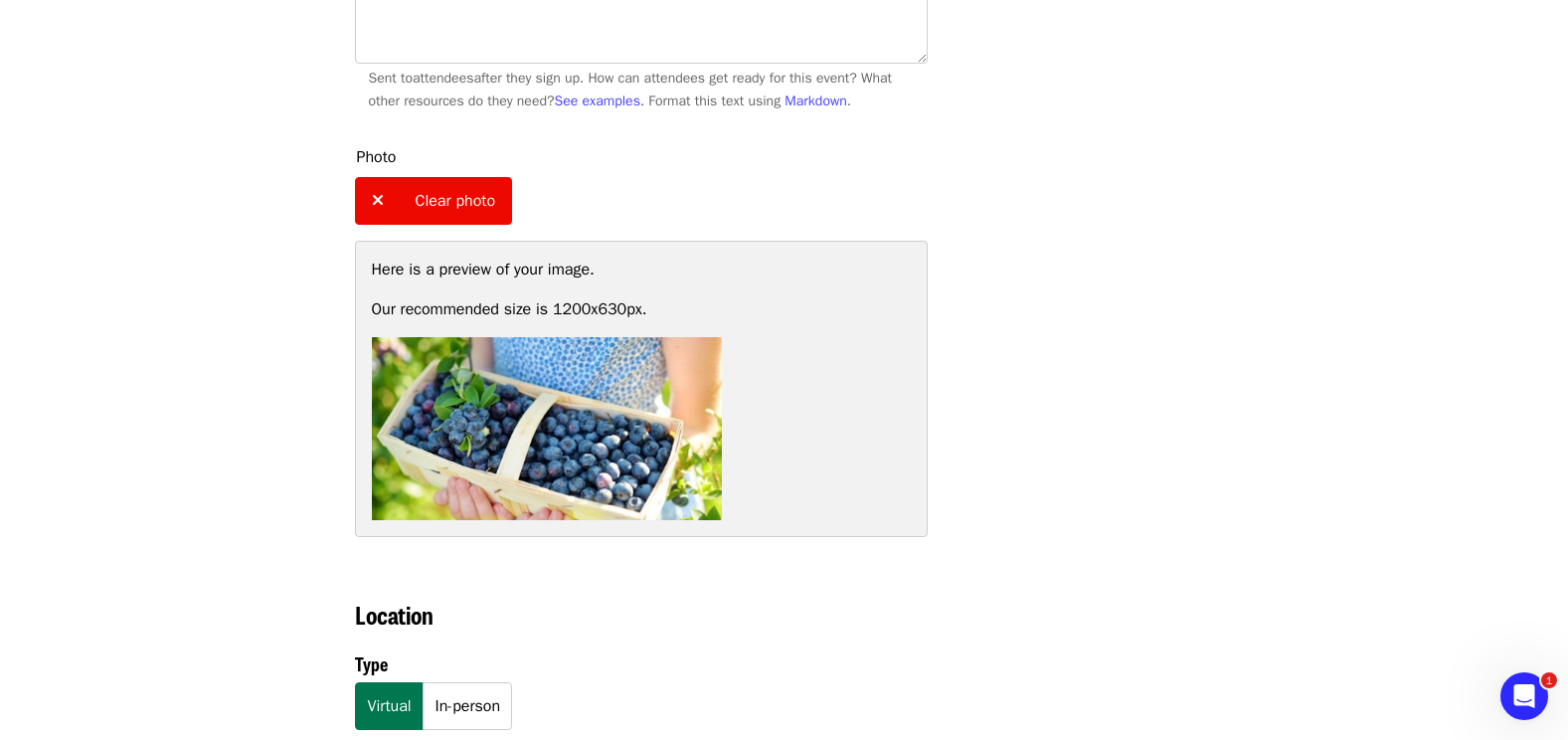 click on "Clear photo" at bounding box center (455, 201) 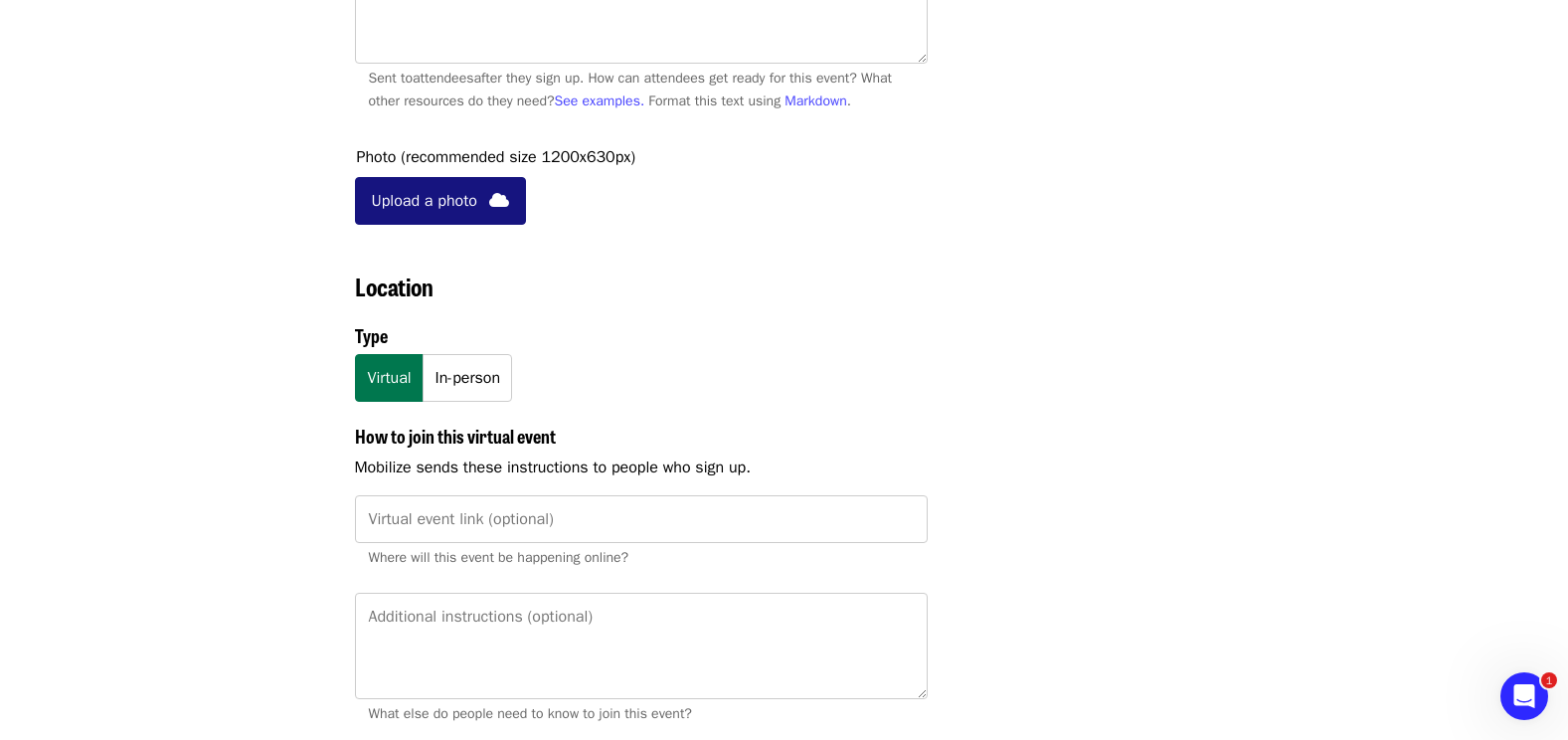click at bounding box center [499, 200] 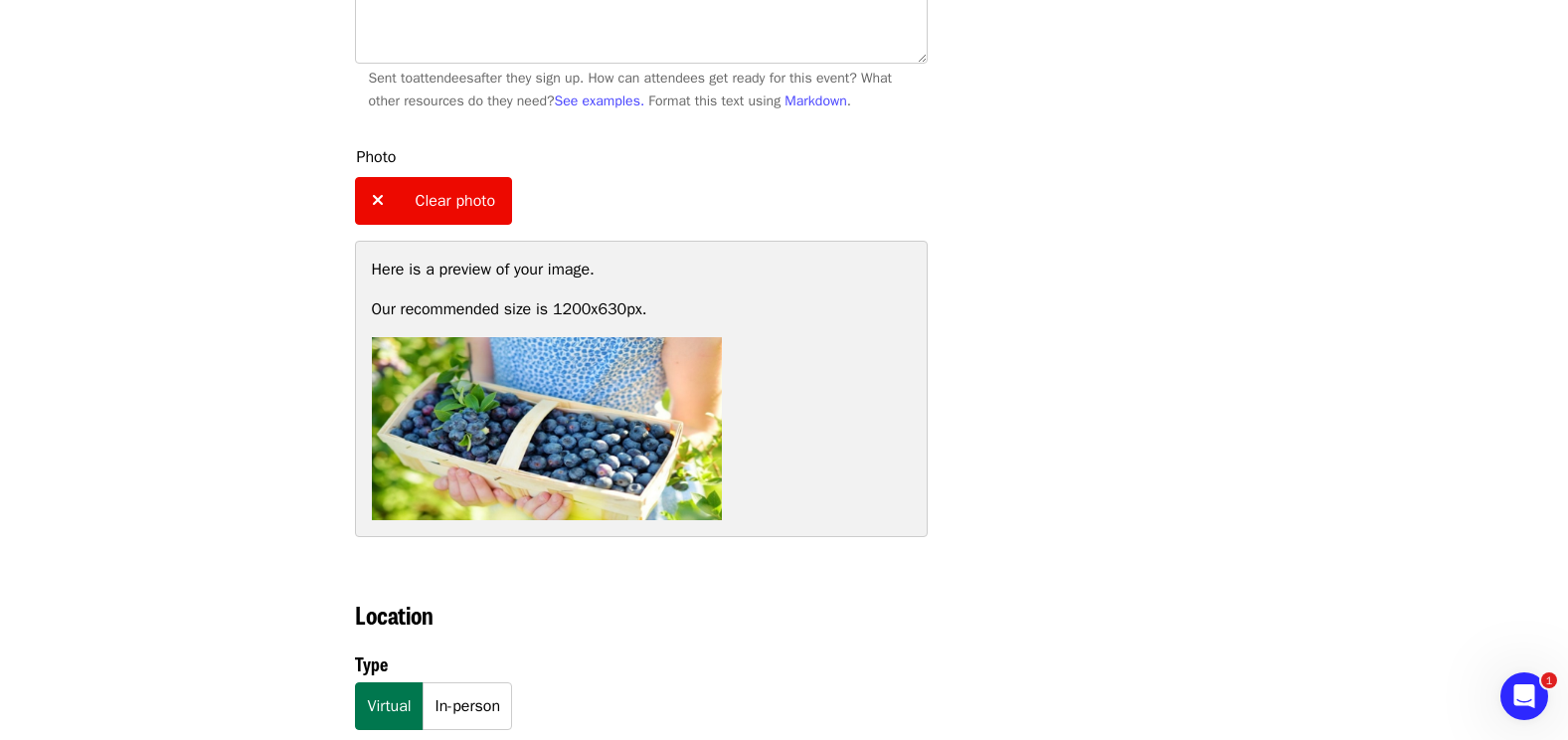 click on "Clear photo" at bounding box center (455, 201) 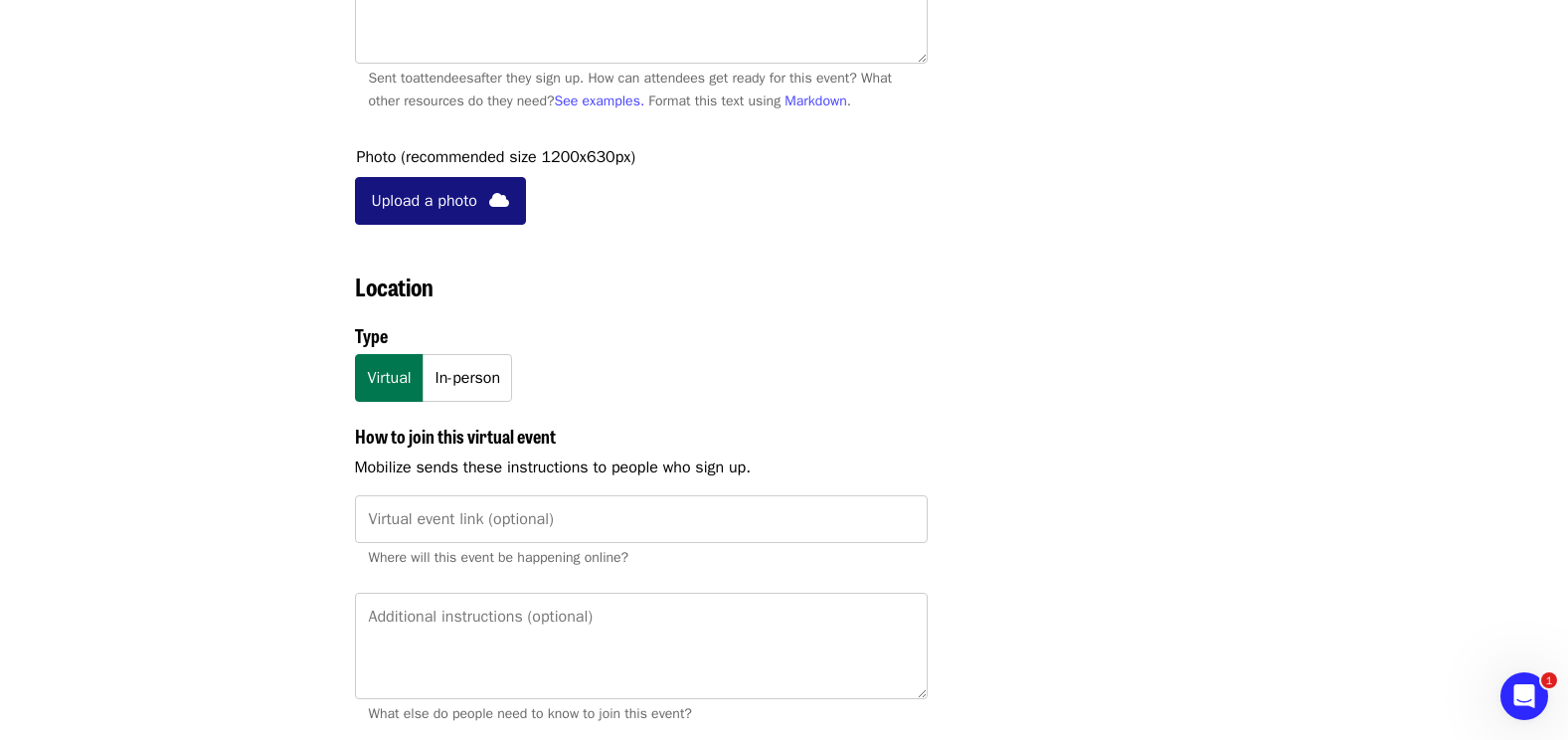 click at bounding box center (499, 200) 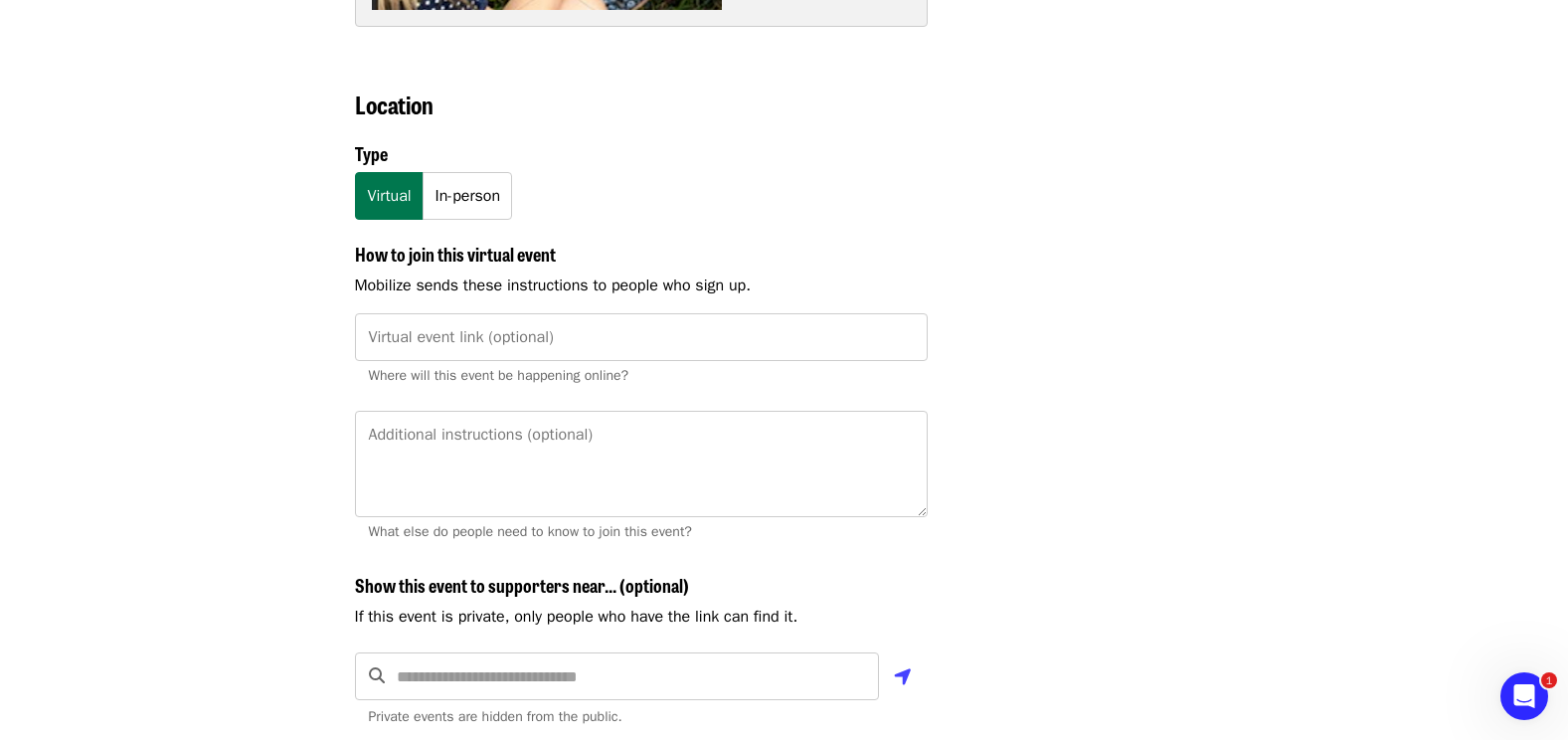 scroll, scrollTop: 1753, scrollLeft: 0, axis: vertical 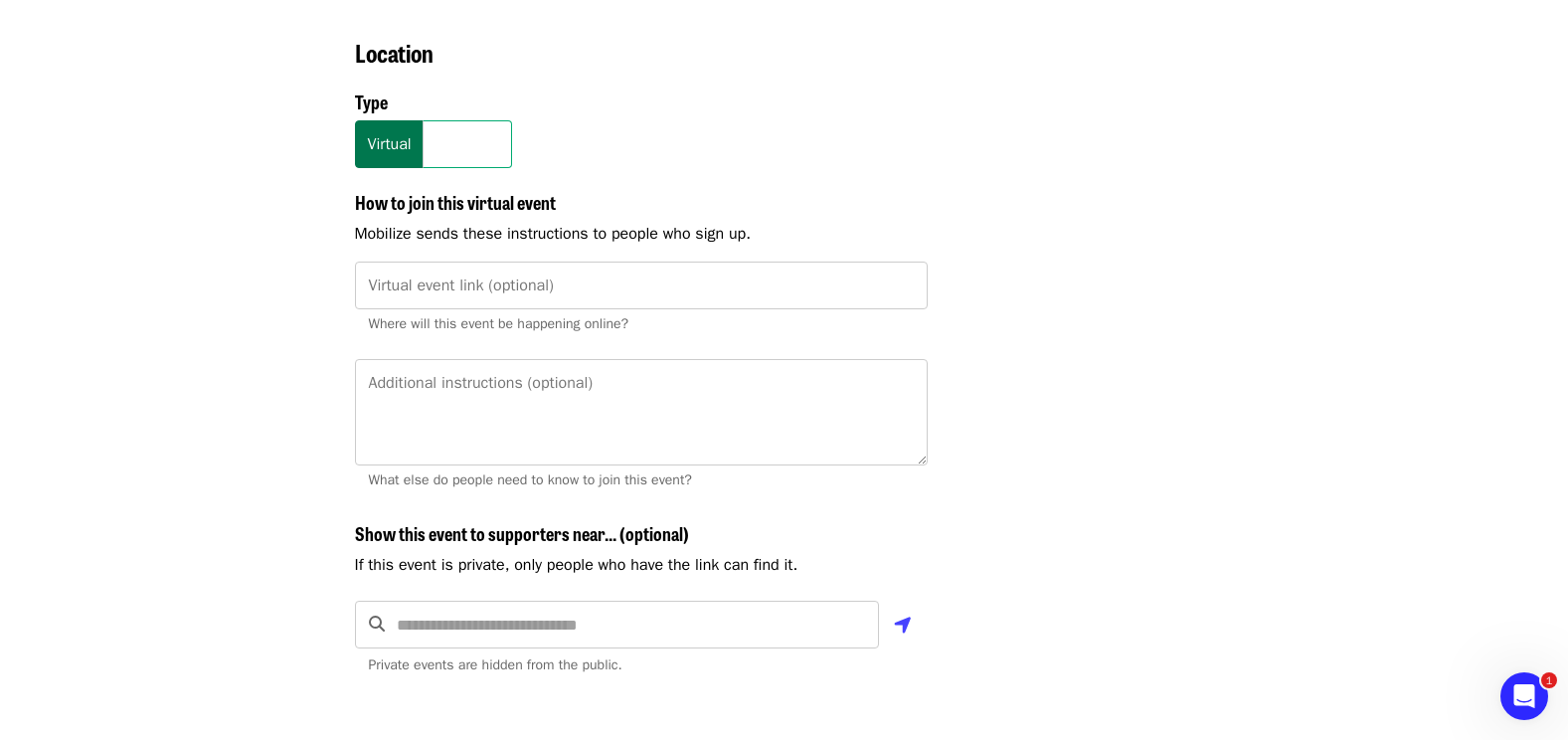 click on "In-person" at bounding box center (468, 144) 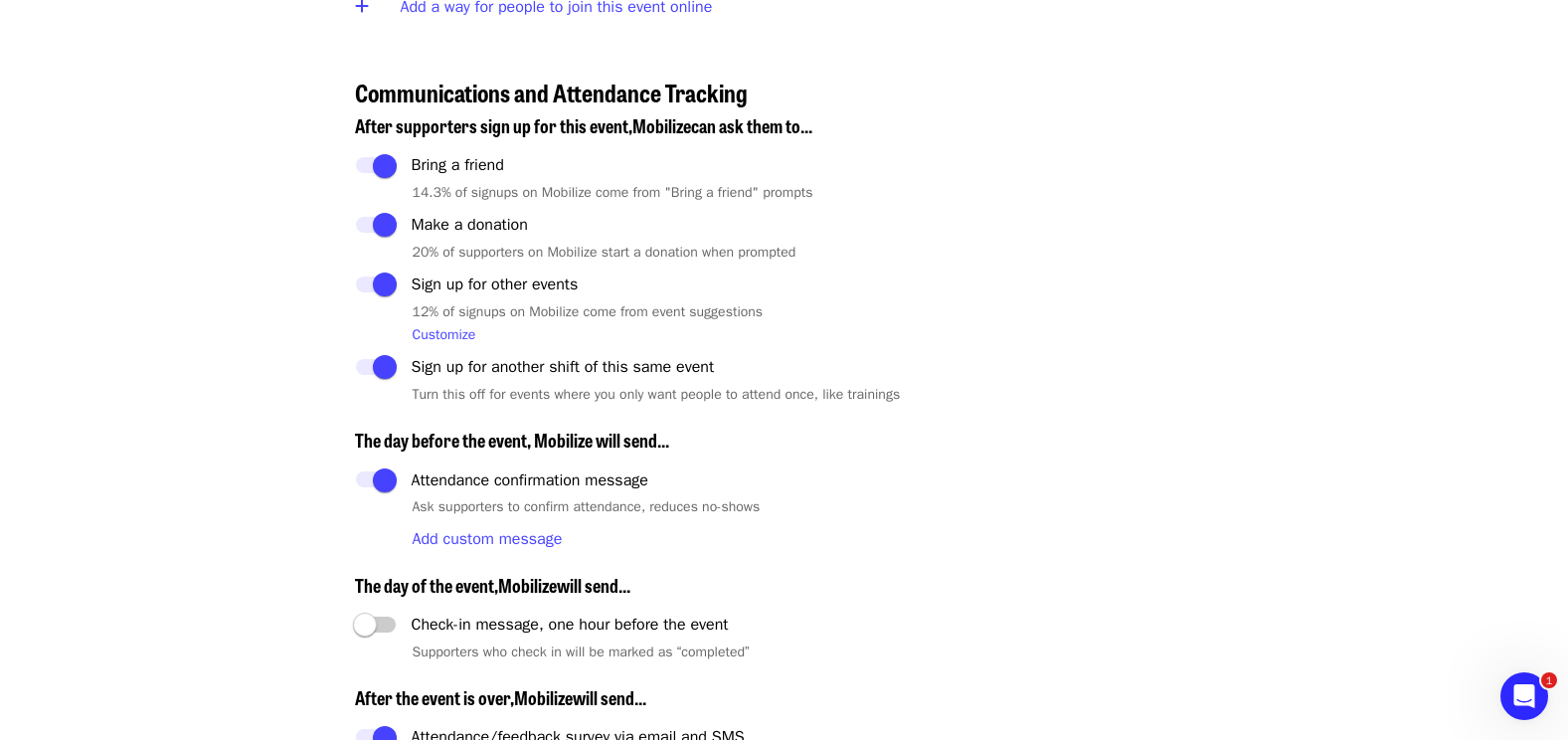 scroll, scrollTop: 2192, scrollLeft: 0, axis: vertical 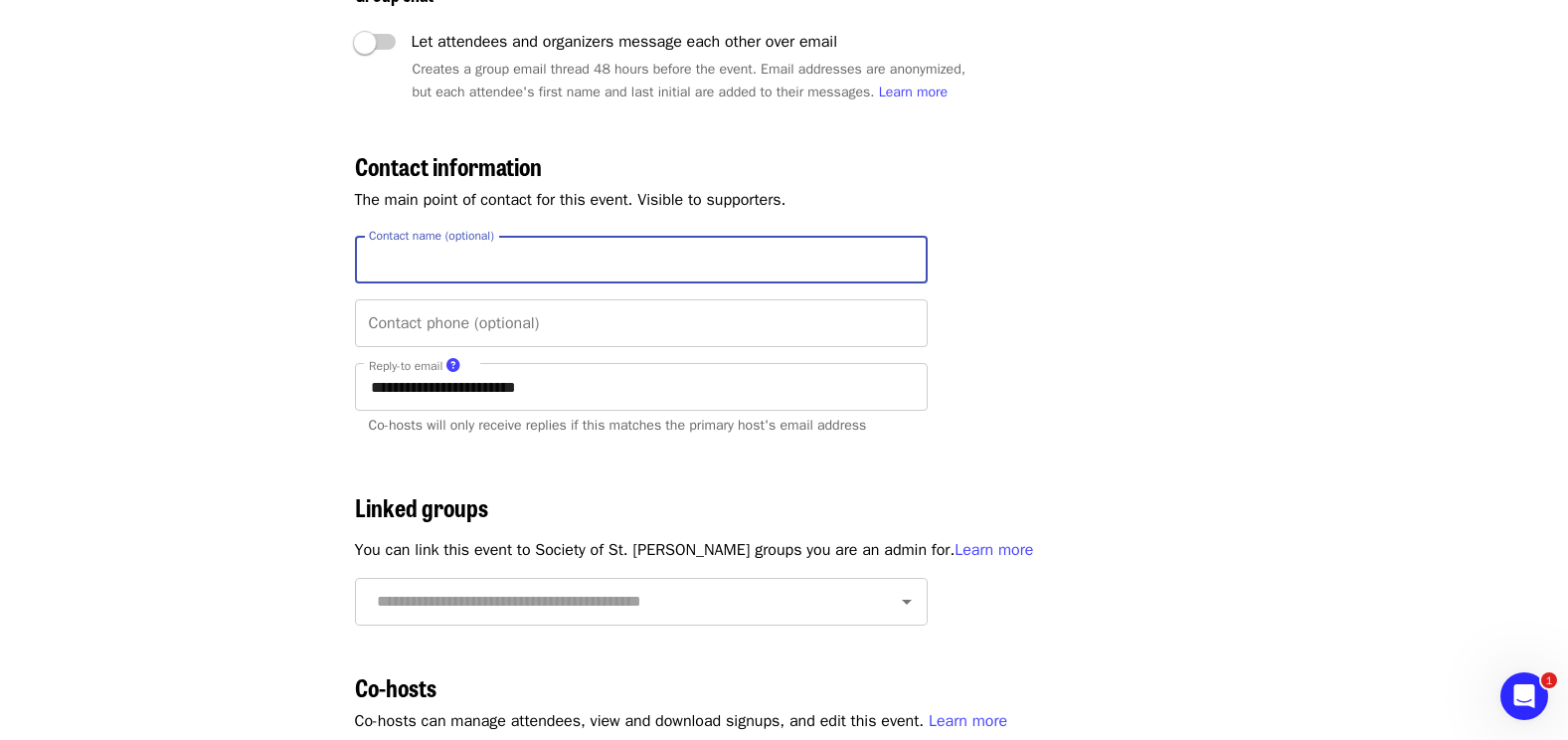 click on "Contact name (optional)" at bounding box center [641, 260] 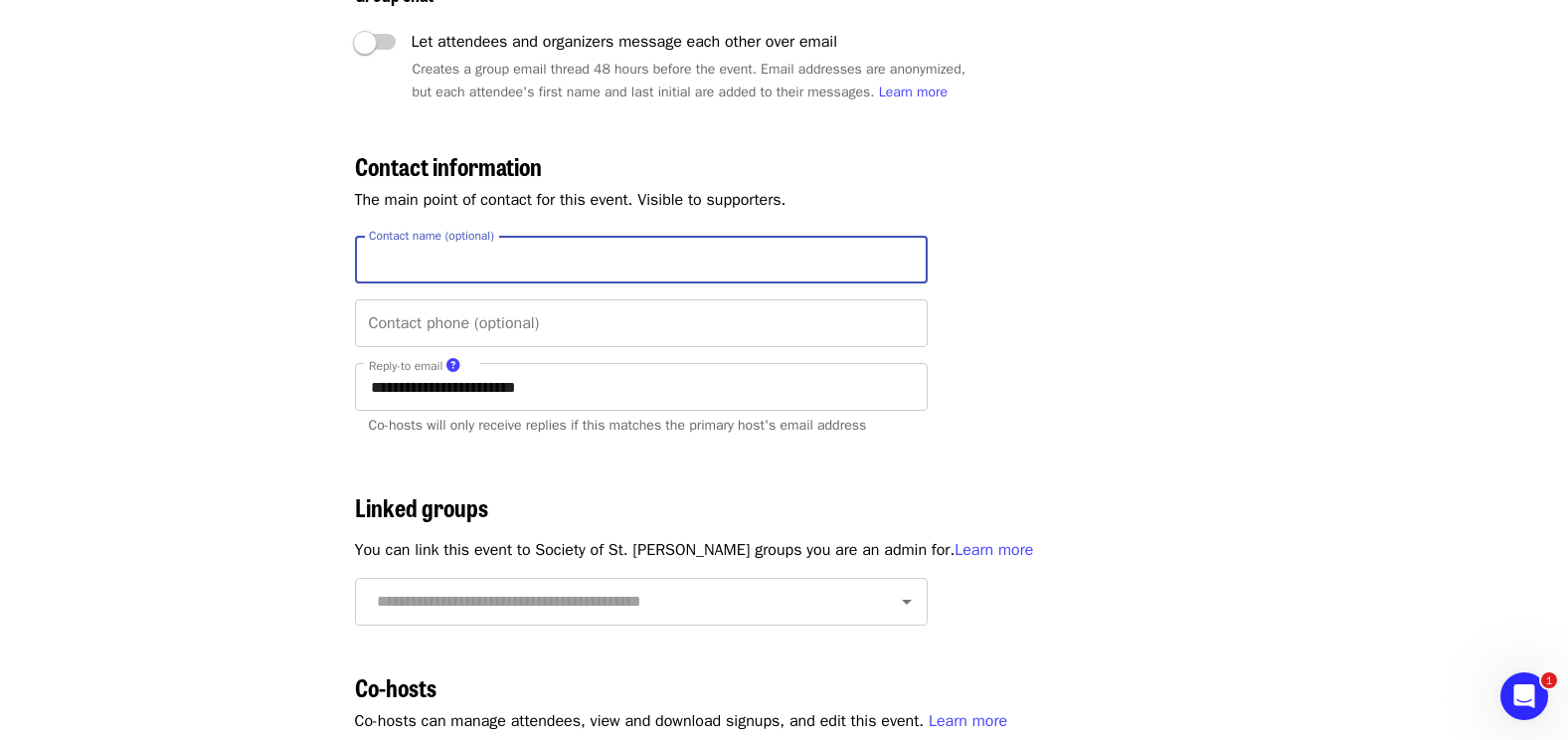 type on "**********" 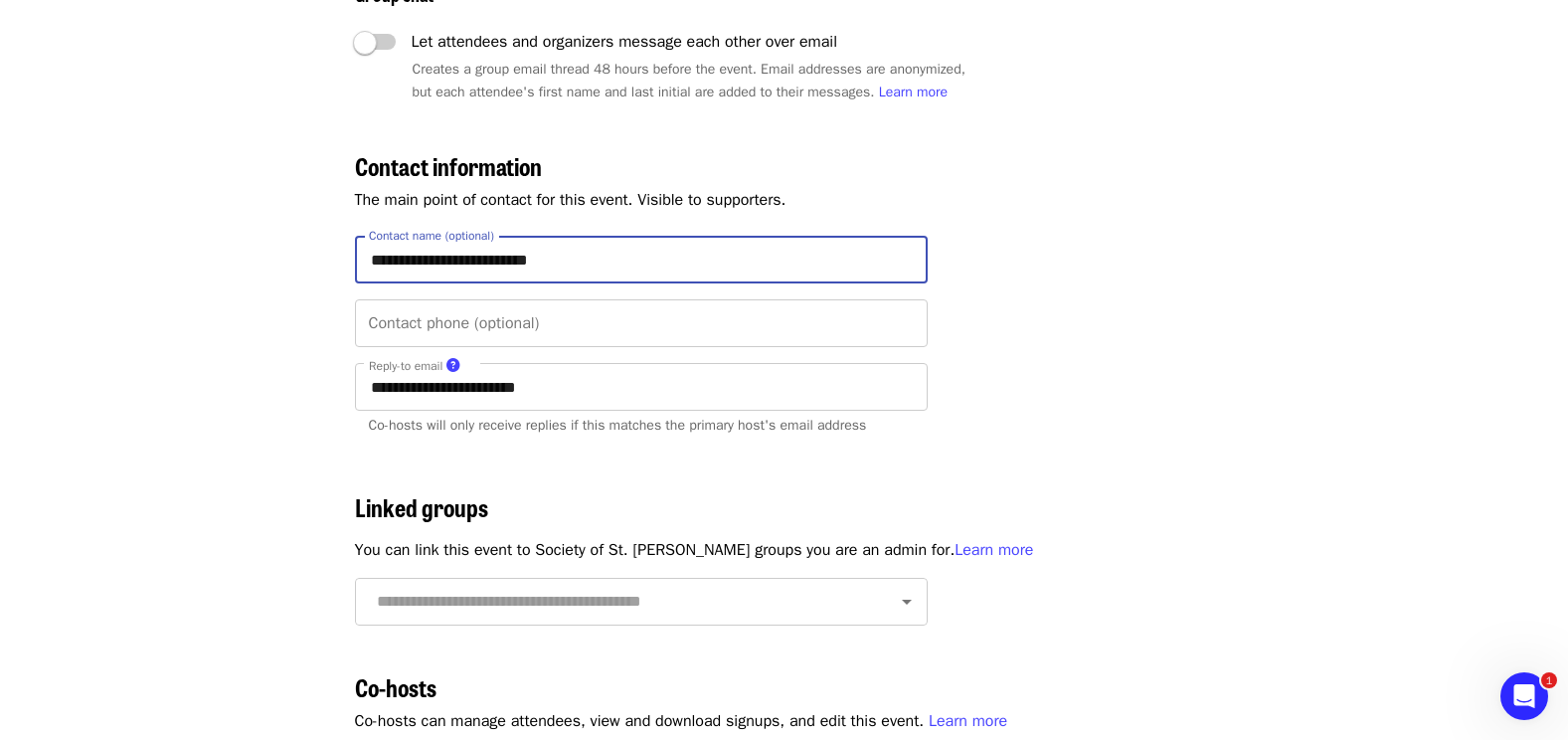 type on "*****" 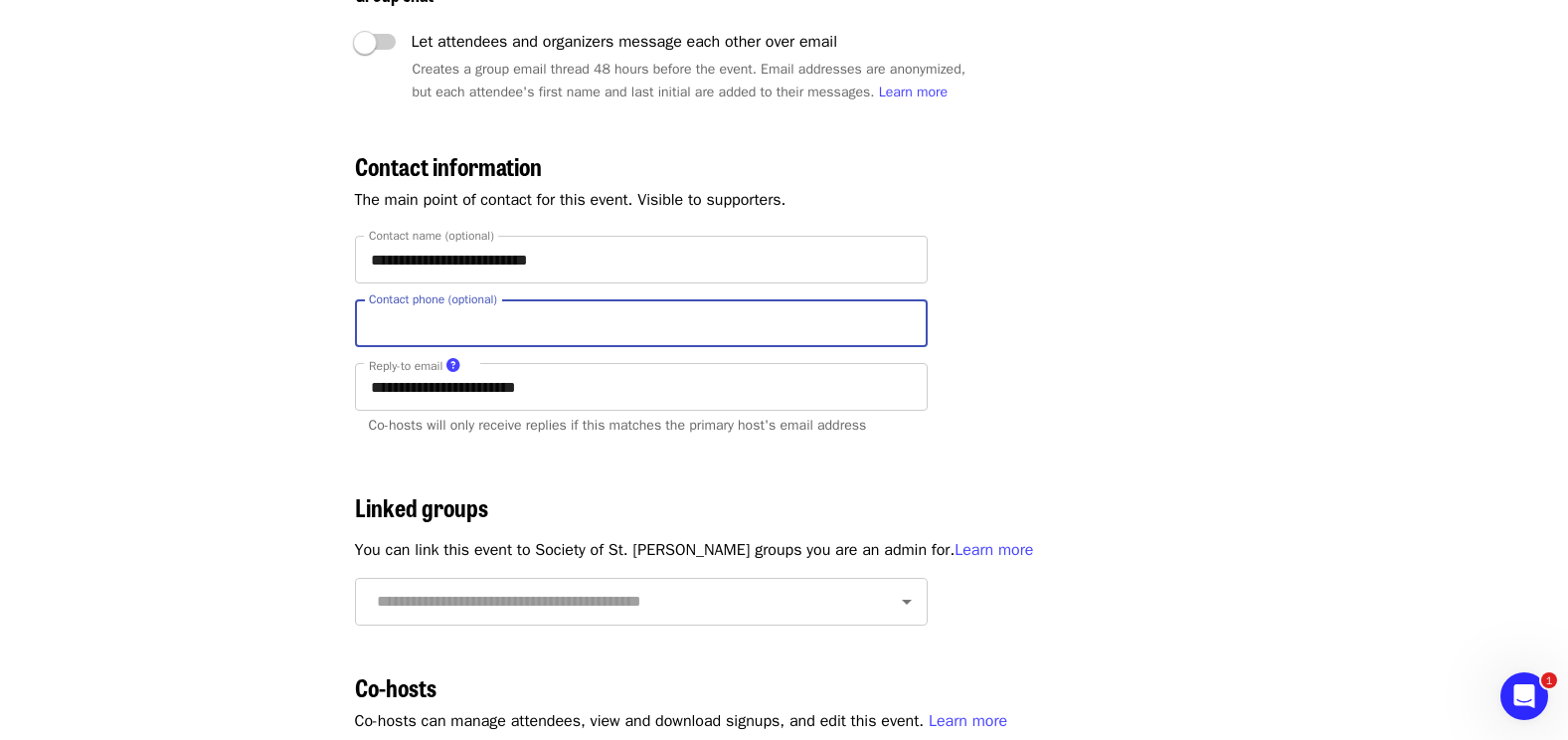 click on "Contact phone (optional)" at bounding box center [641, 323] 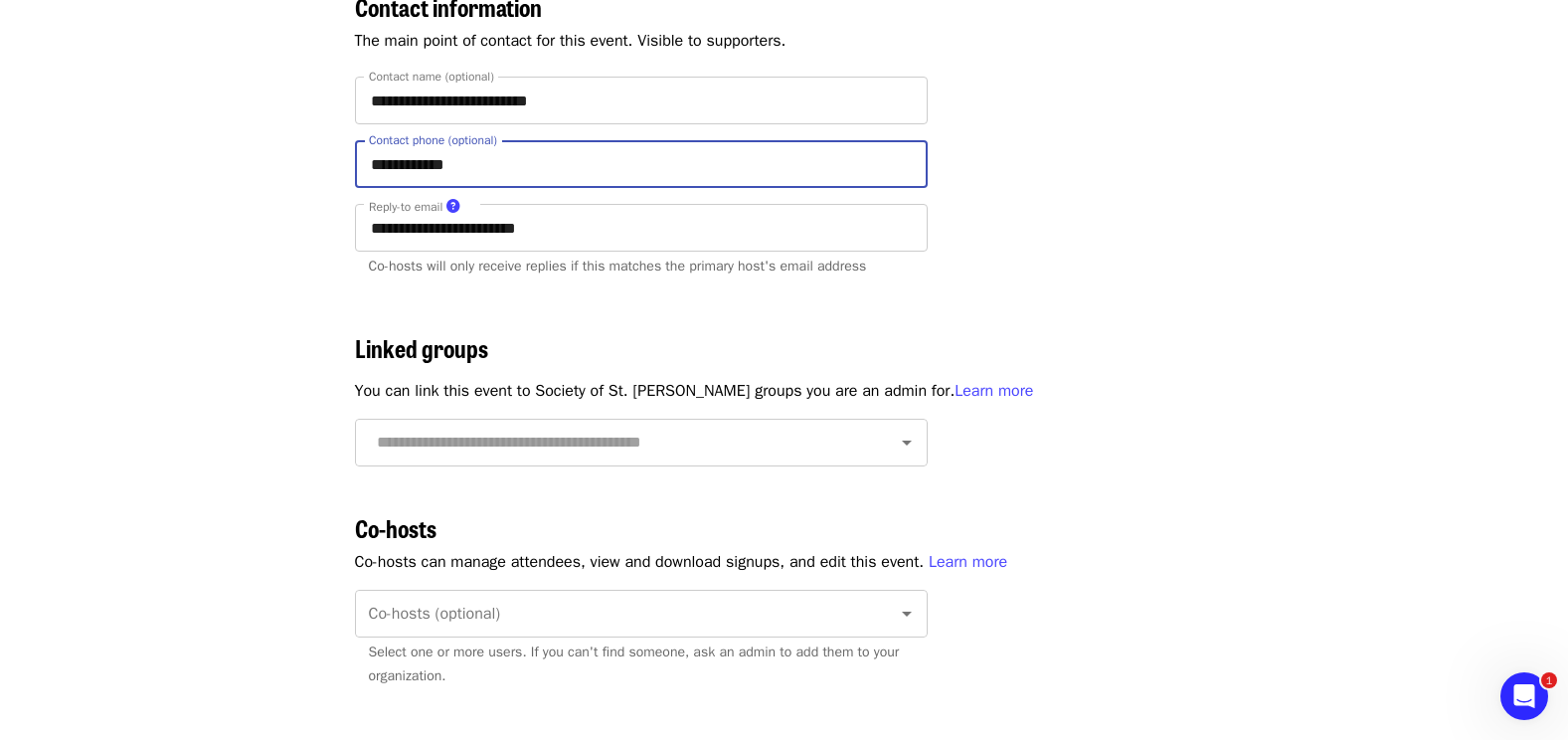 scroll, scrollTop: 3258, scrollLeft: 0, axis: vertical 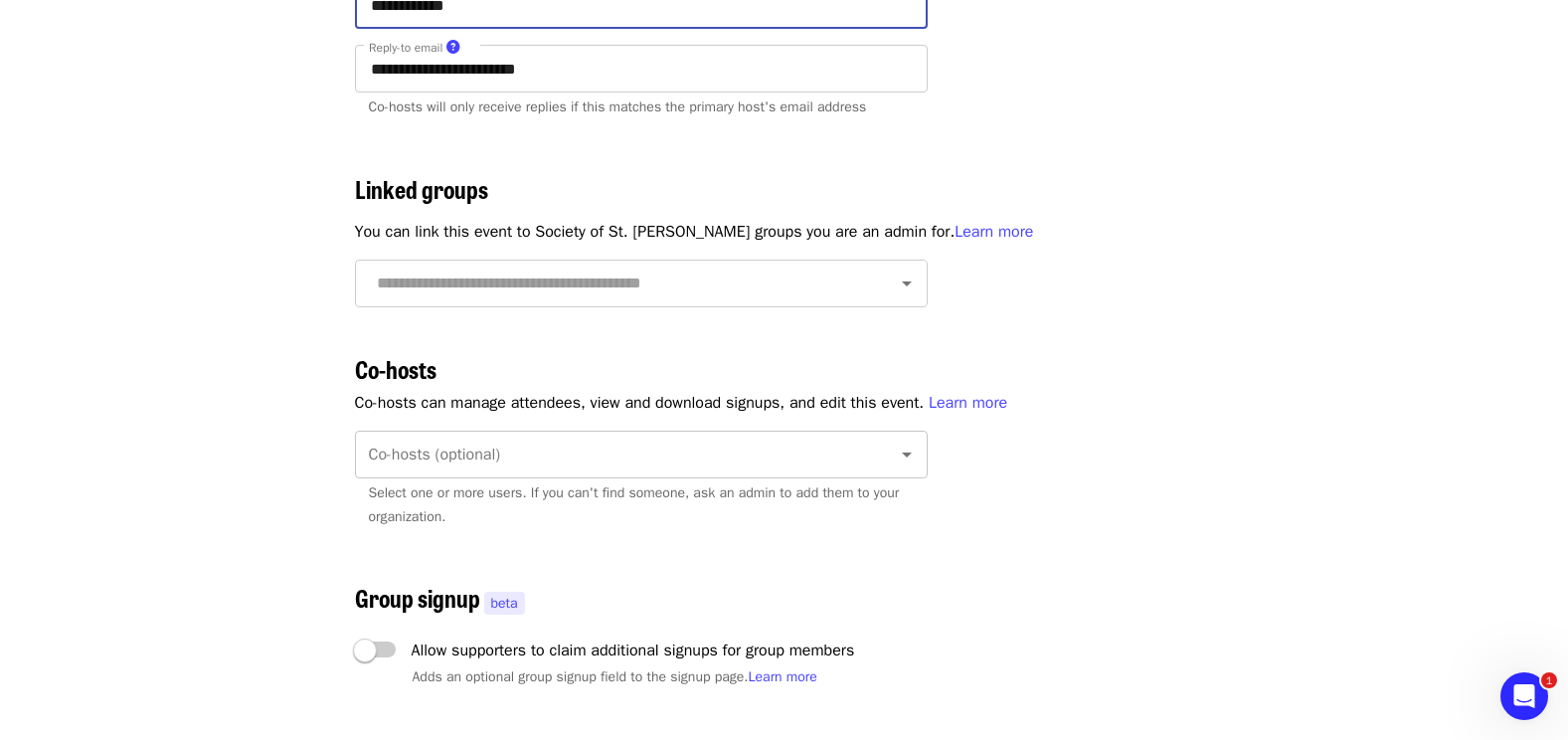 type on "**********" 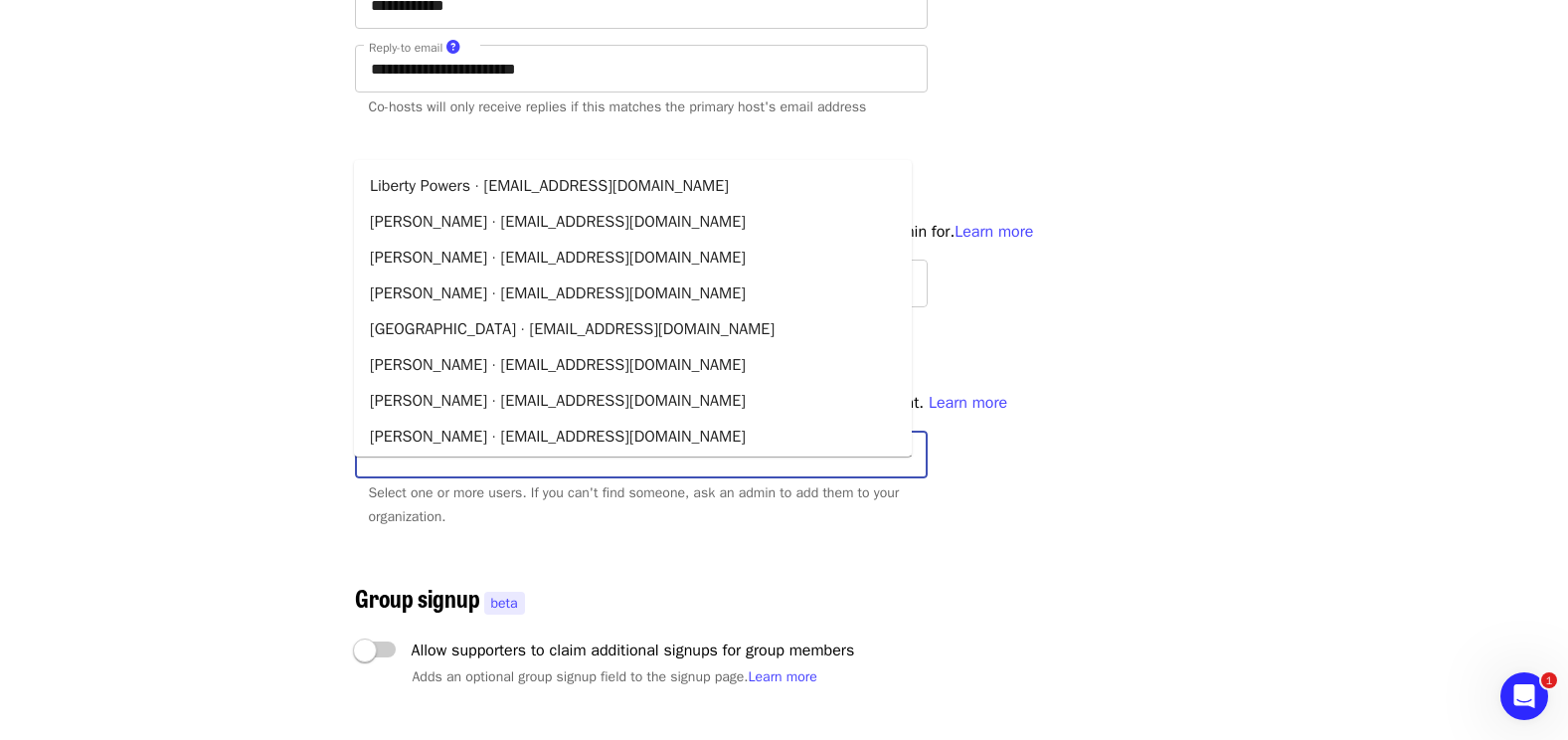 click on "Co-hosts (optional)" at bounding box center (616, 455) 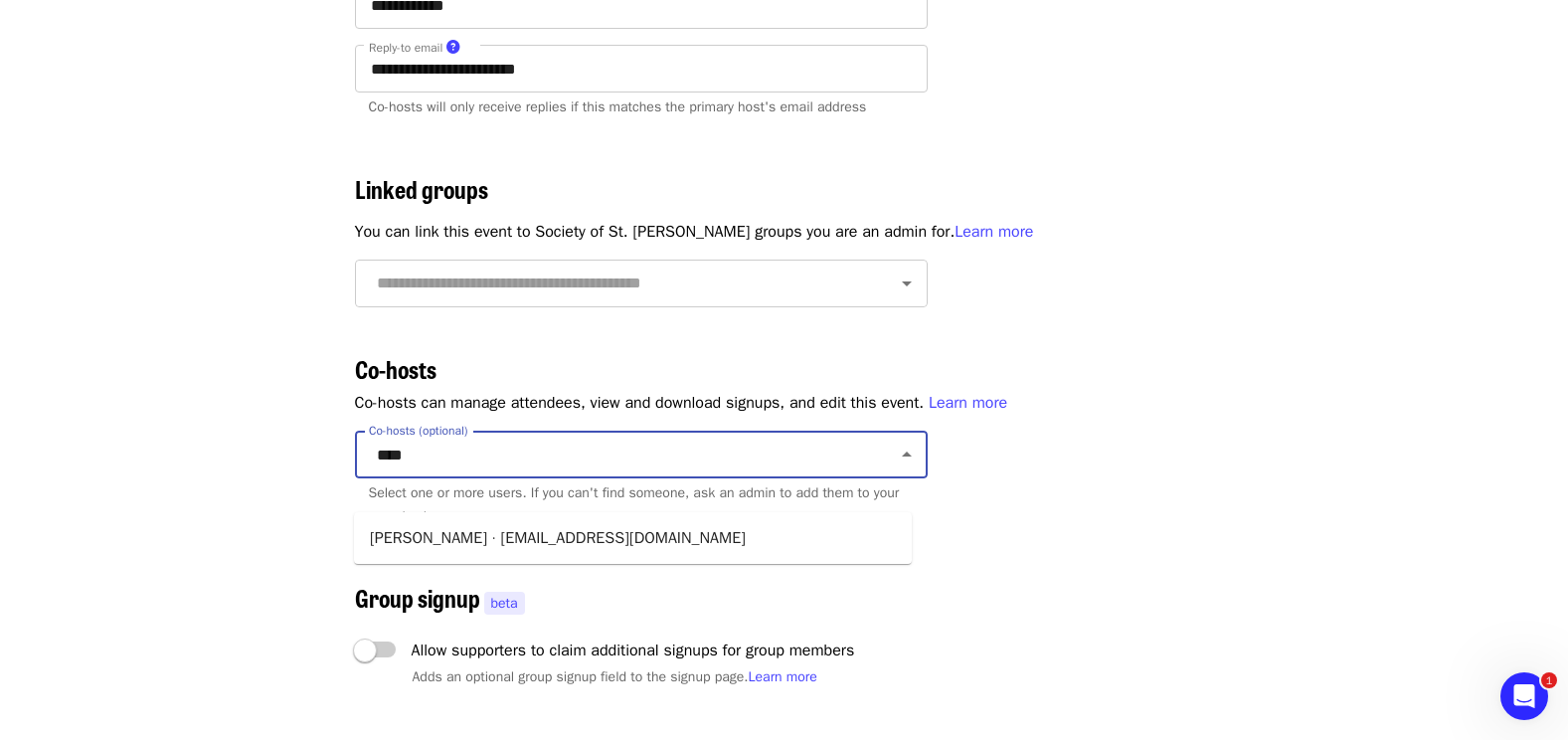 type on "*****" 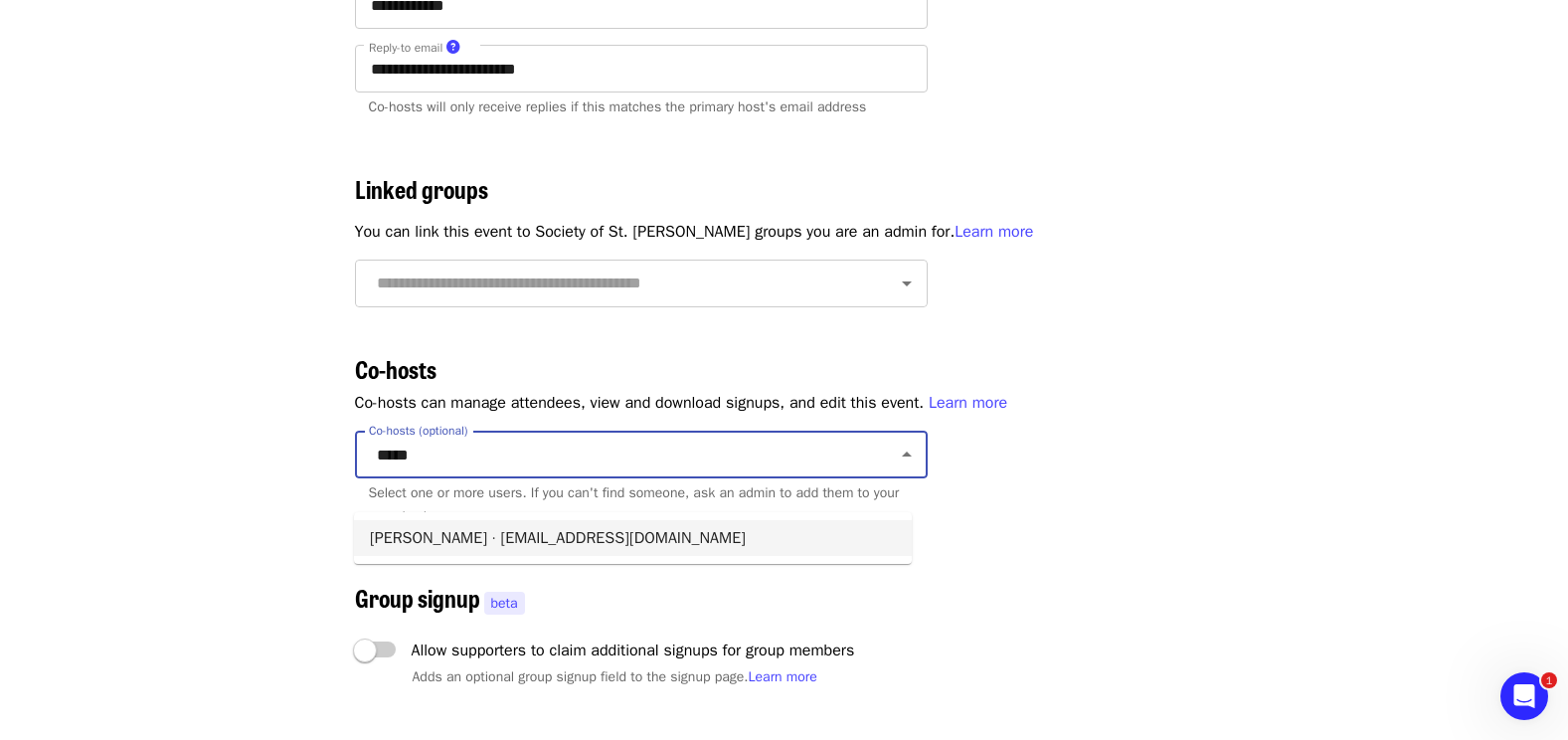 click on "Sally Smith · gleantriangle@endhunger.org" at bounding box center [632, 538] 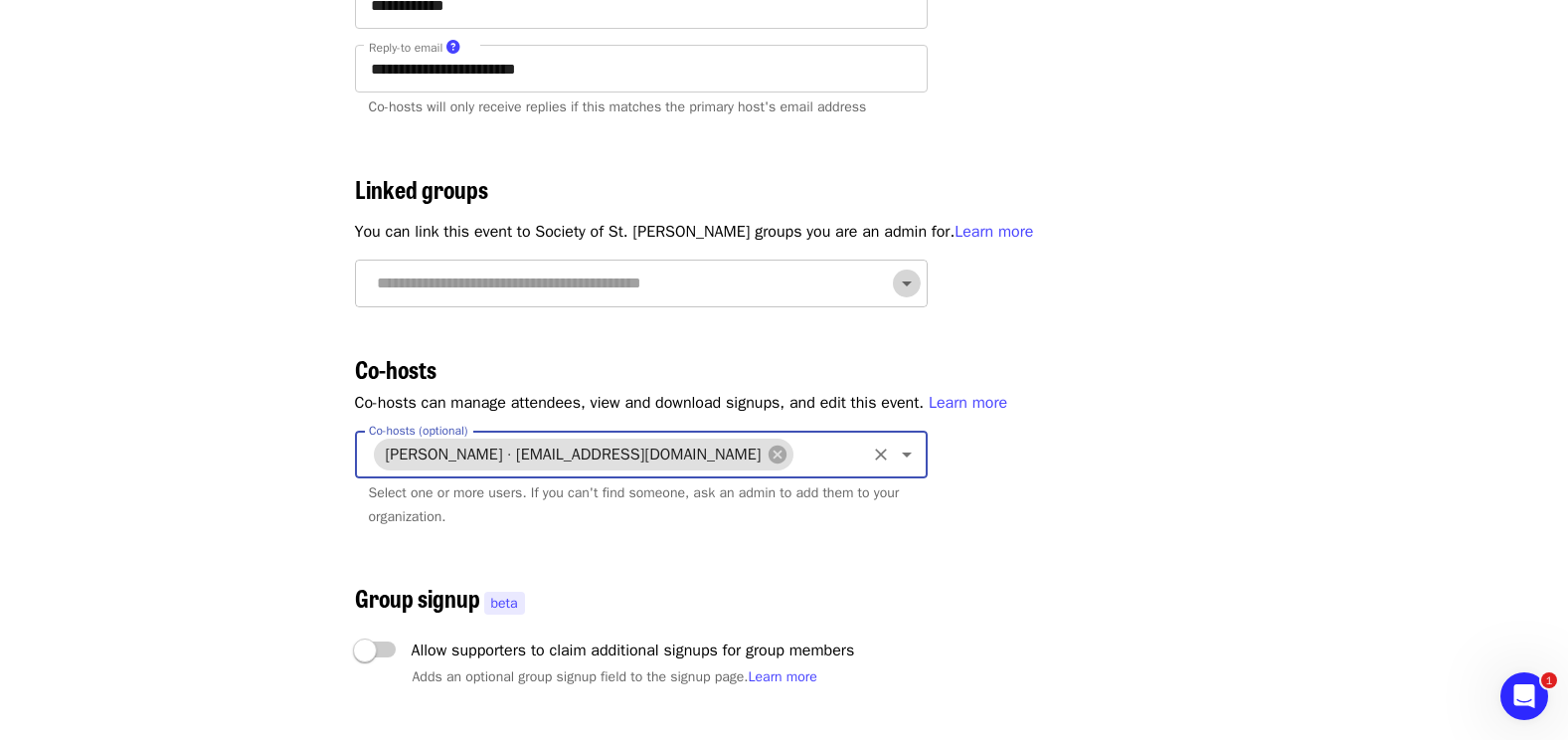 click 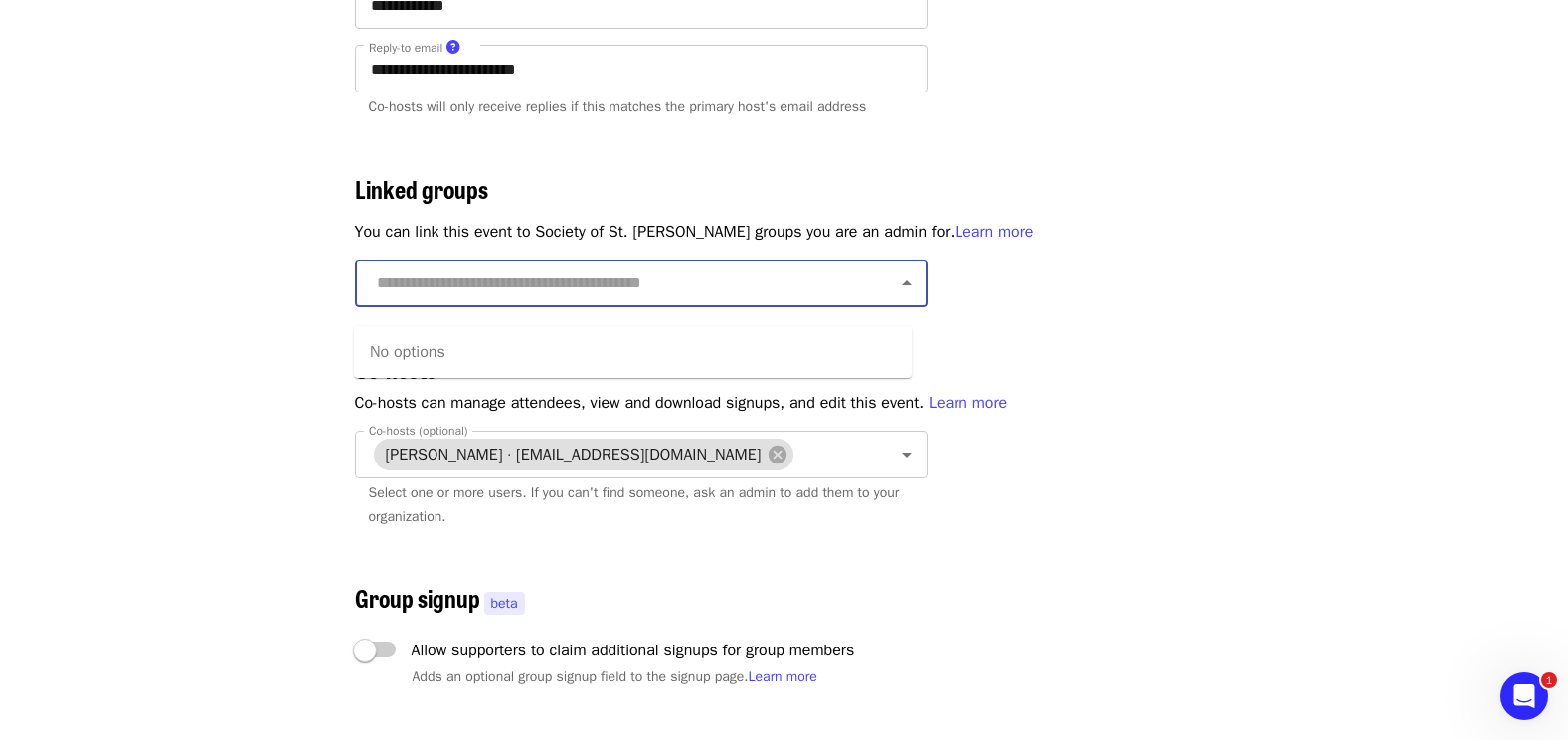 click 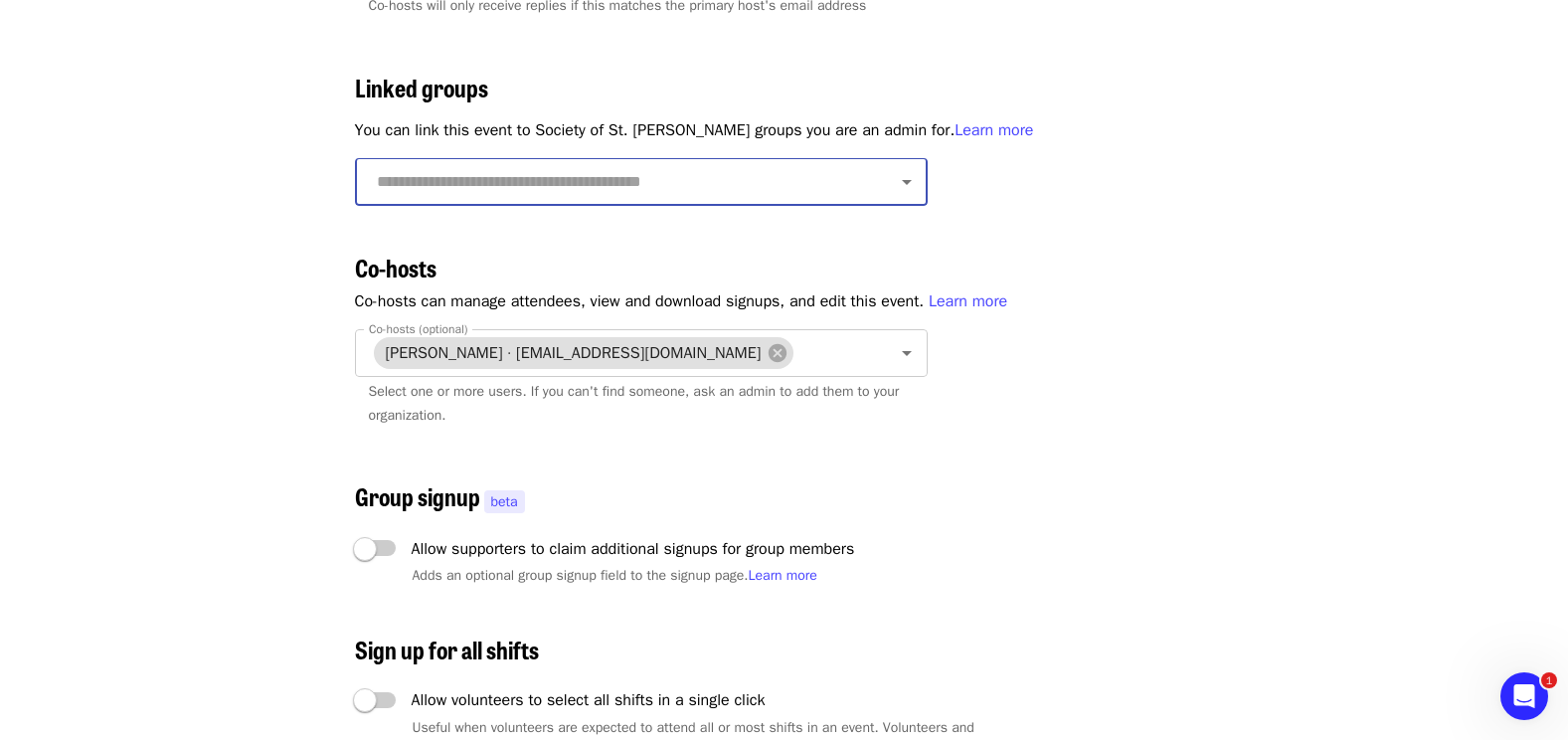 scroll, scrollTop: 3436, scrollLeft: 0, axis: vertical 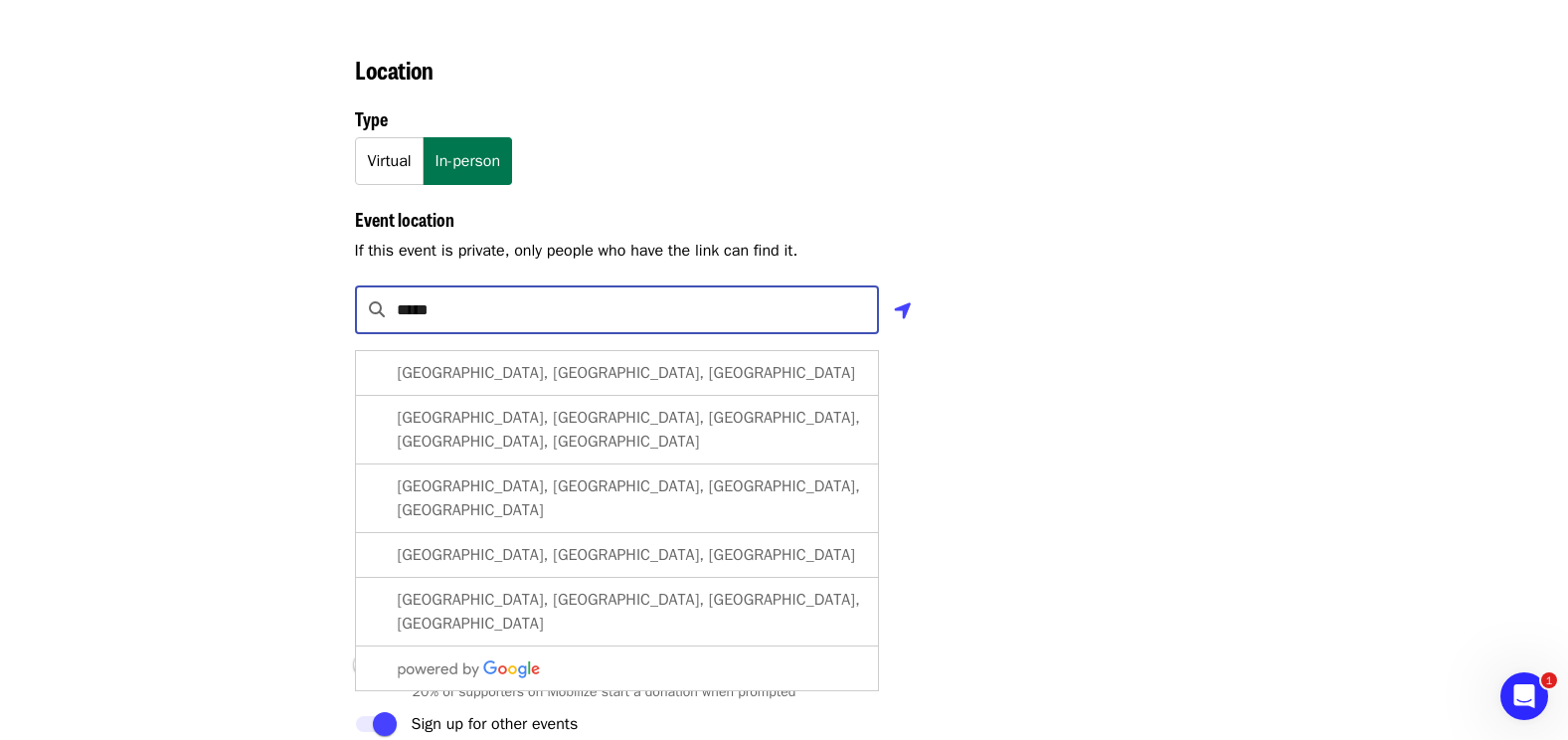 click on "*****" at bounding box center (638, 310) 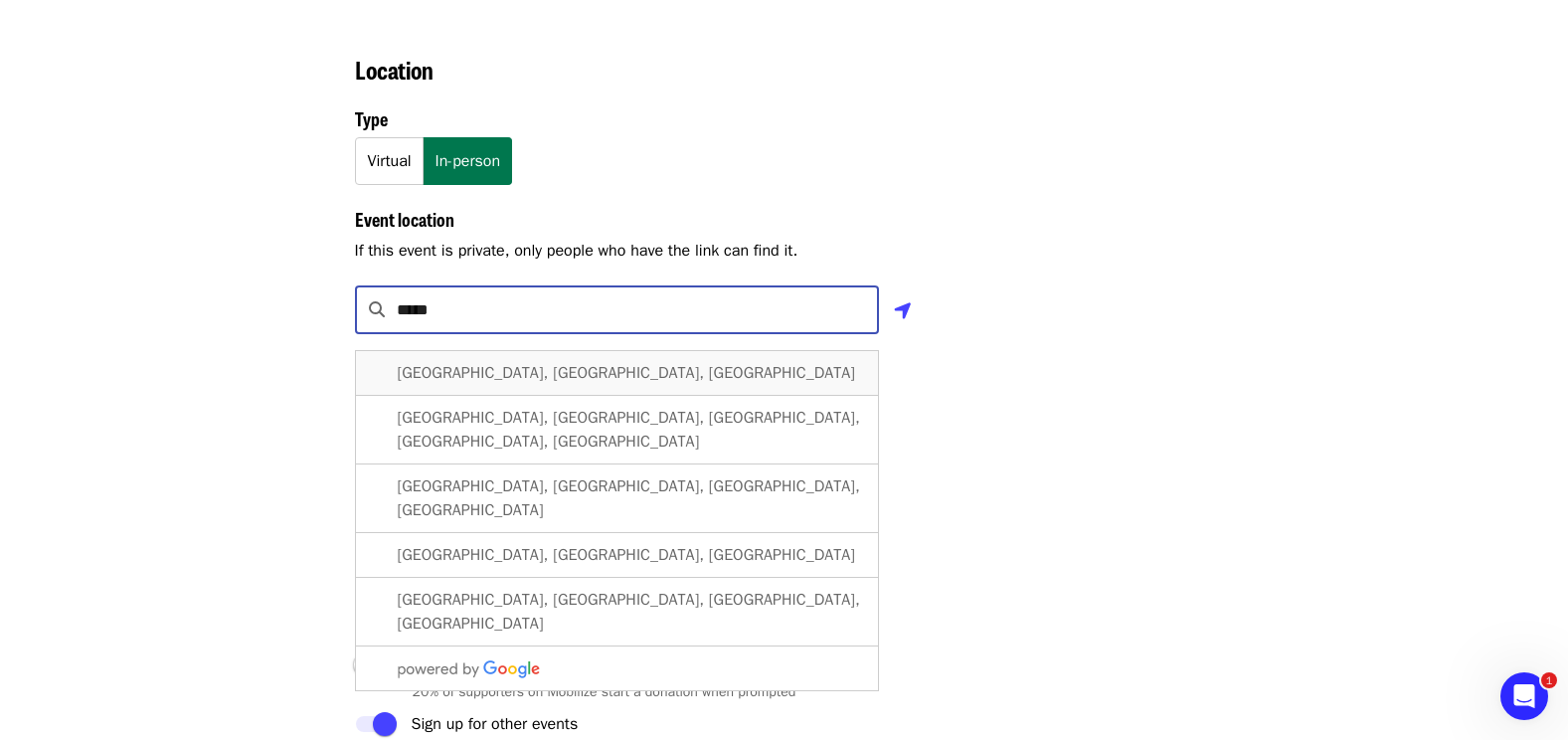 click on "Mebane, NC, USA" at bounding box center [626, 373] 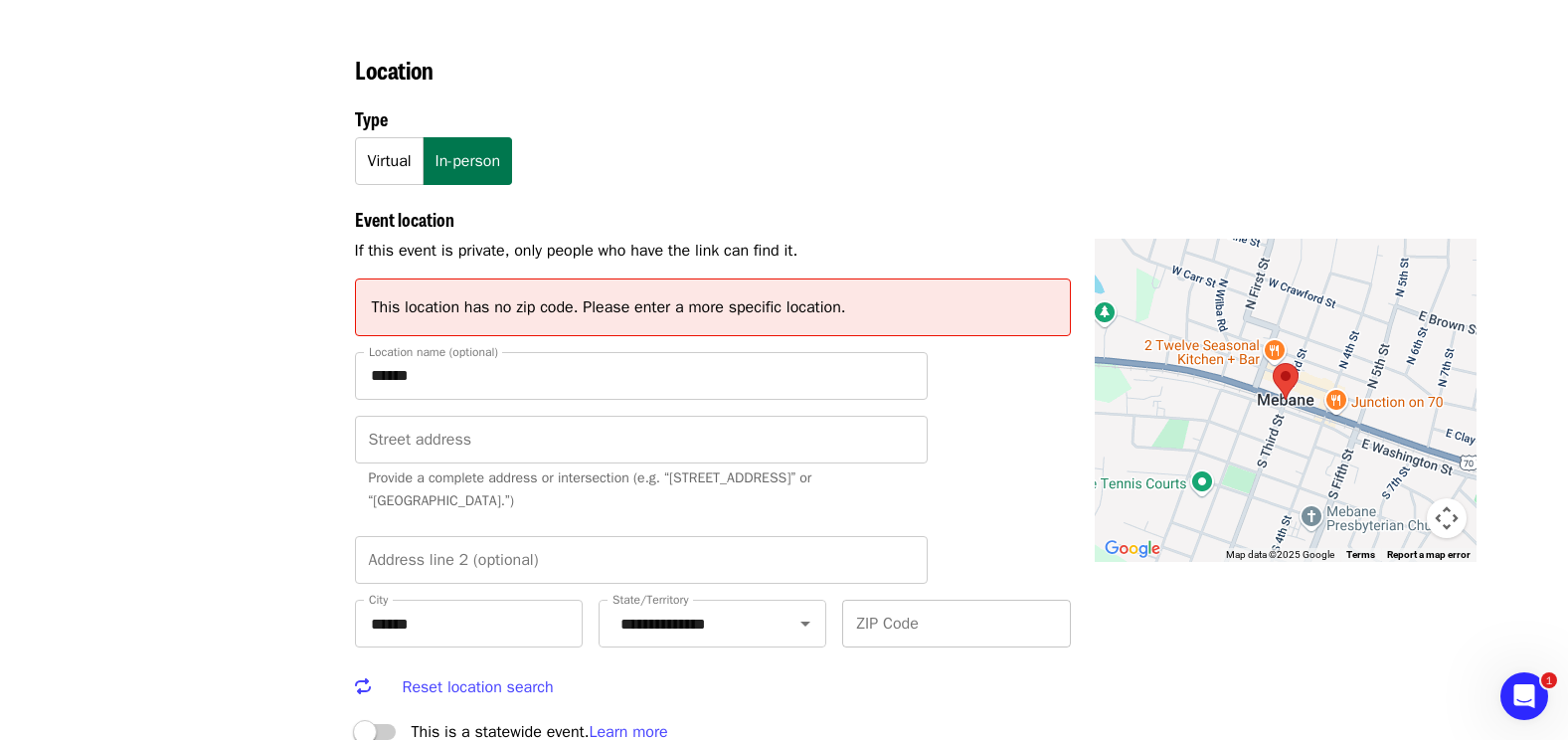 click on "ZIP Code" at bounding box center [956, 624] 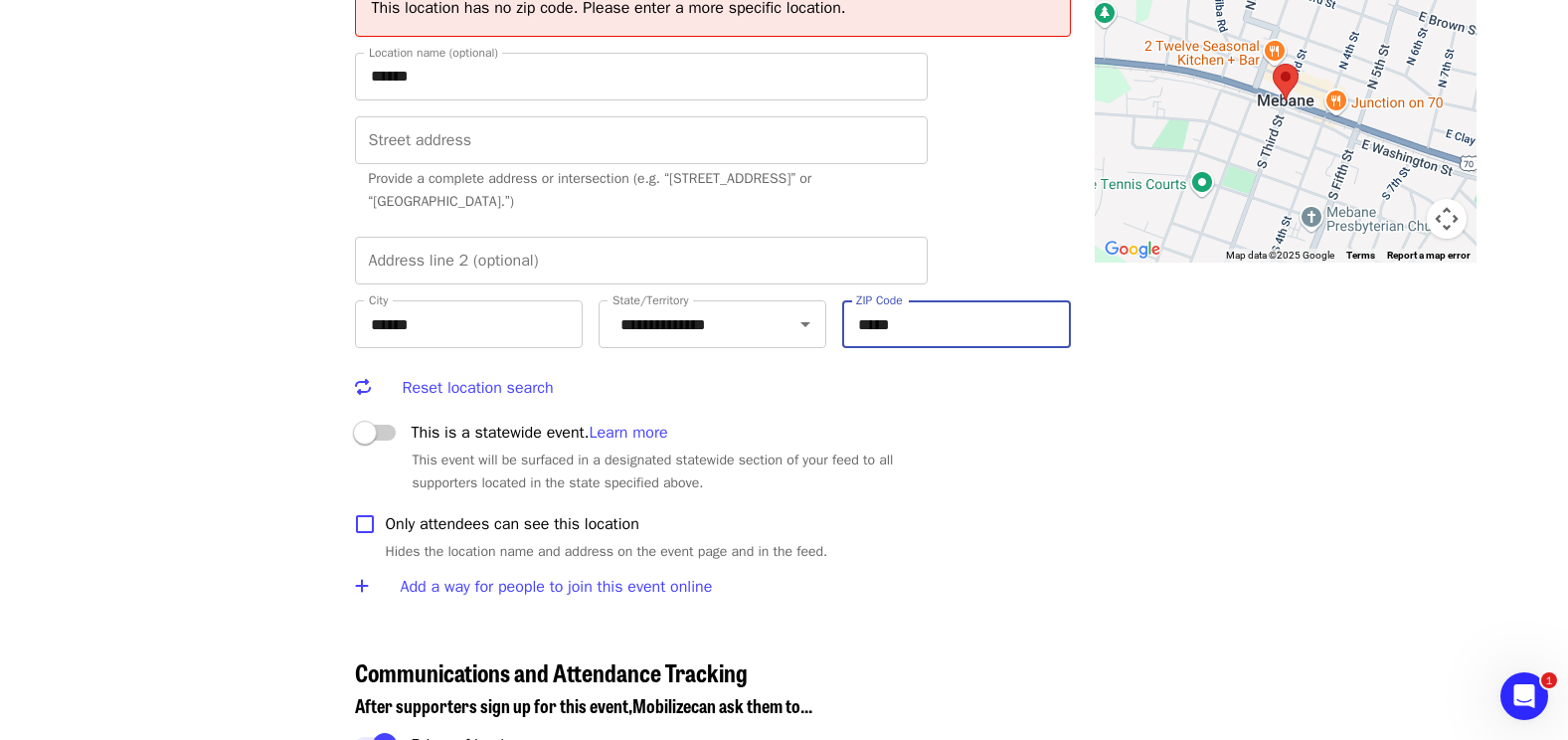 scroll, scrollTop: 2071, scrollLeft: 0, axis: vertical 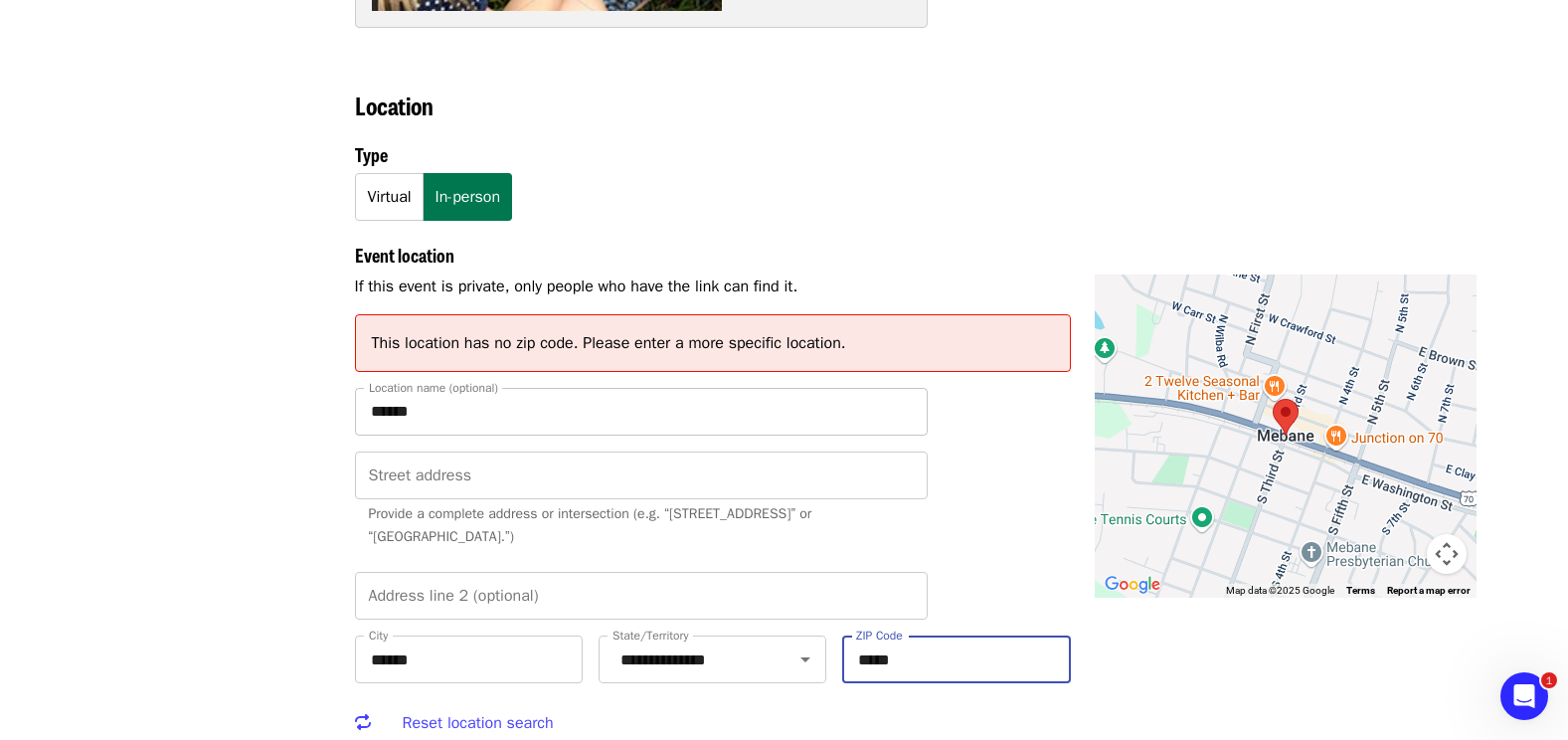 type on "*****" 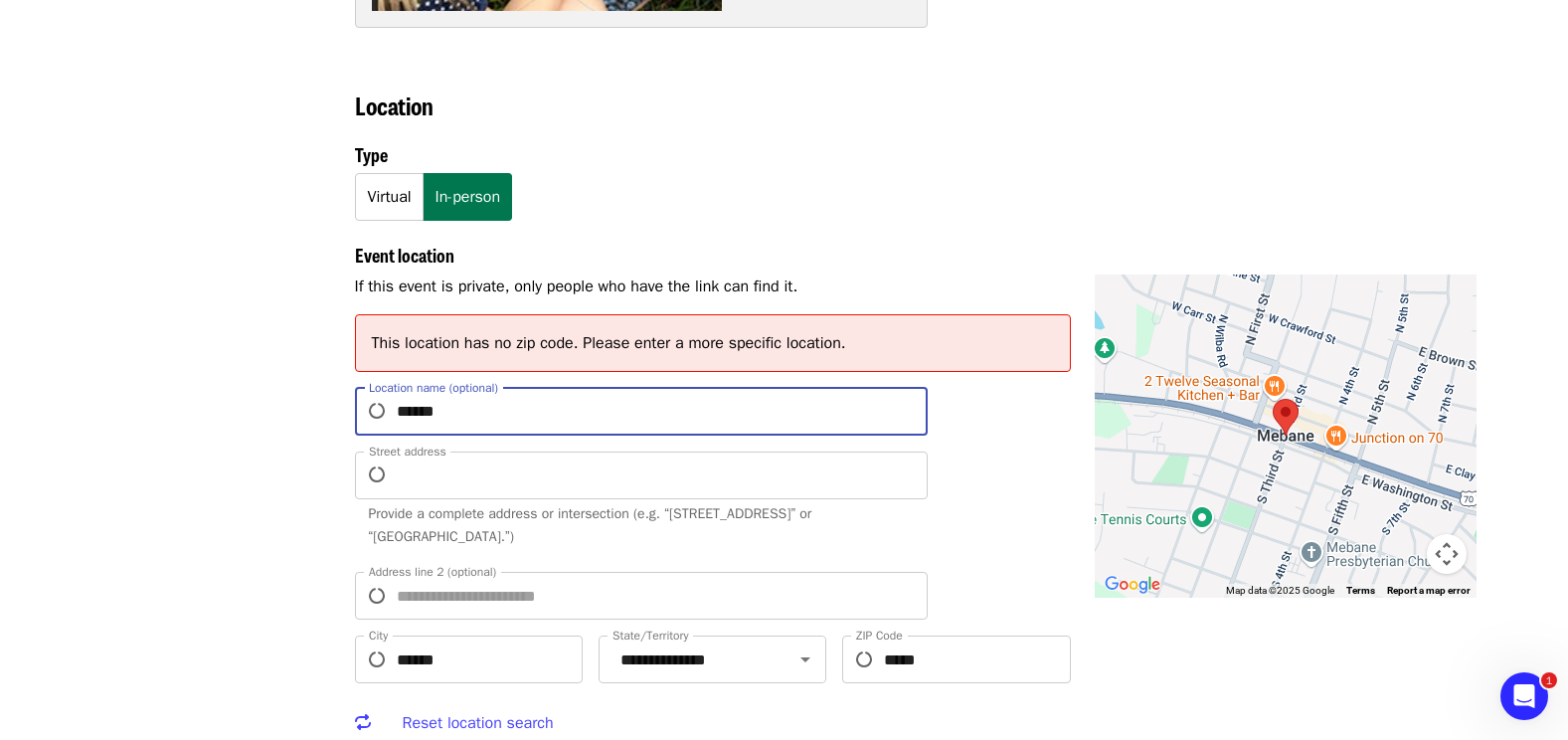 click on "******" at bounding box center (662, 412) 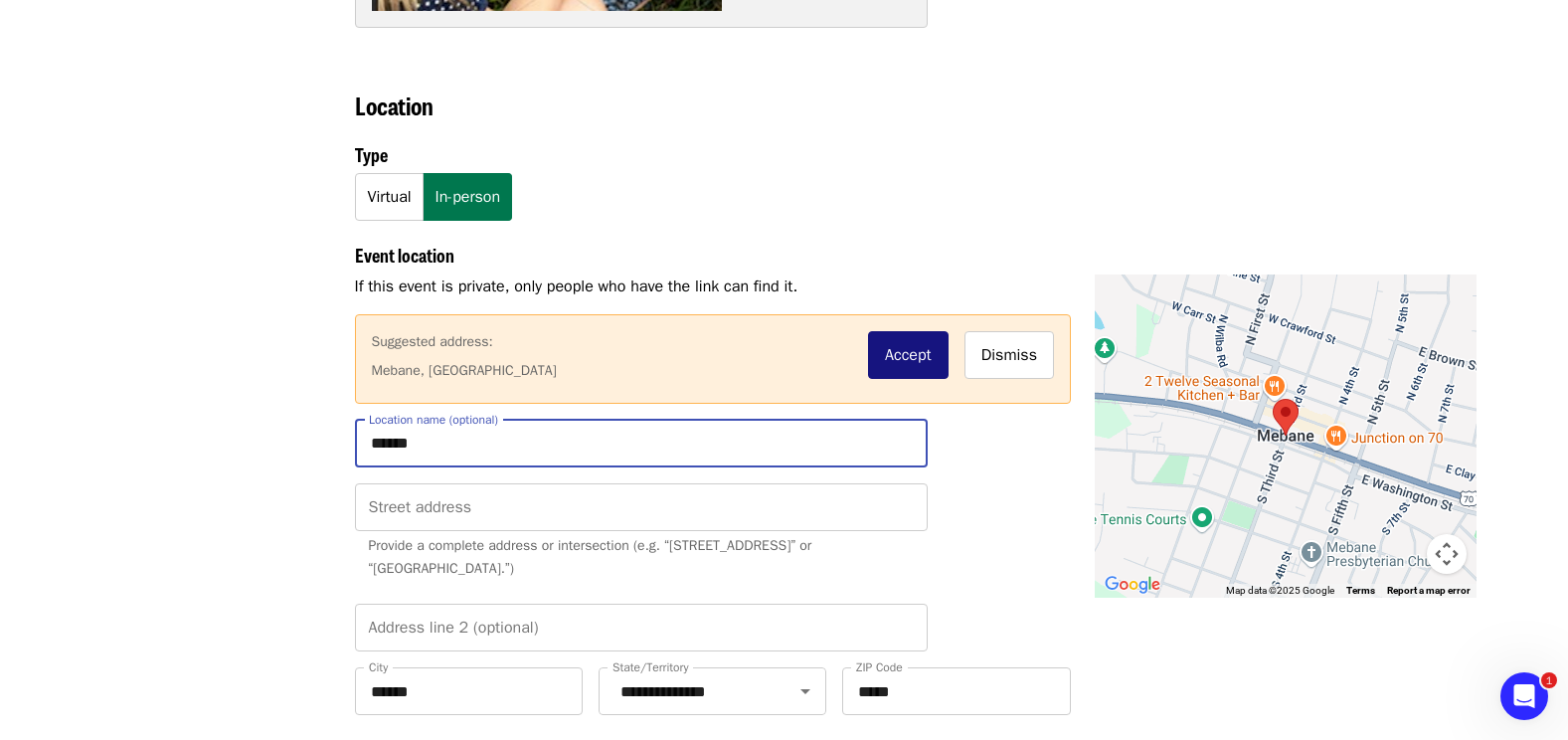 click on "Accept" at bounding box center [908, 355] 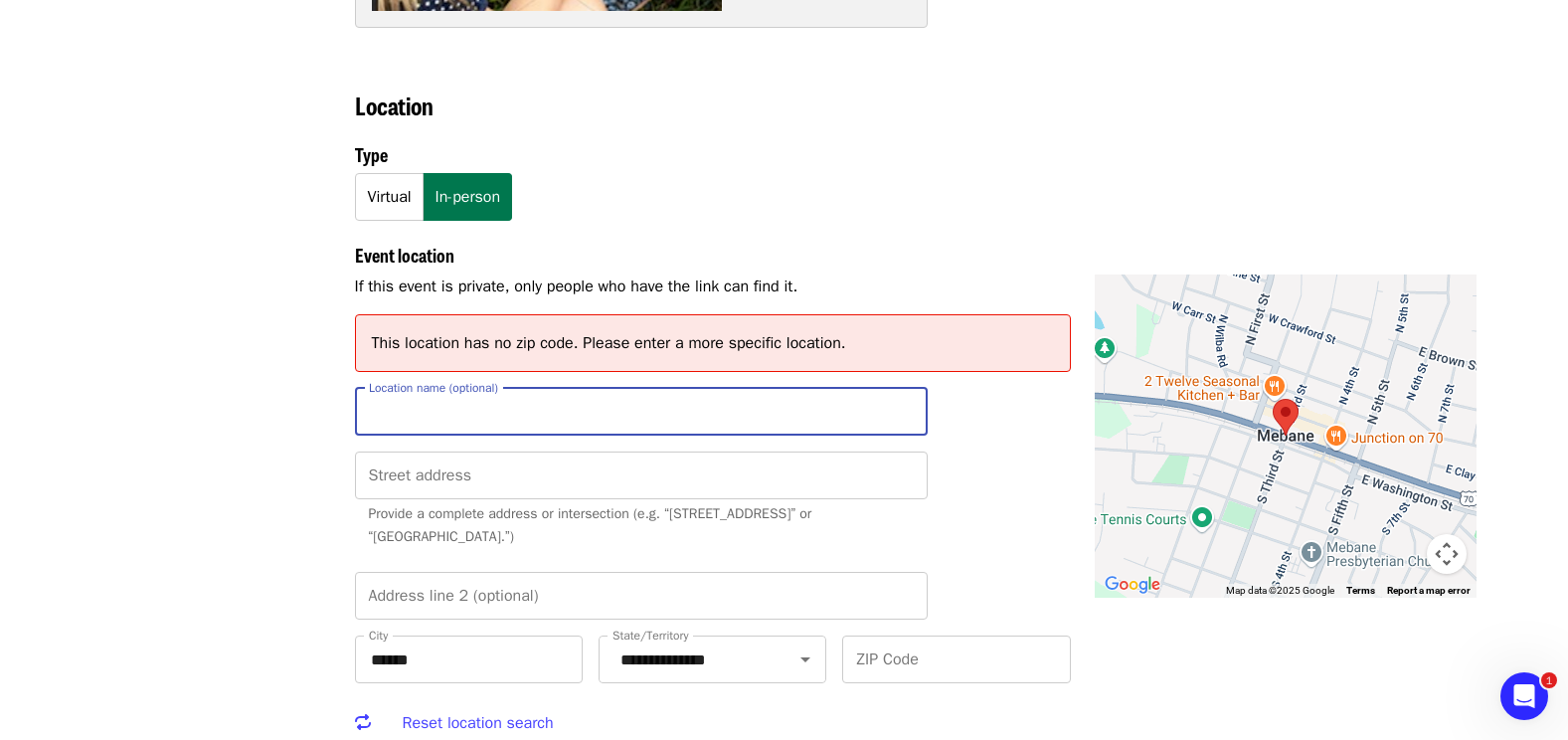 click on "Location name (optional)" at bounding box center [641, 412] 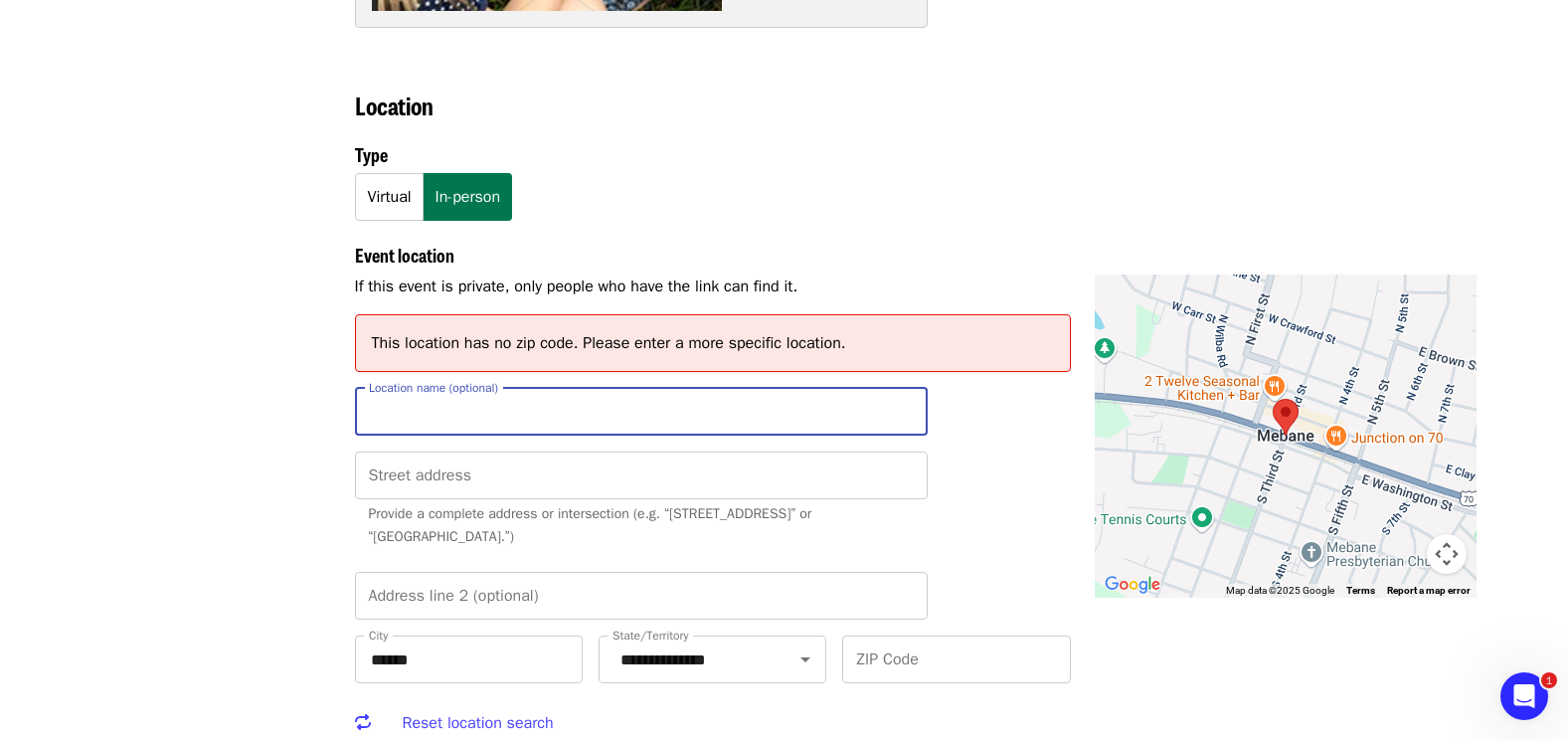 click on "Location name (optional)" at bounding box center (641, 412) 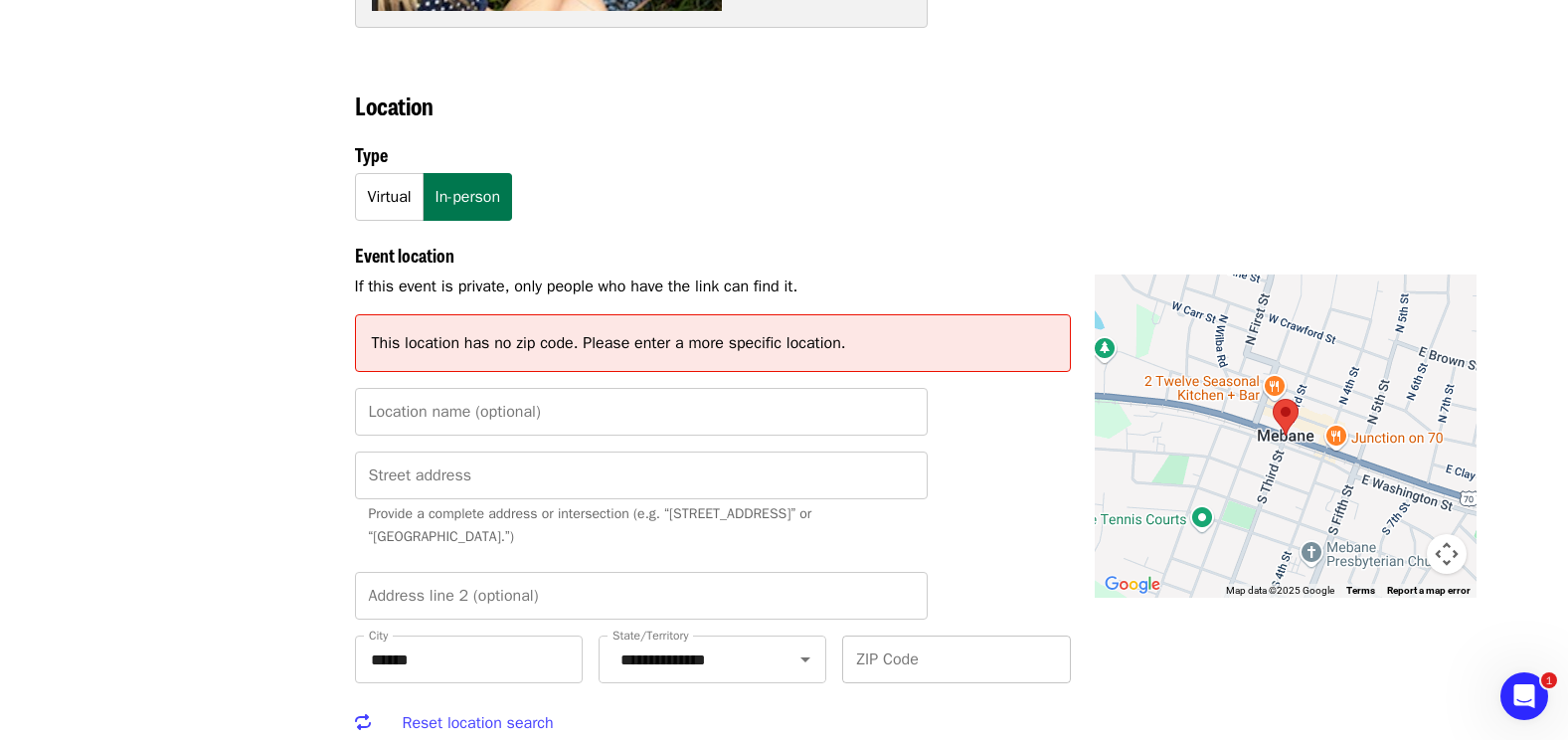 click on "ZIP Code" at bounding box center (956, 659) 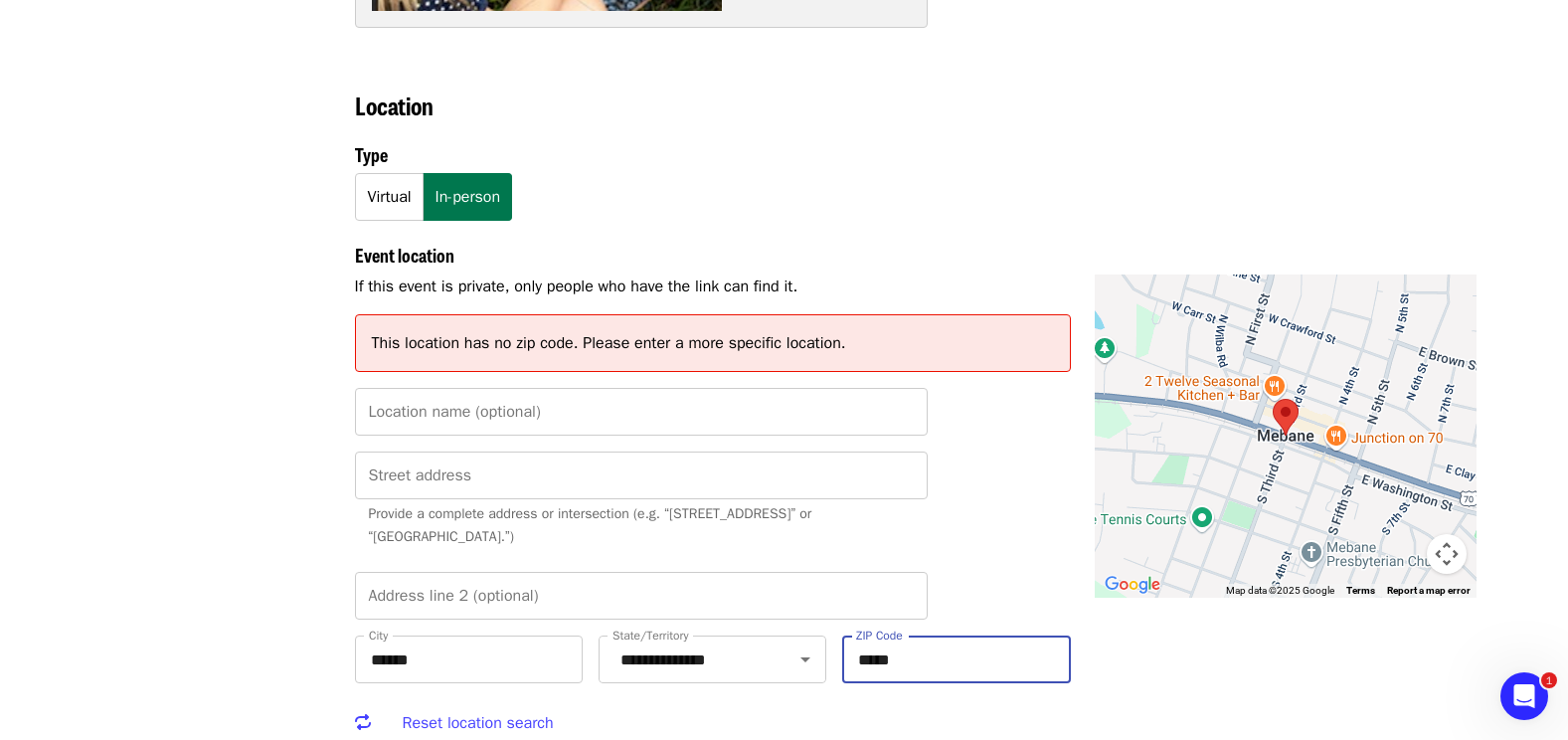 type on "*****" 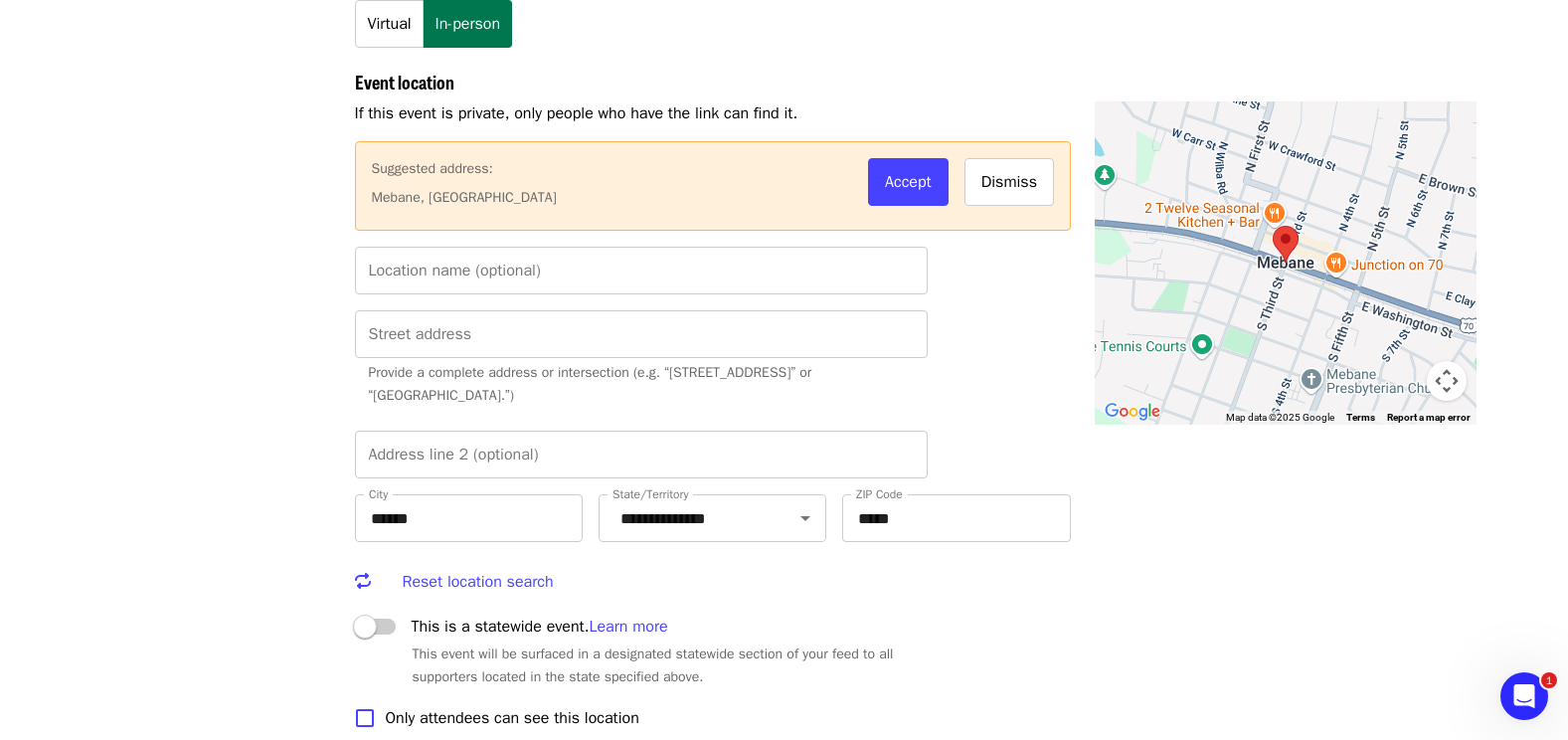 scroll, scrollTop: 1882, scrollLeft: 0, axis: vertical 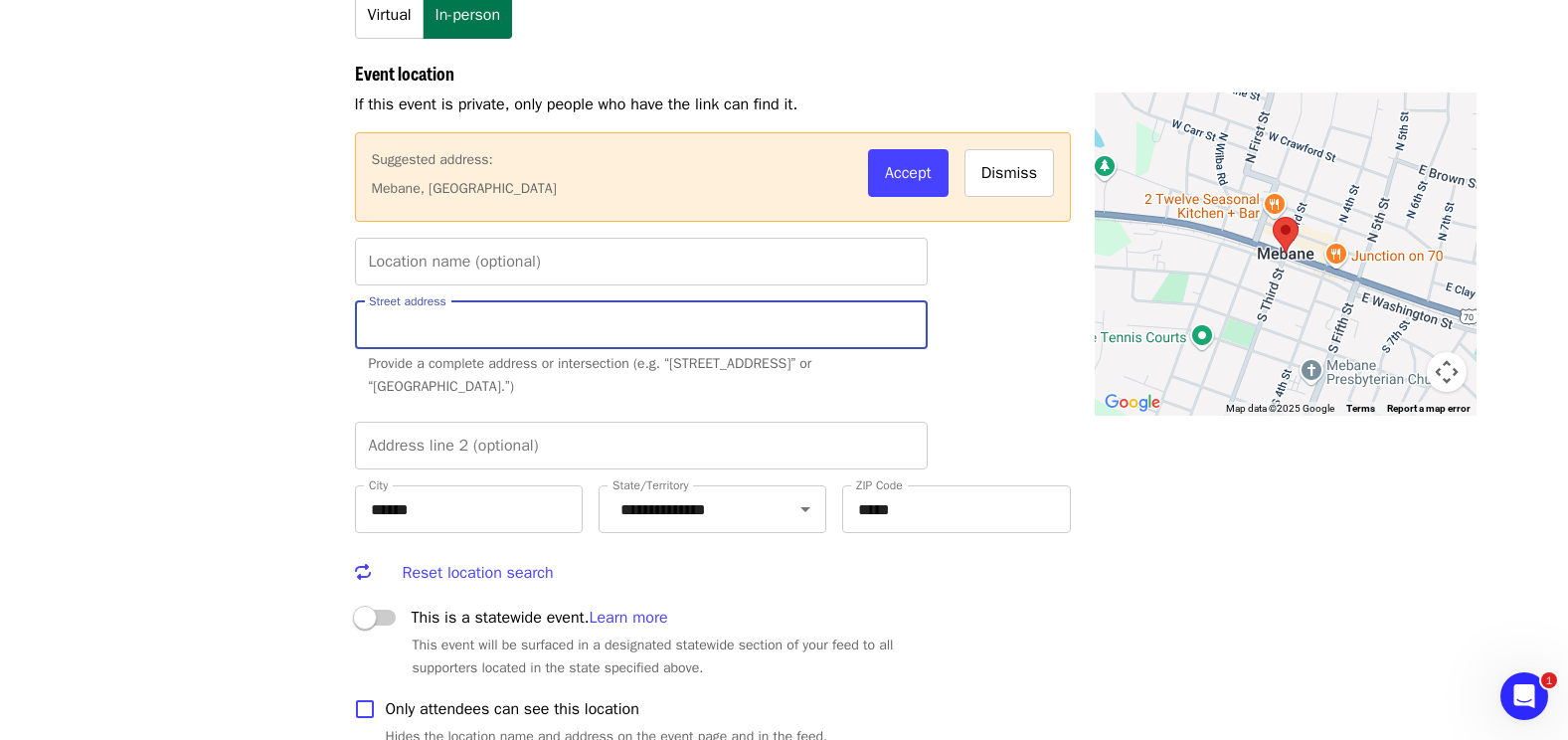 click on "Street address" at bounding box center (641, 325) 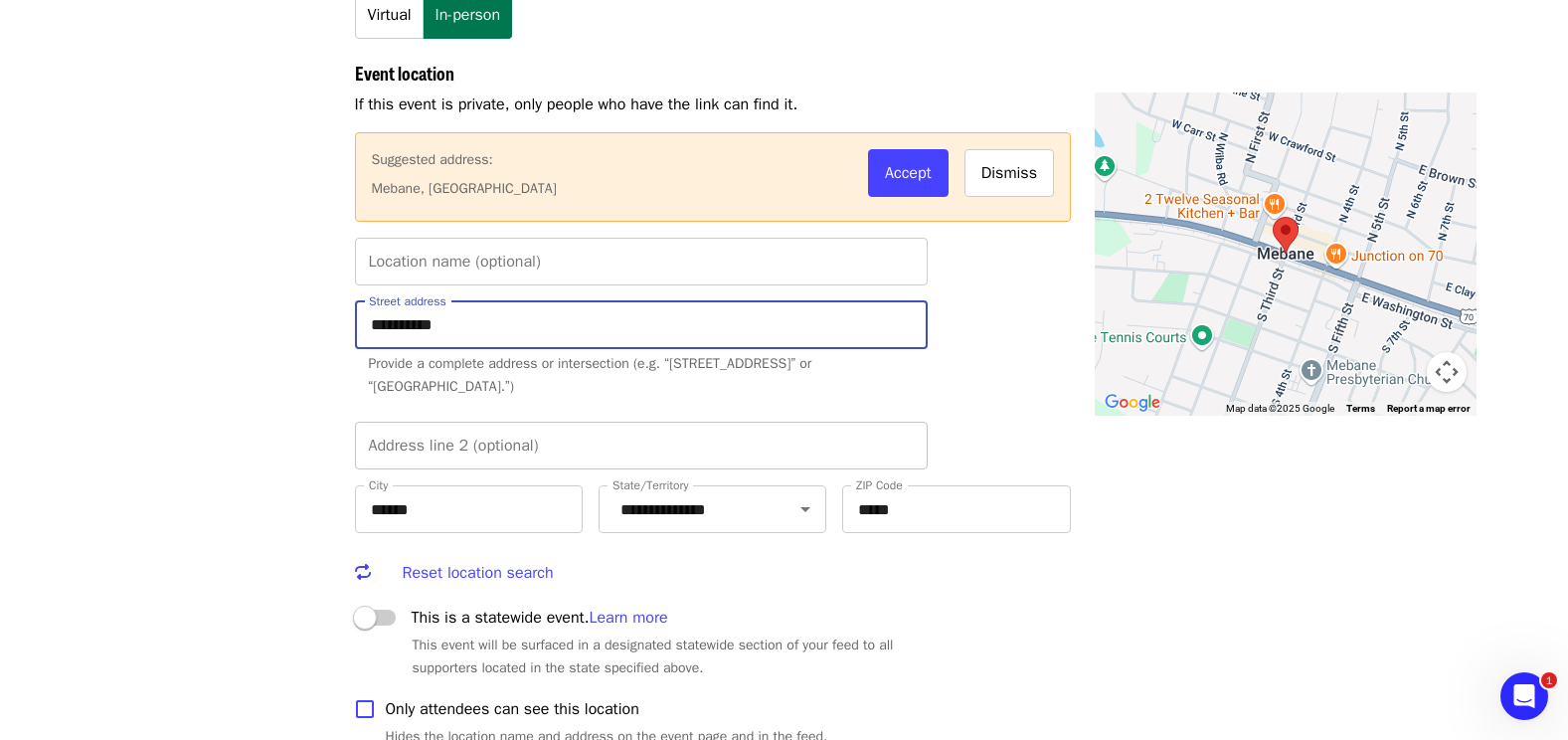 type on "**********" 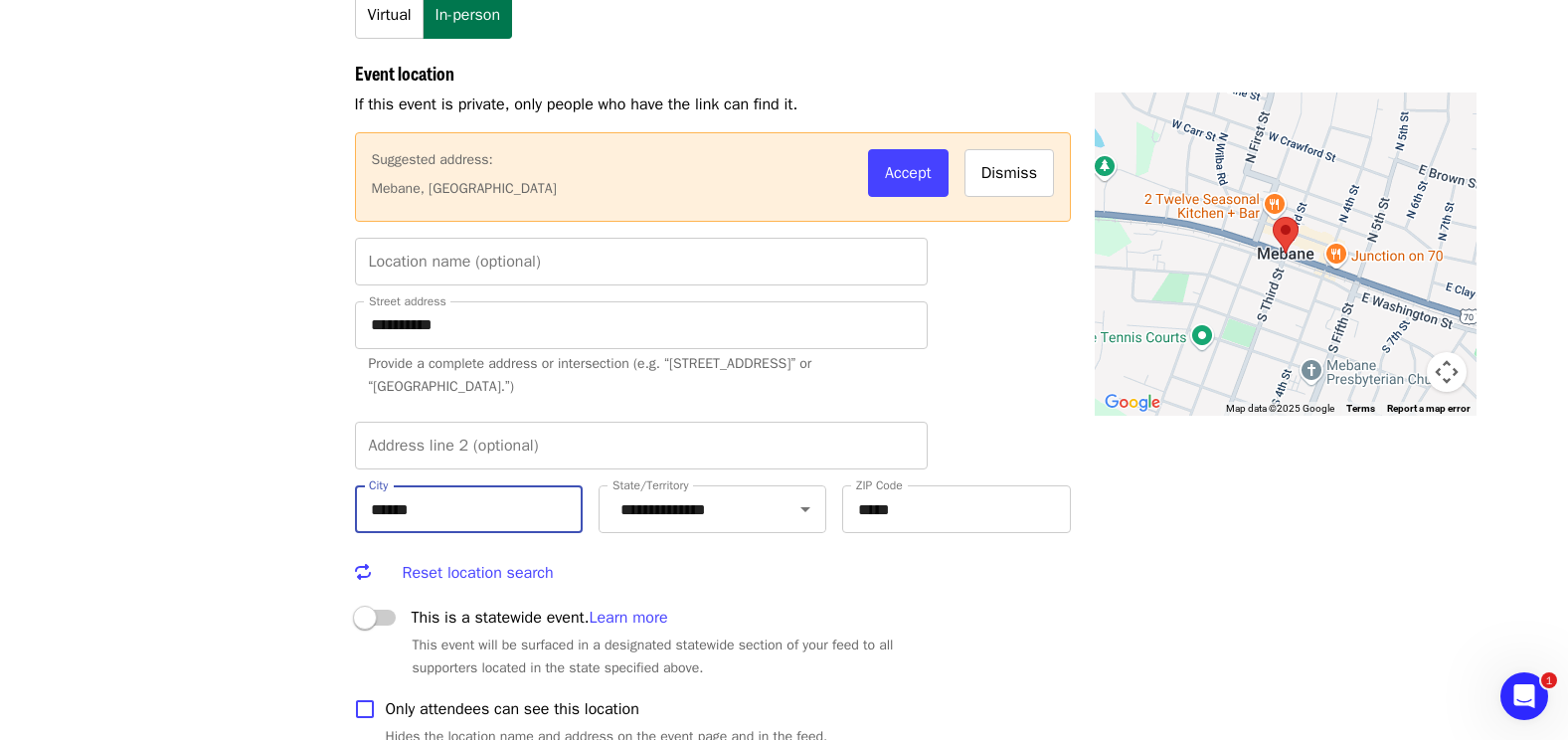 click on "******" at bounding box center [468, 509] 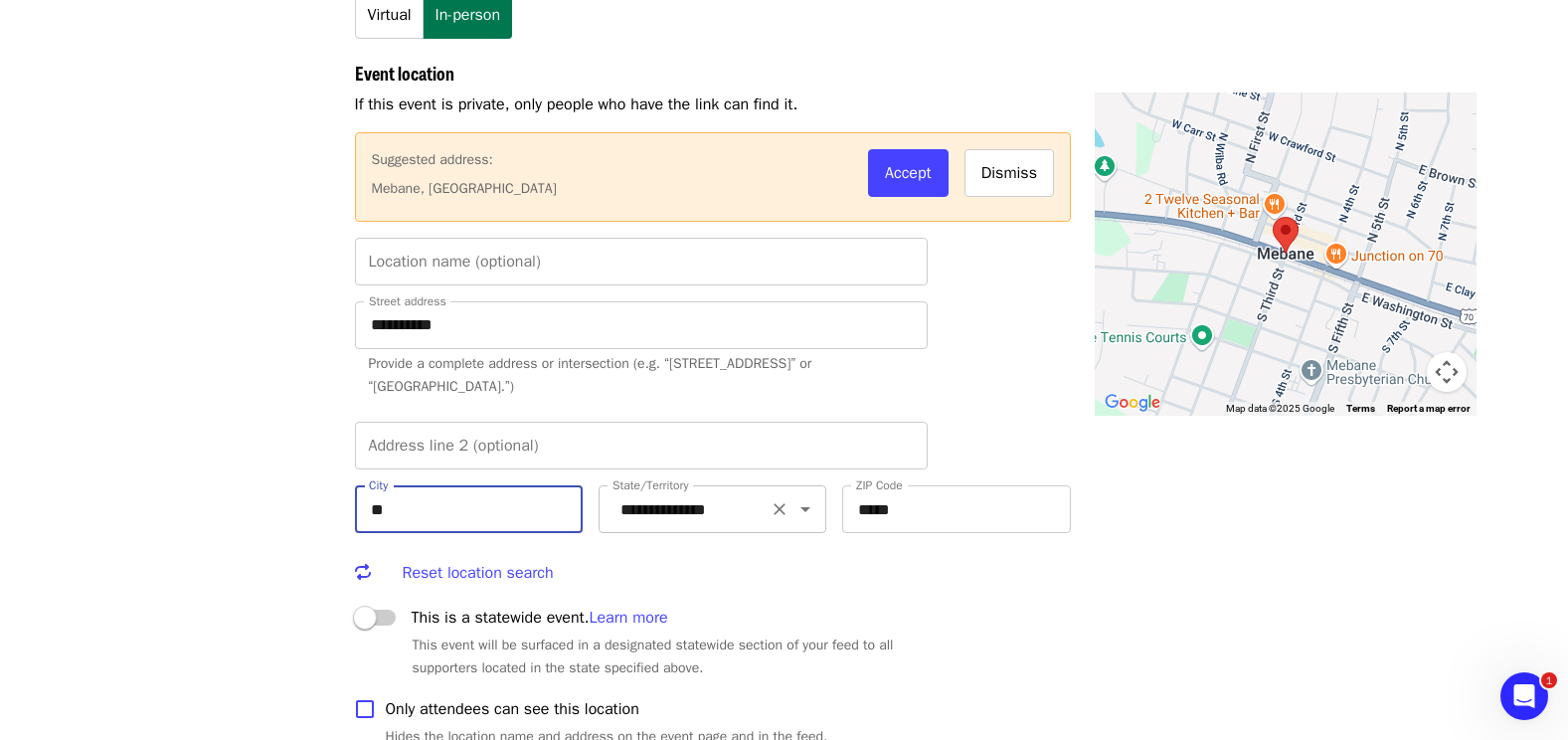 type on "*" 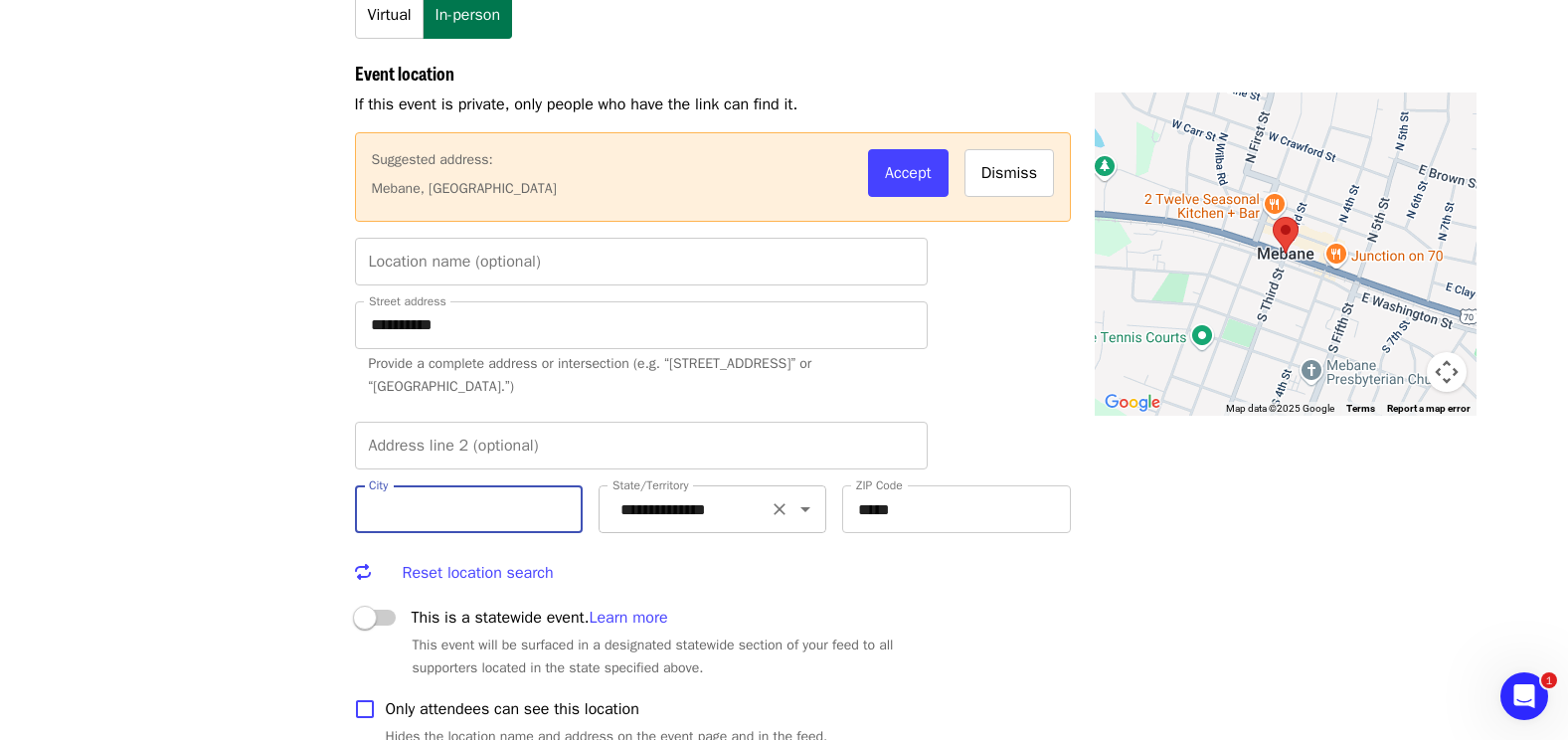 click 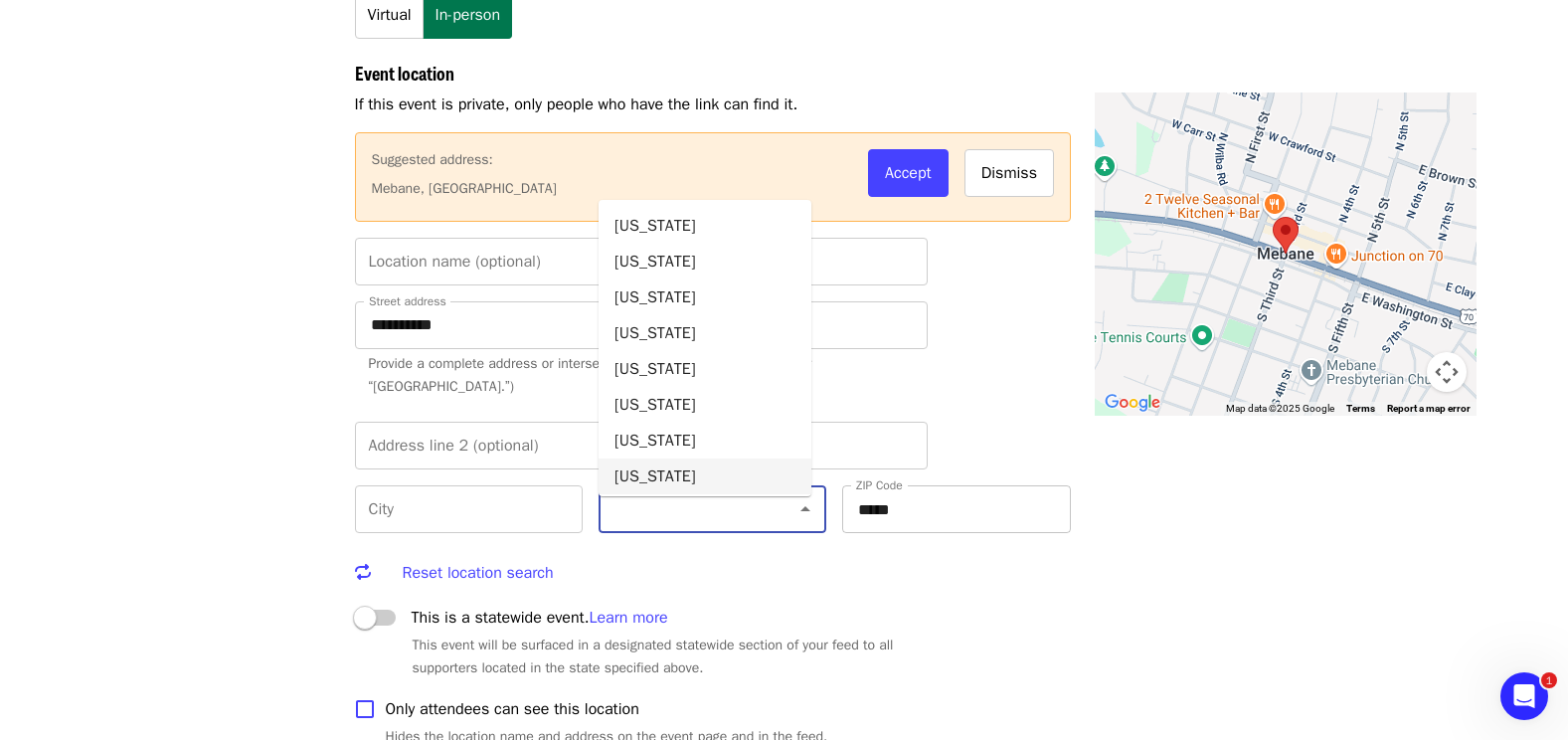 type 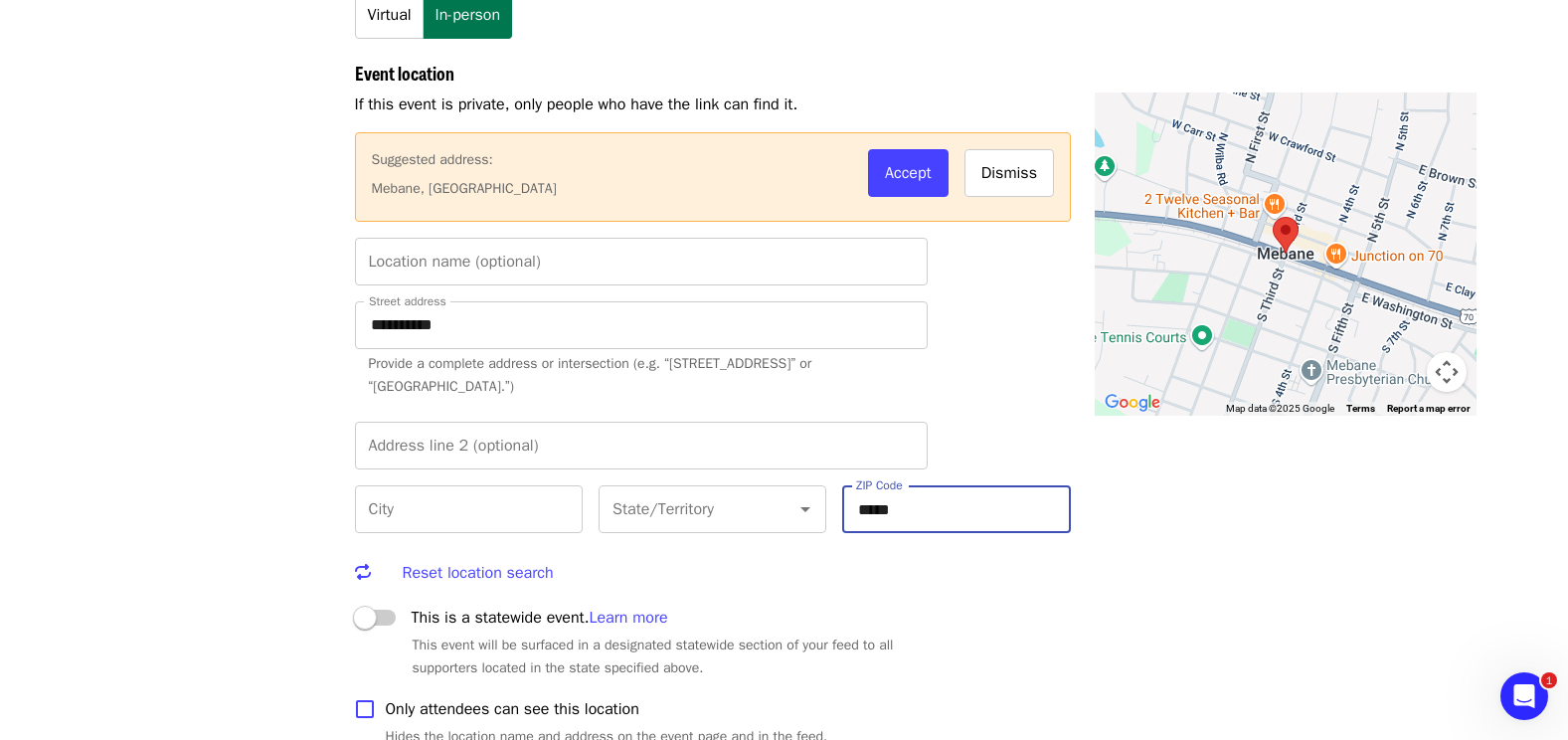 click on "*****" at bounding box center (956, 509) 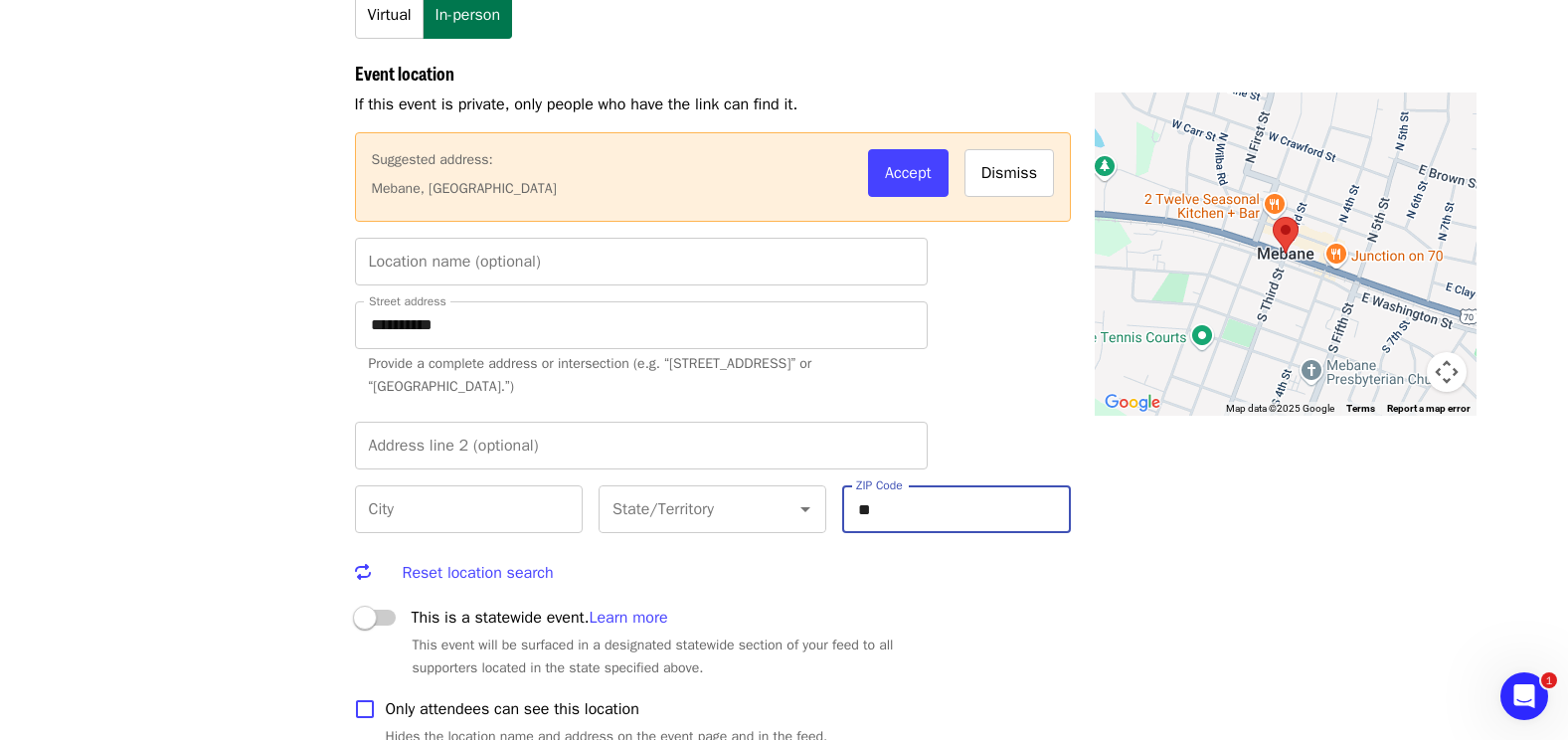 type on "*" 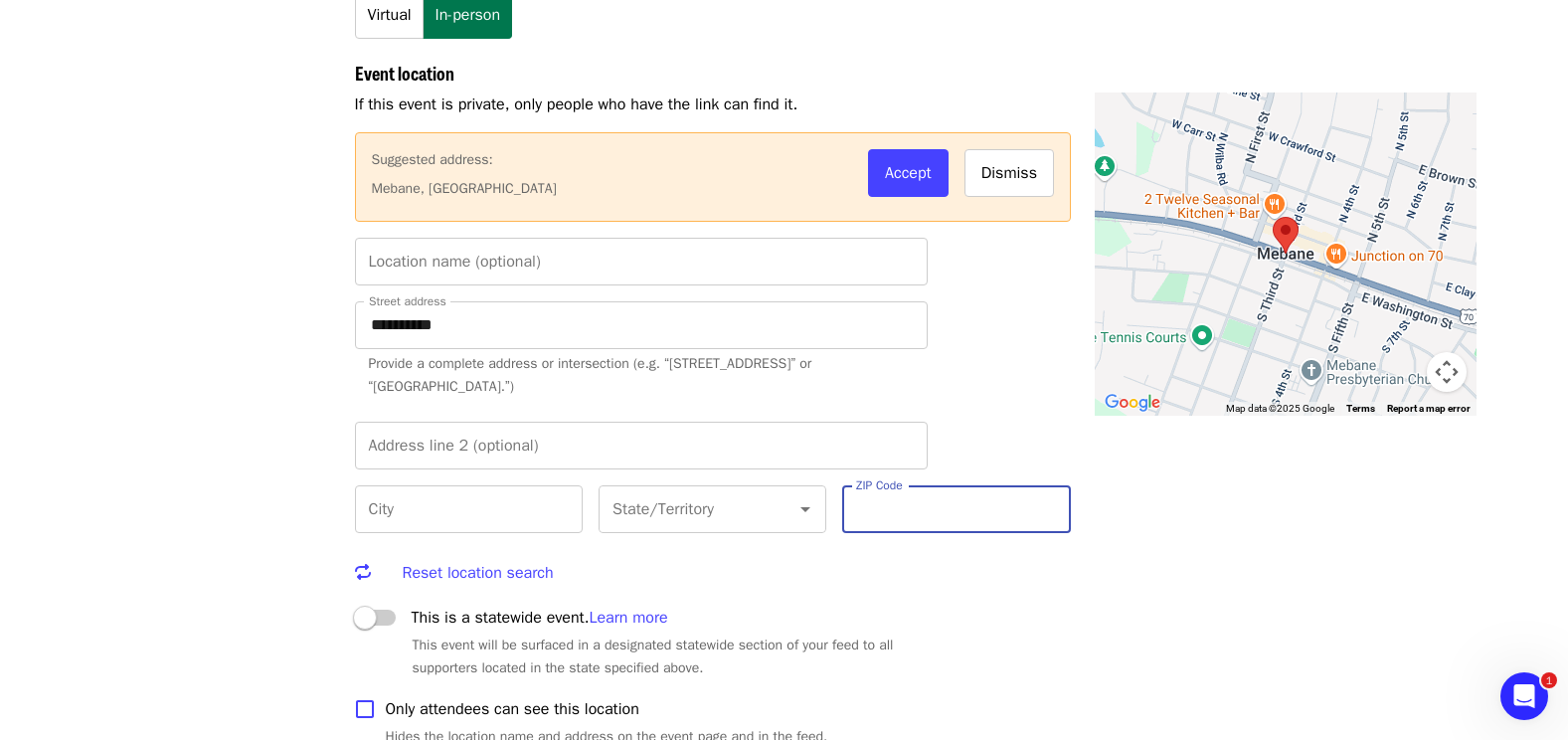 type 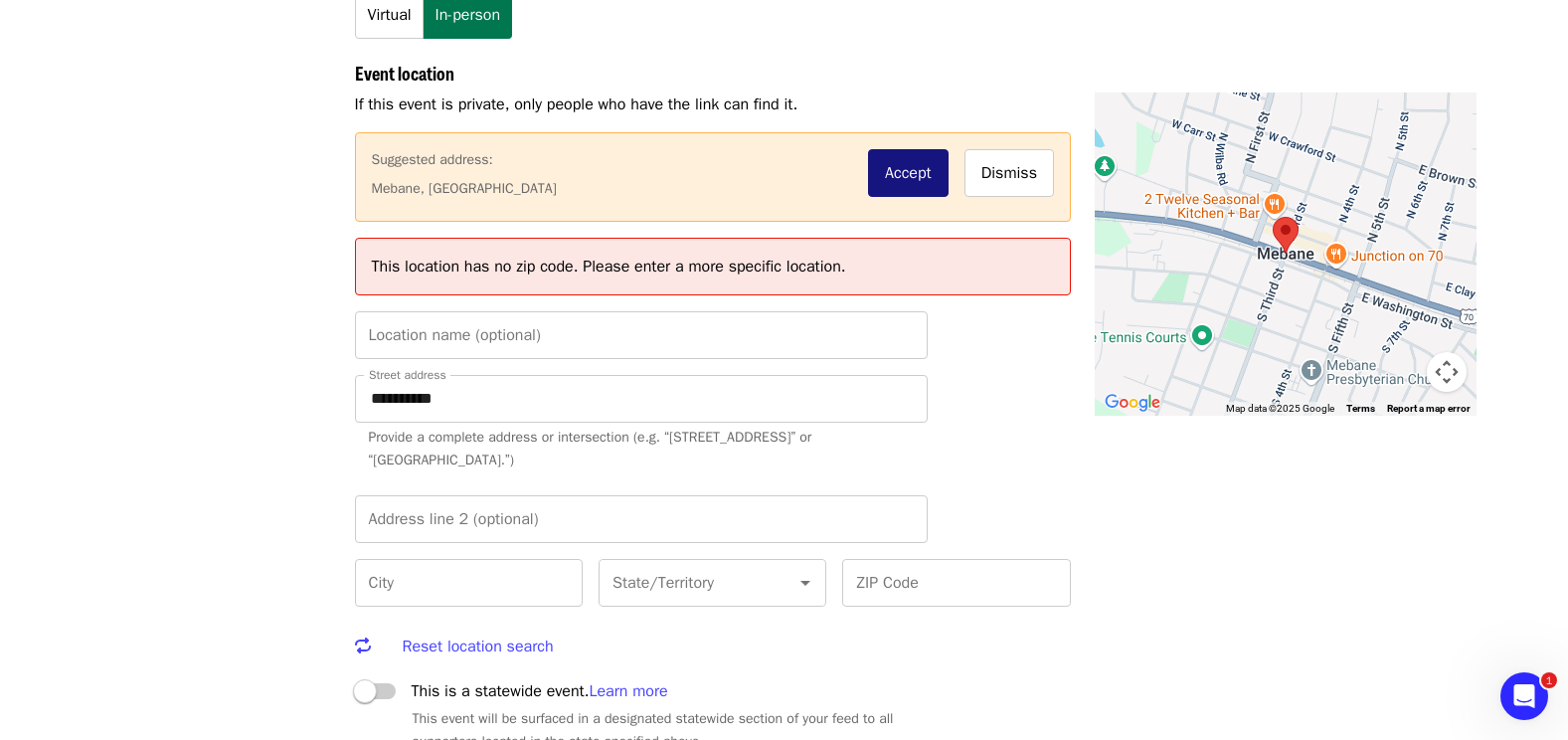 click on "Accept" at bounding box center (908, 173) 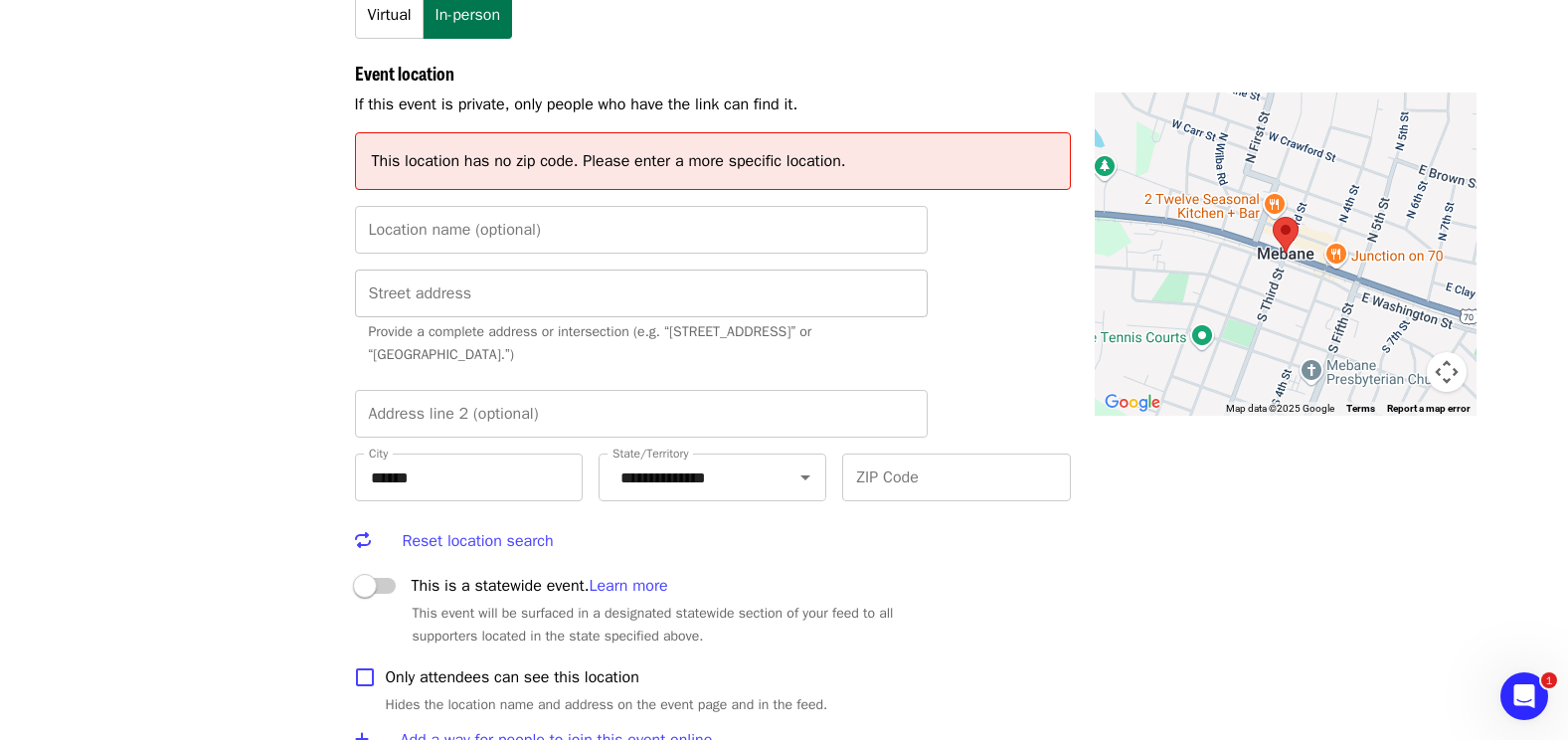click on "Street address" at bounding box center (641, 293) 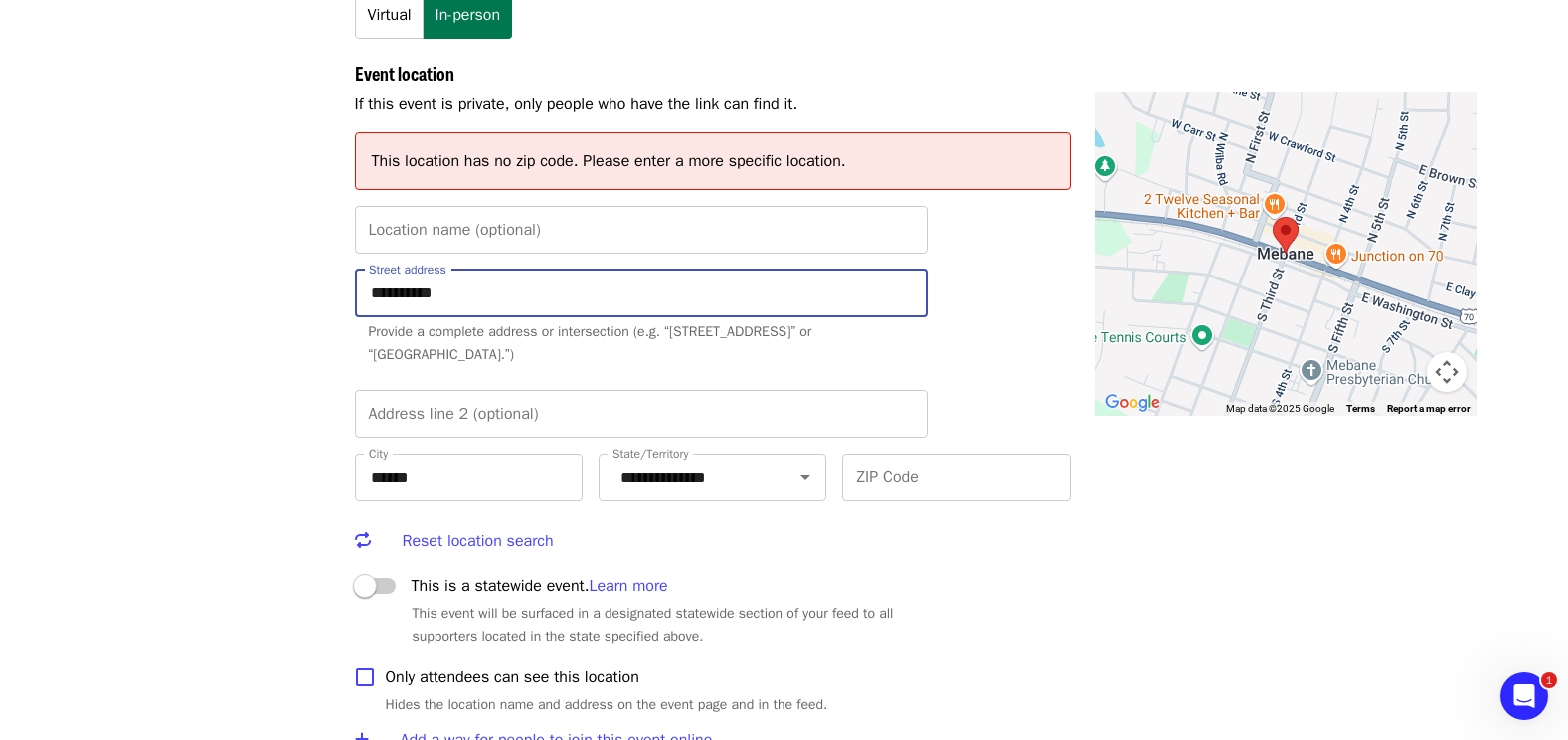 type on "**********" 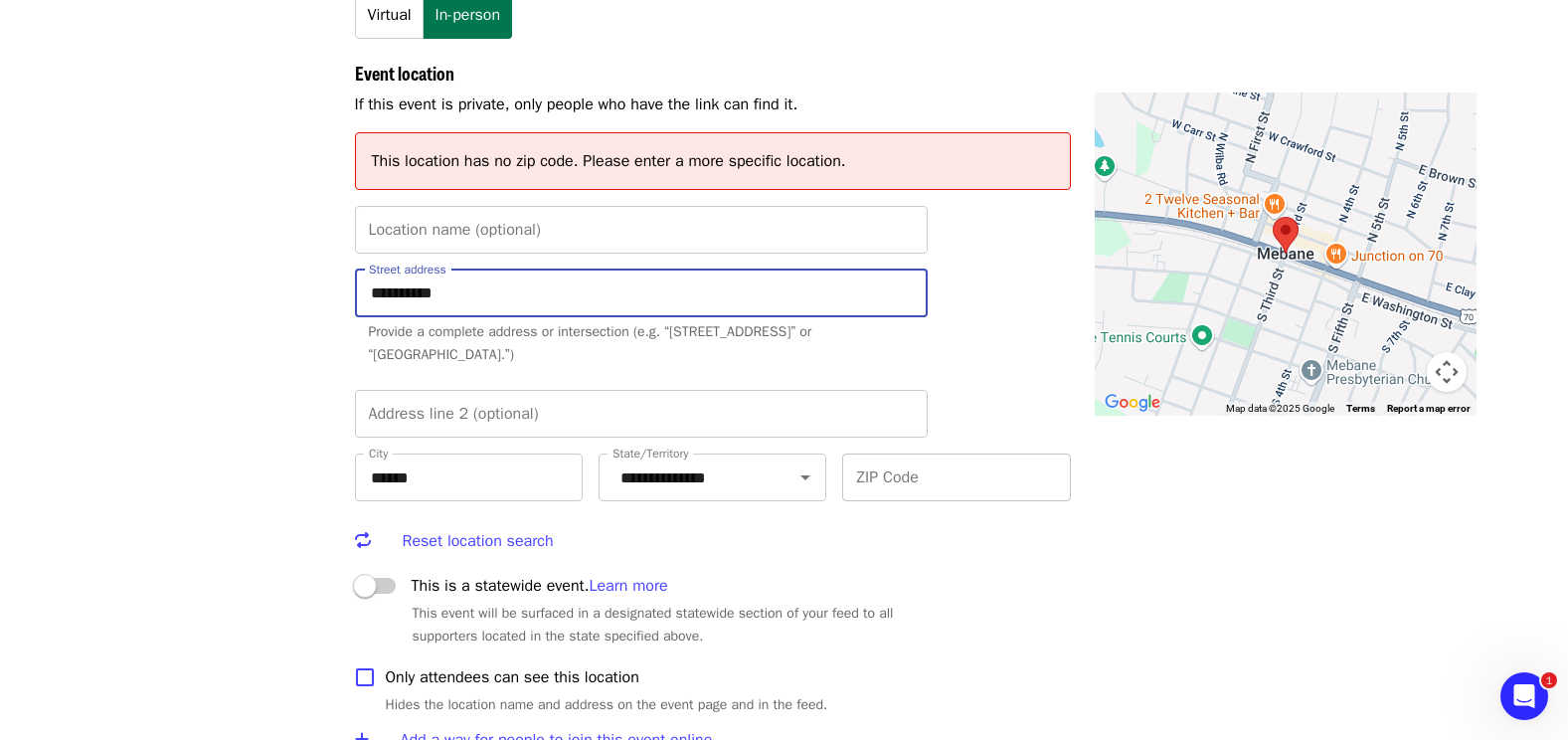 click on "**********" at bounding box center [725, 428] 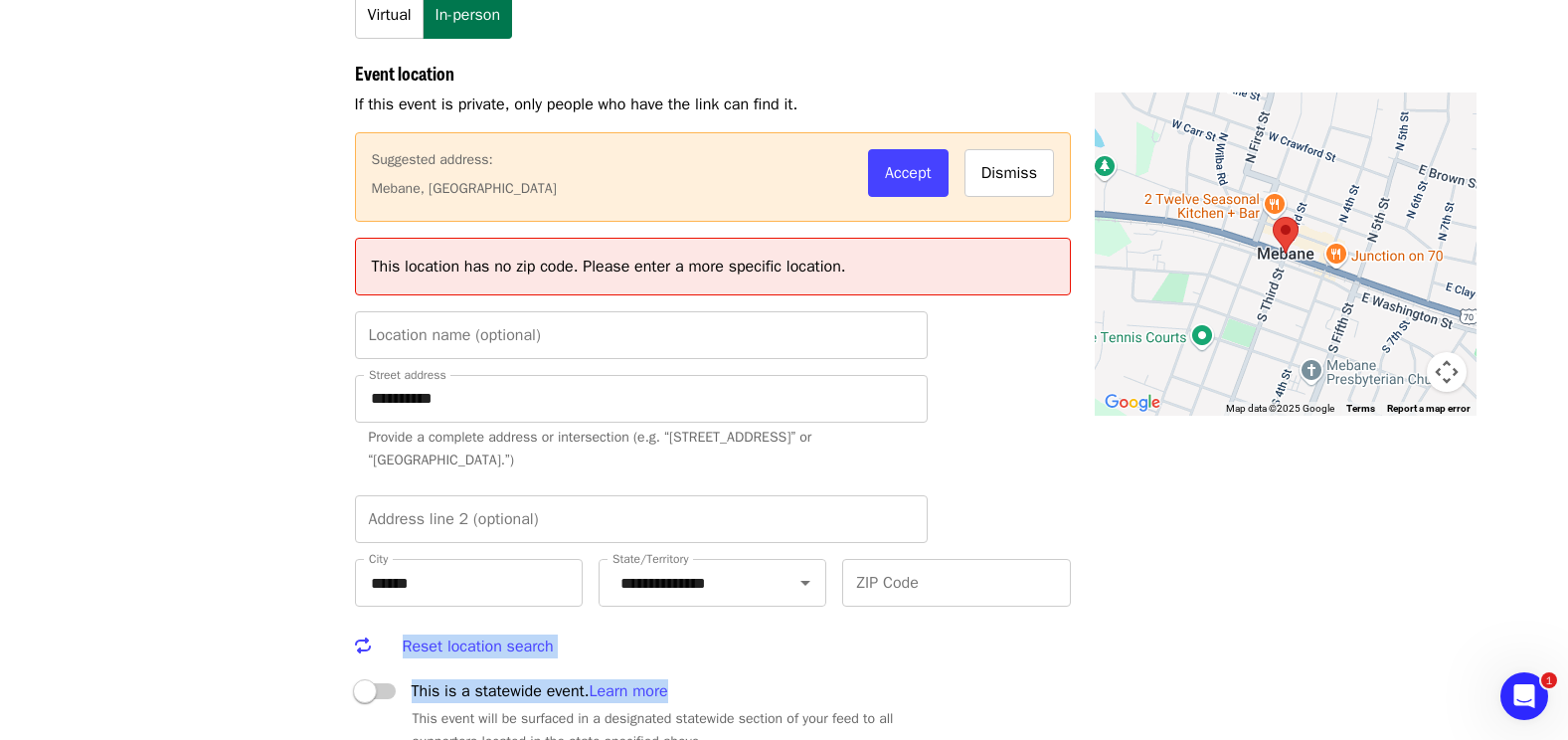 drag, startPoint x: 1058, startPoint y: 603, endPoint x: 1075, endPoint y: 619, distance: 23.345235 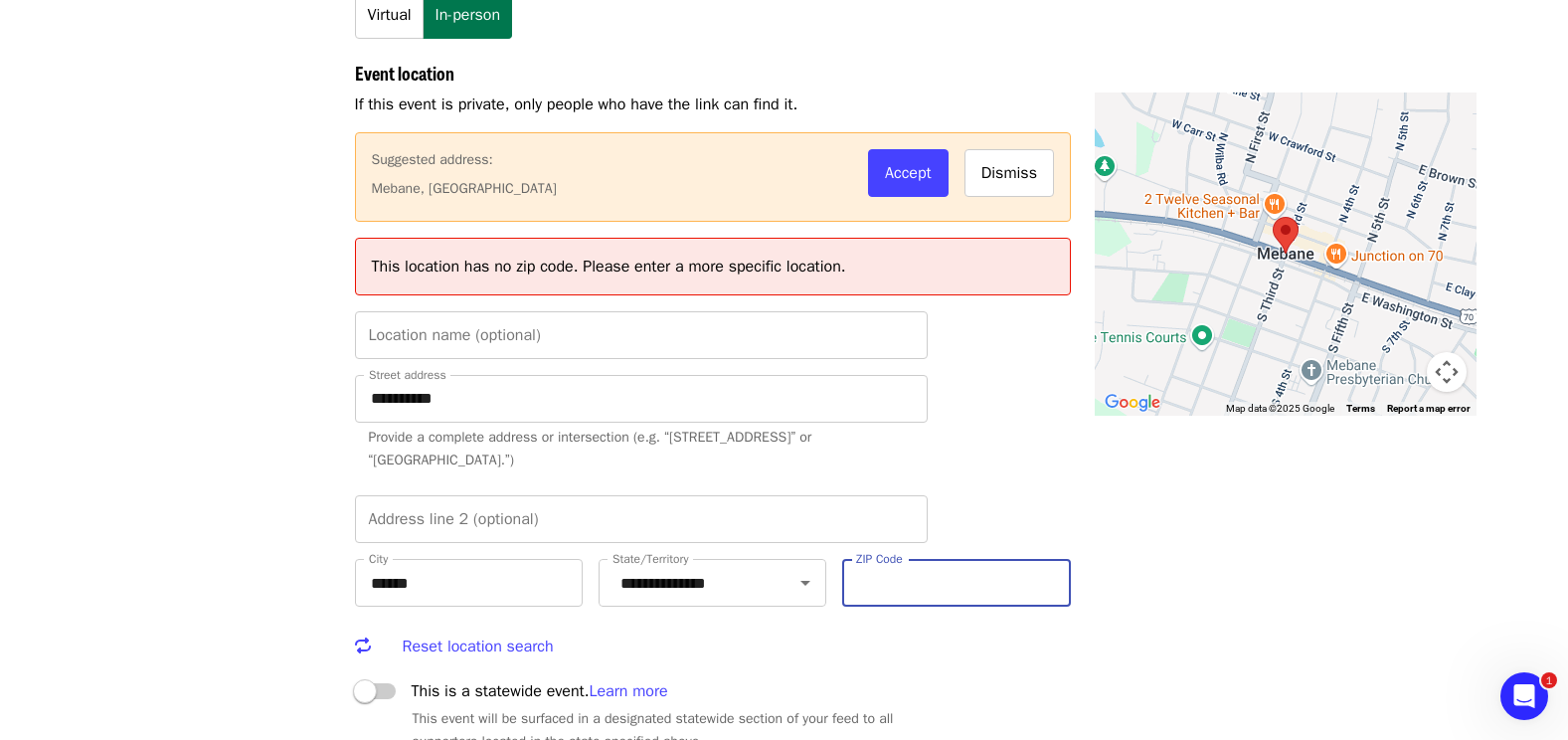 click on "**********" at bounding box center [725, 480] 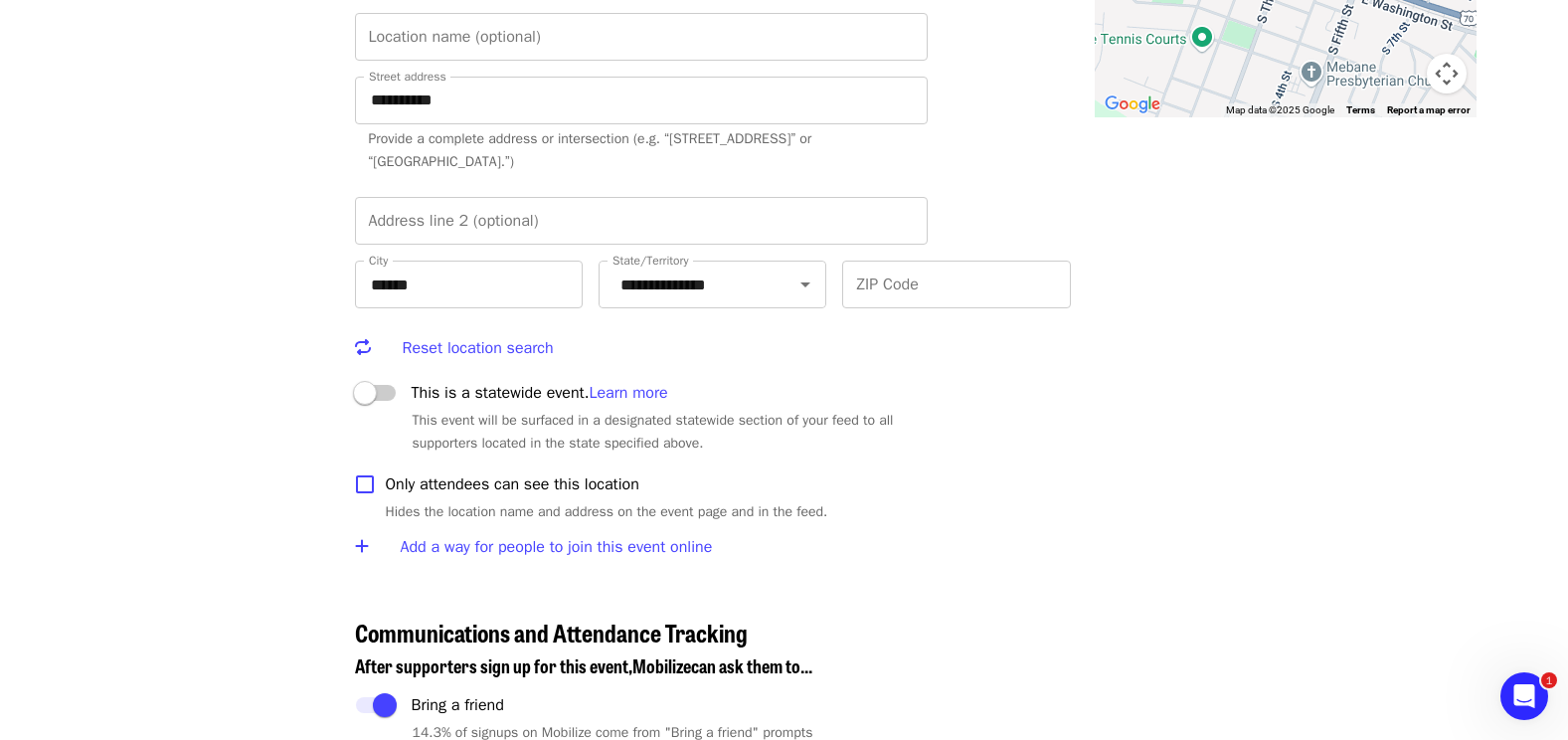 scroll, scrollTop: 2200, scrollLeft: 0, axis: vertical 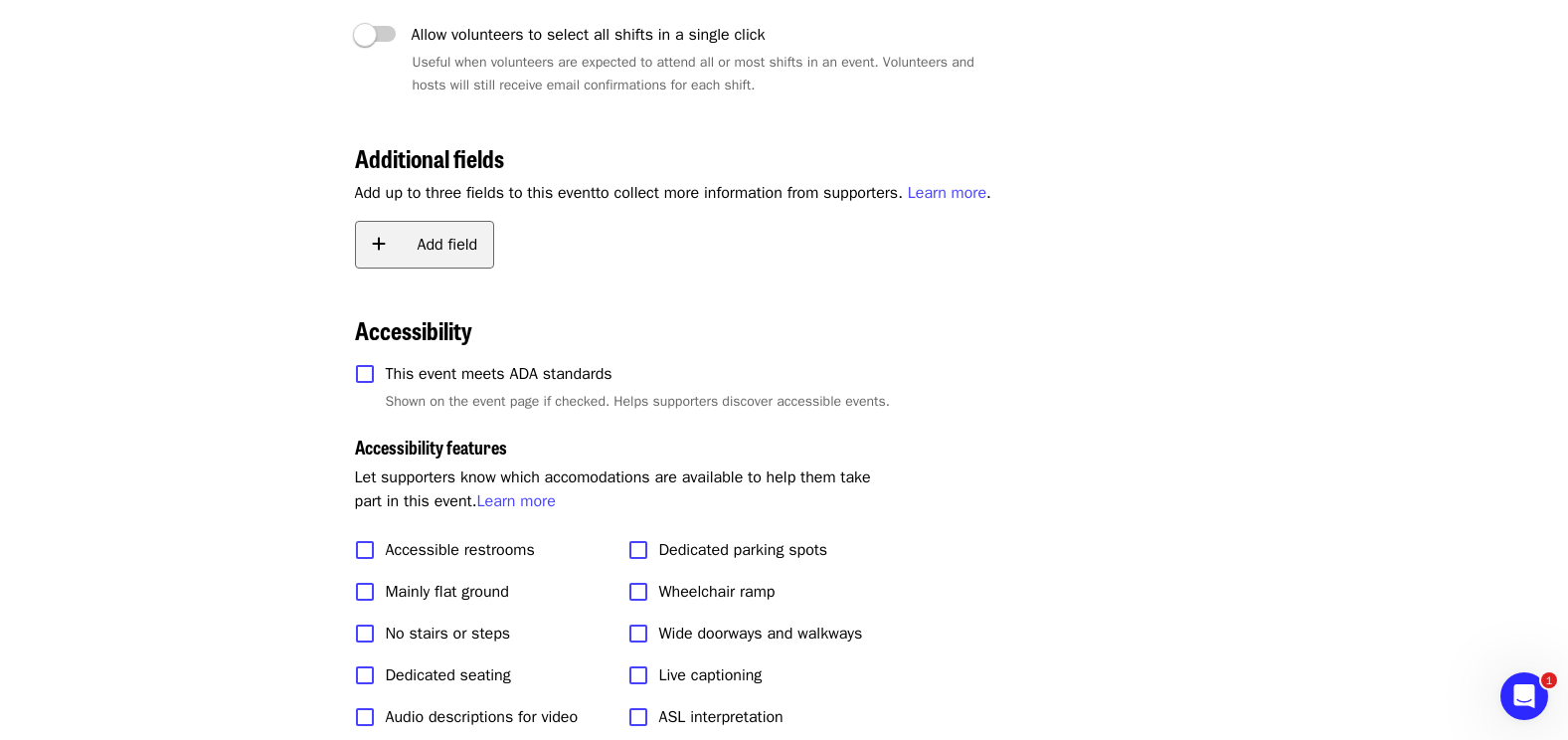 click at bounding box center (379, 244) 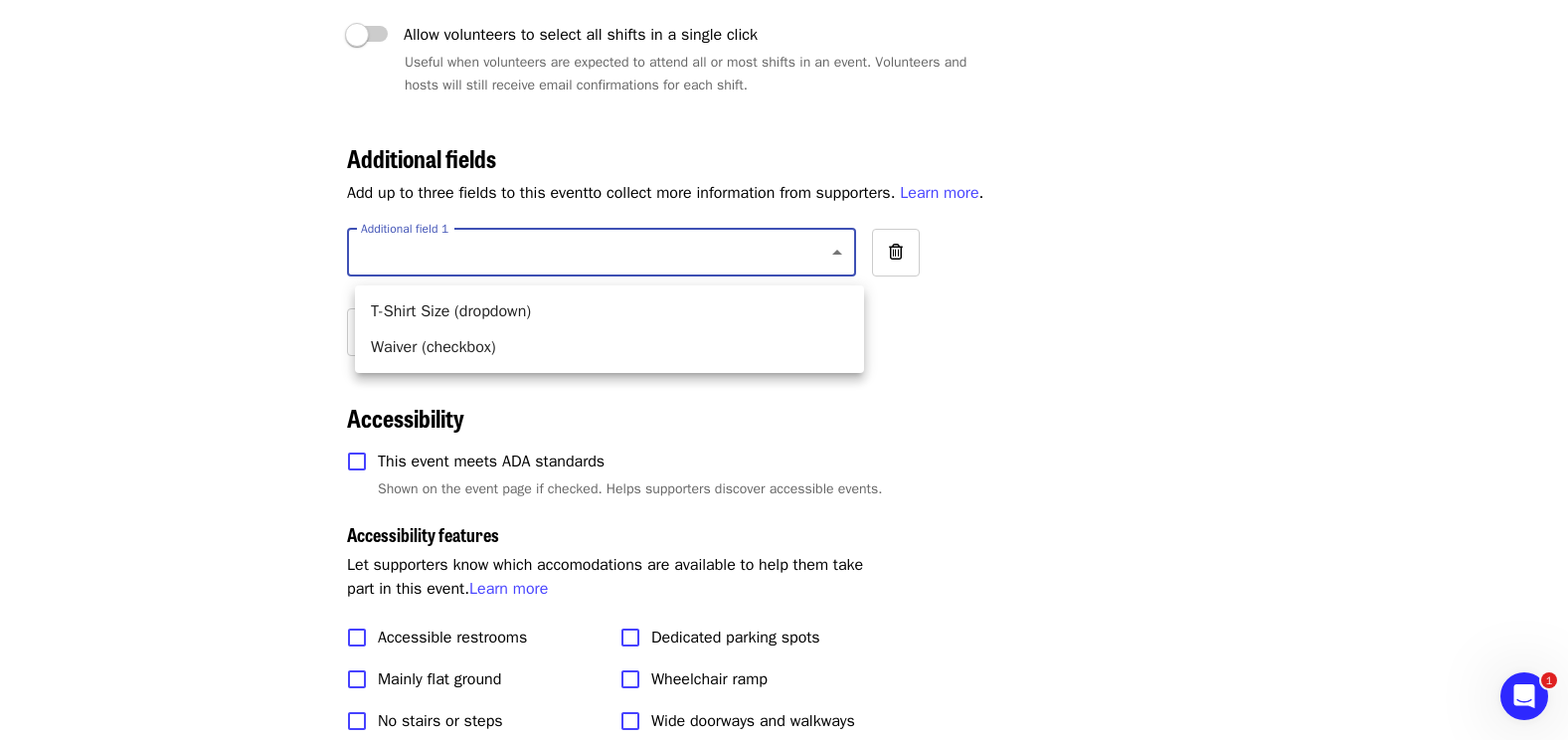 click on "**********" at bounding box center [784, -1463] 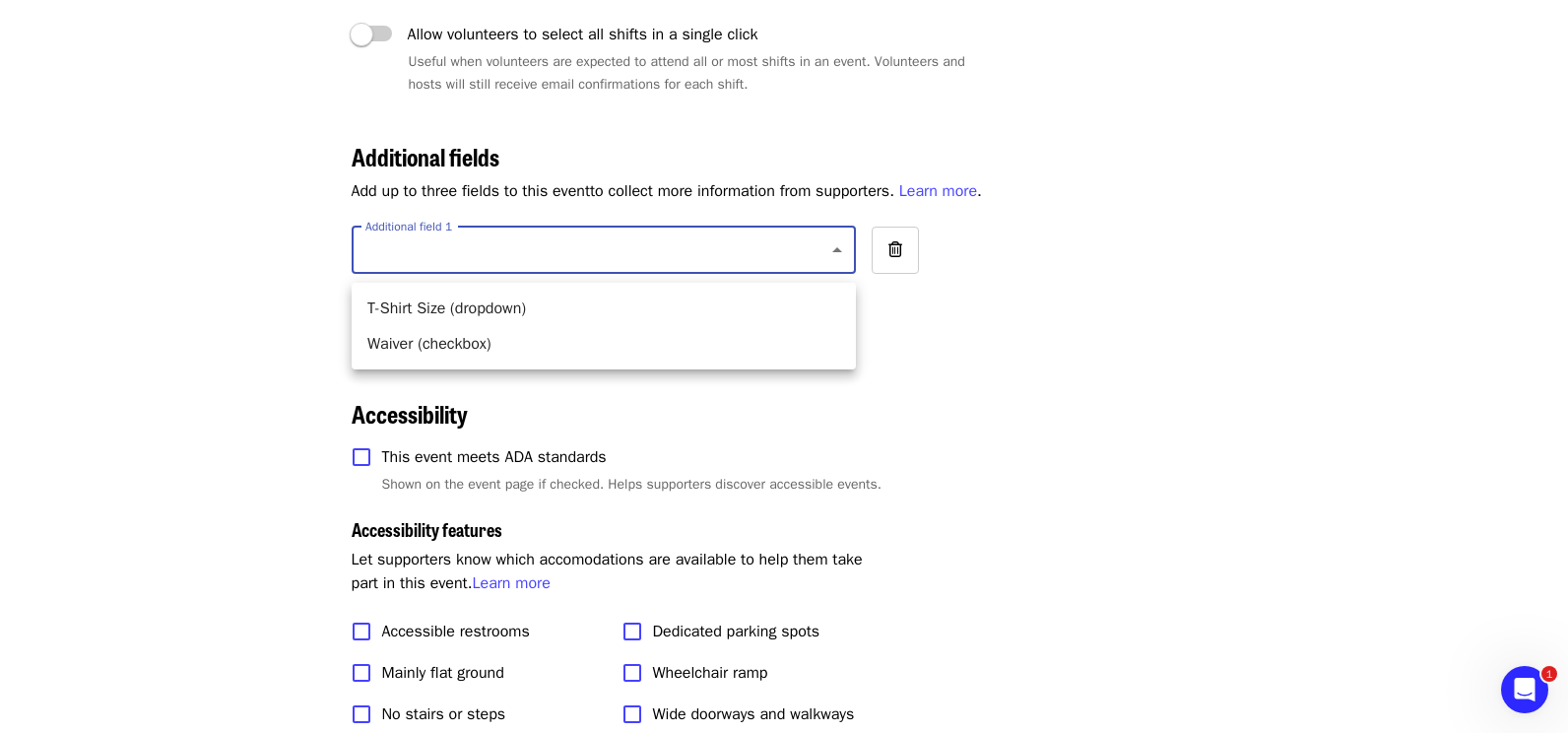 click on "Waiver (checkbox)" at bounding box center (604, 344) 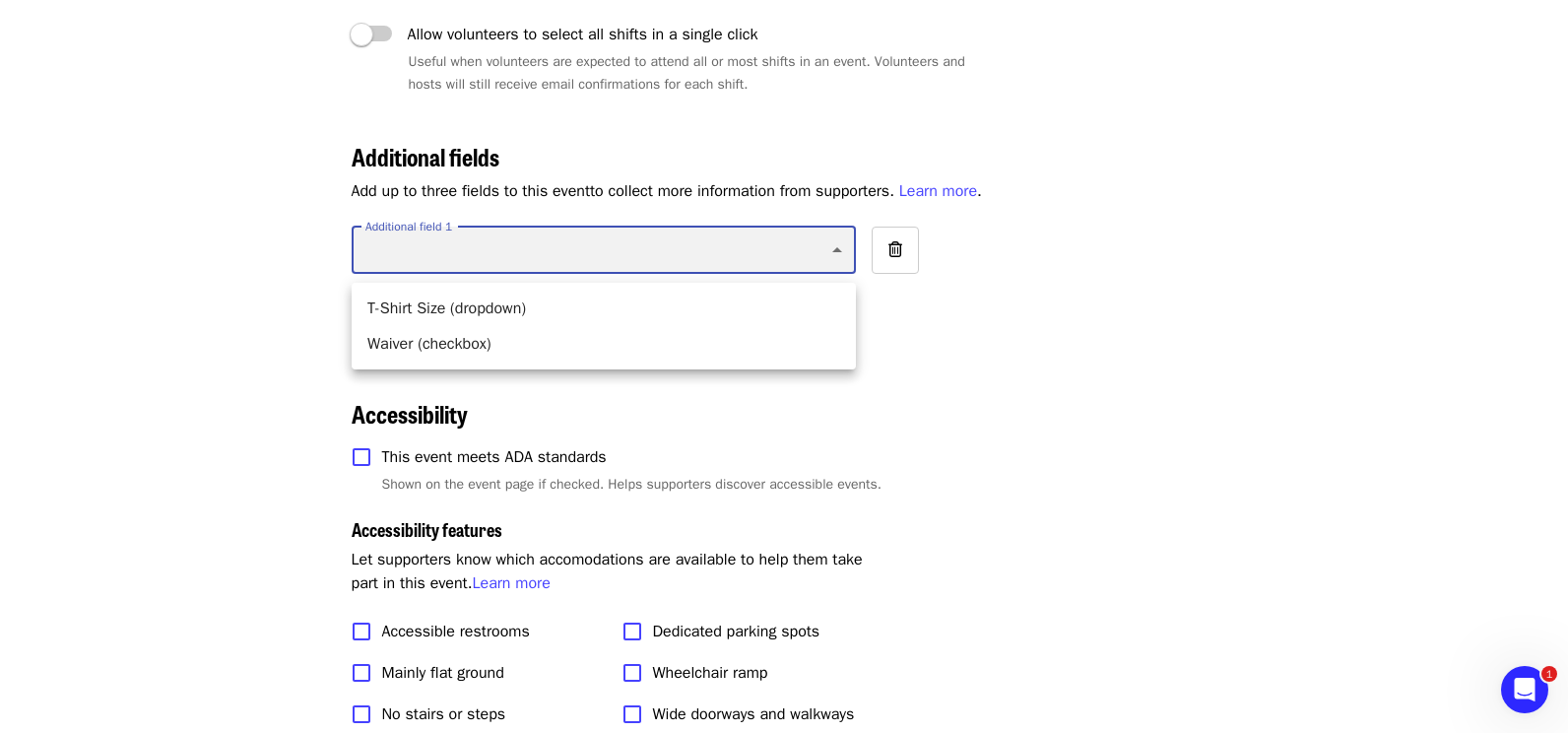 type on "*****" 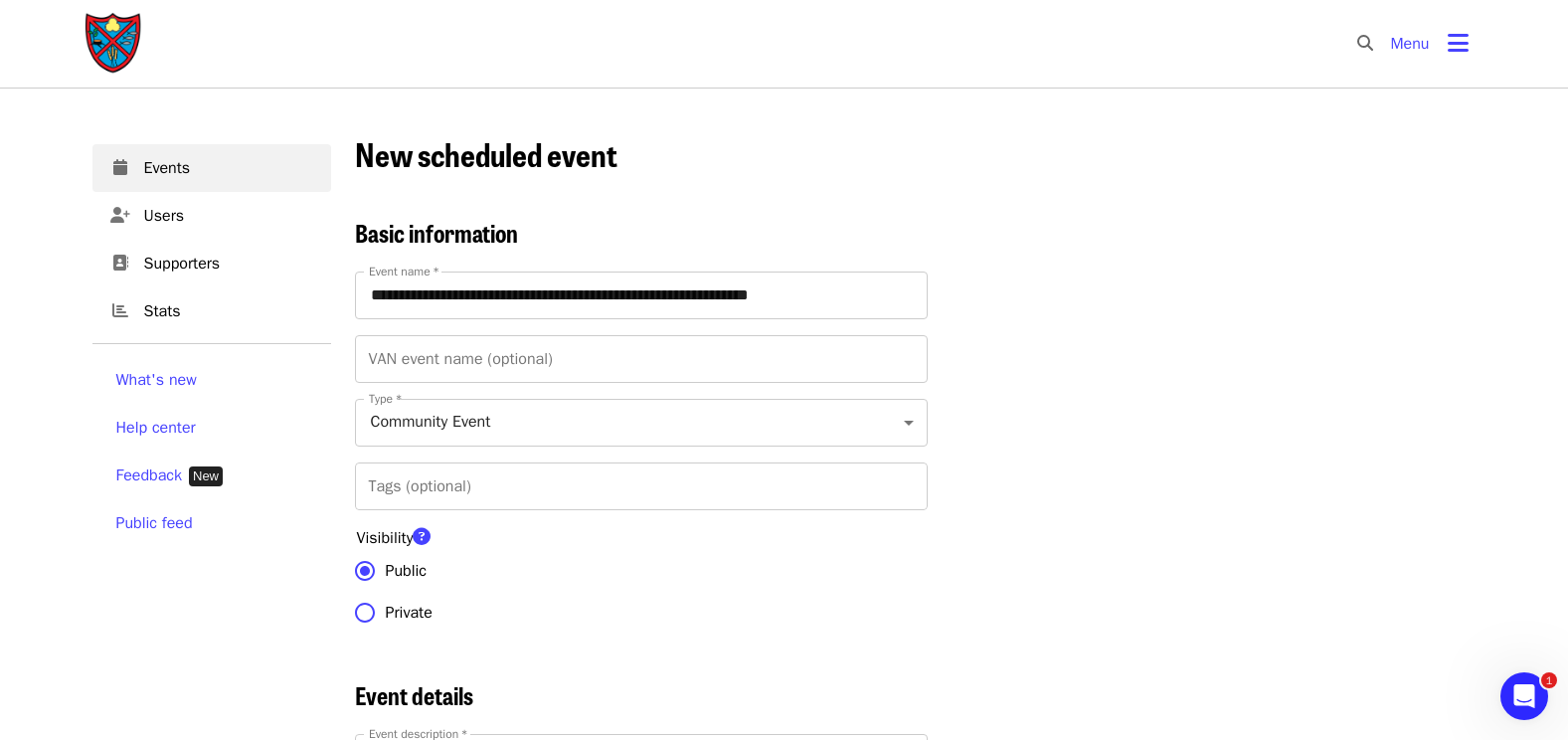 scroll, scrollTop: 85, scrollLeft: 0, axis: vertical 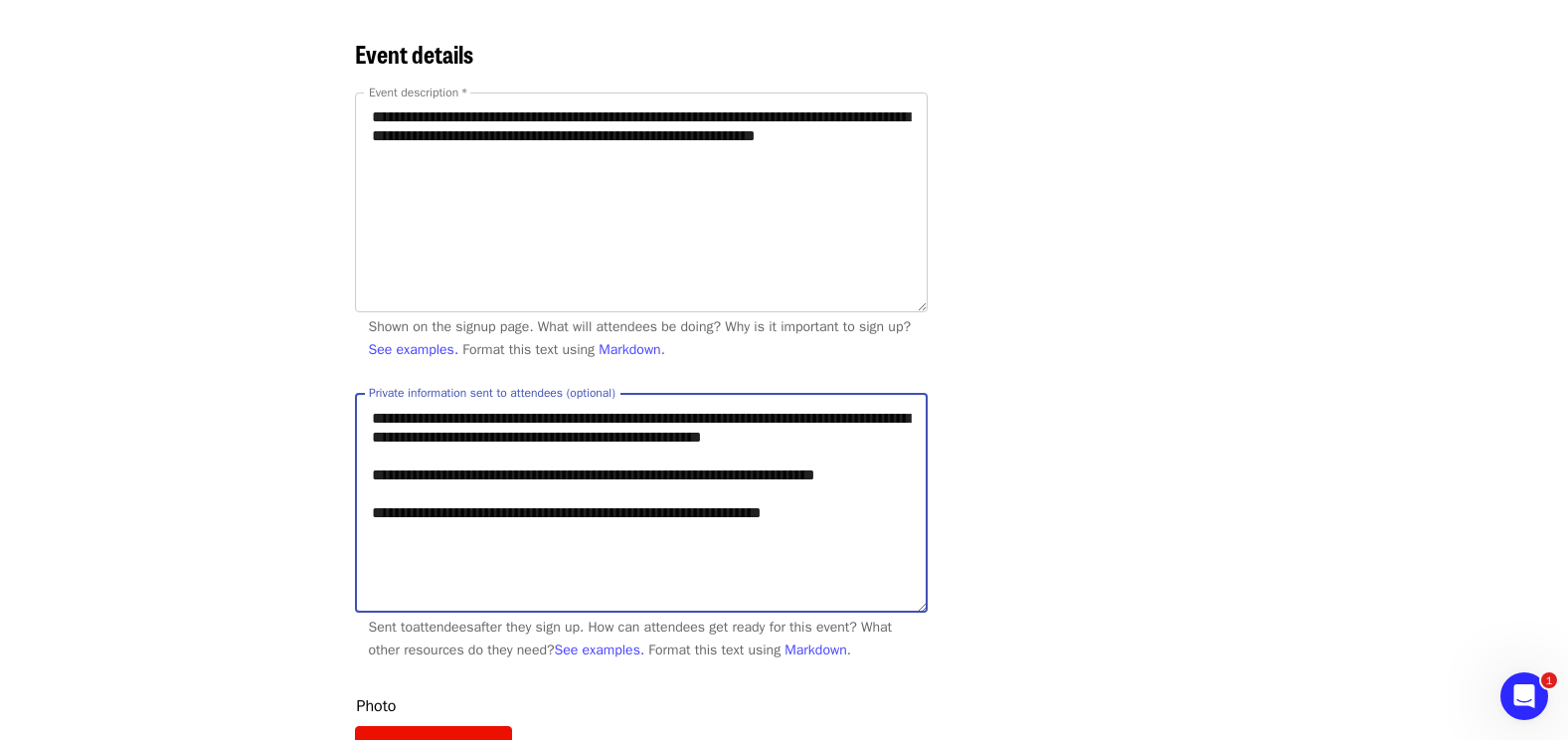 drag, startPoint x: 372, startPoint y: 431, endPoint x: 890, endPoint y: 548, distance: 531.049 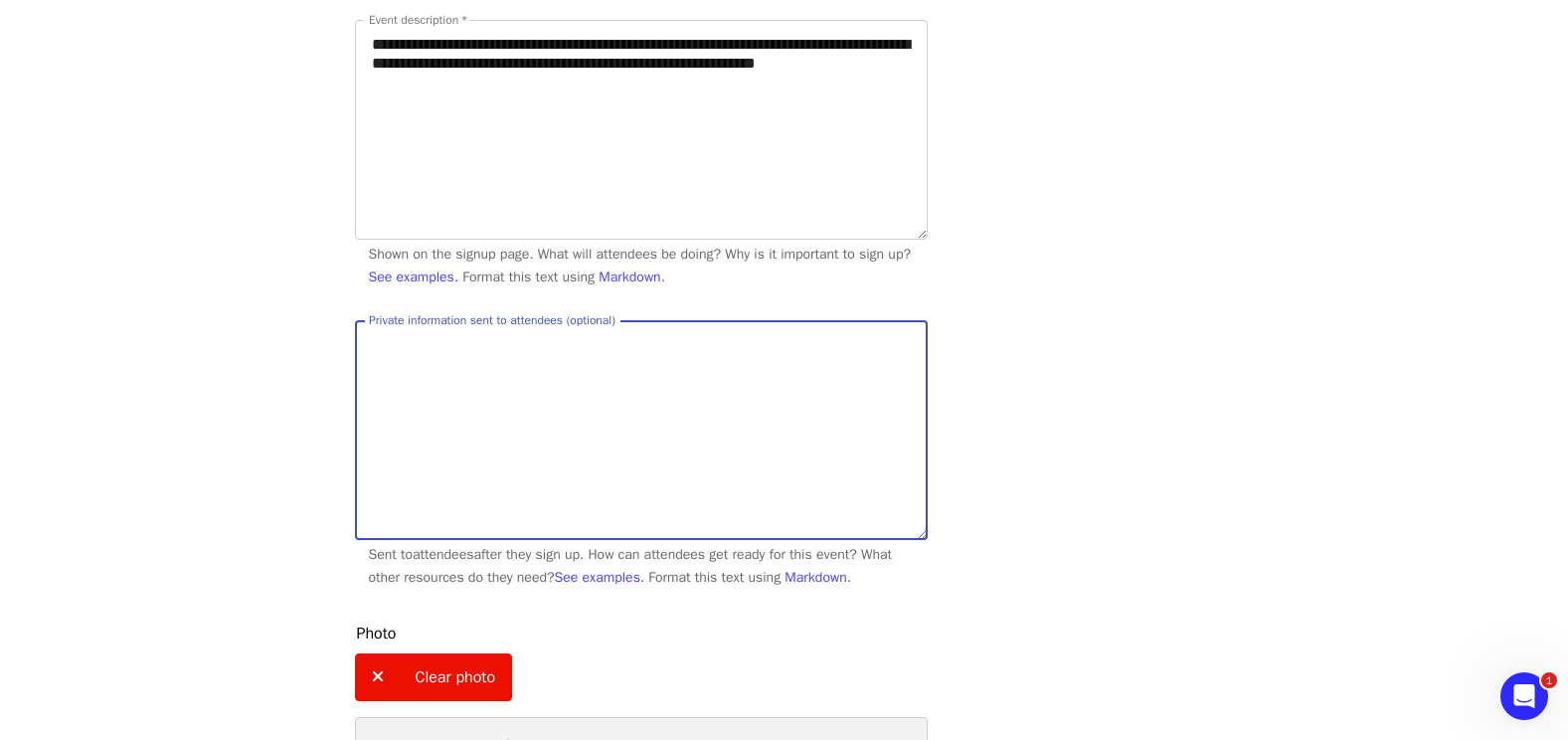 scroll, scrollTop: 721, scrollLeft: 0, axis: vertical 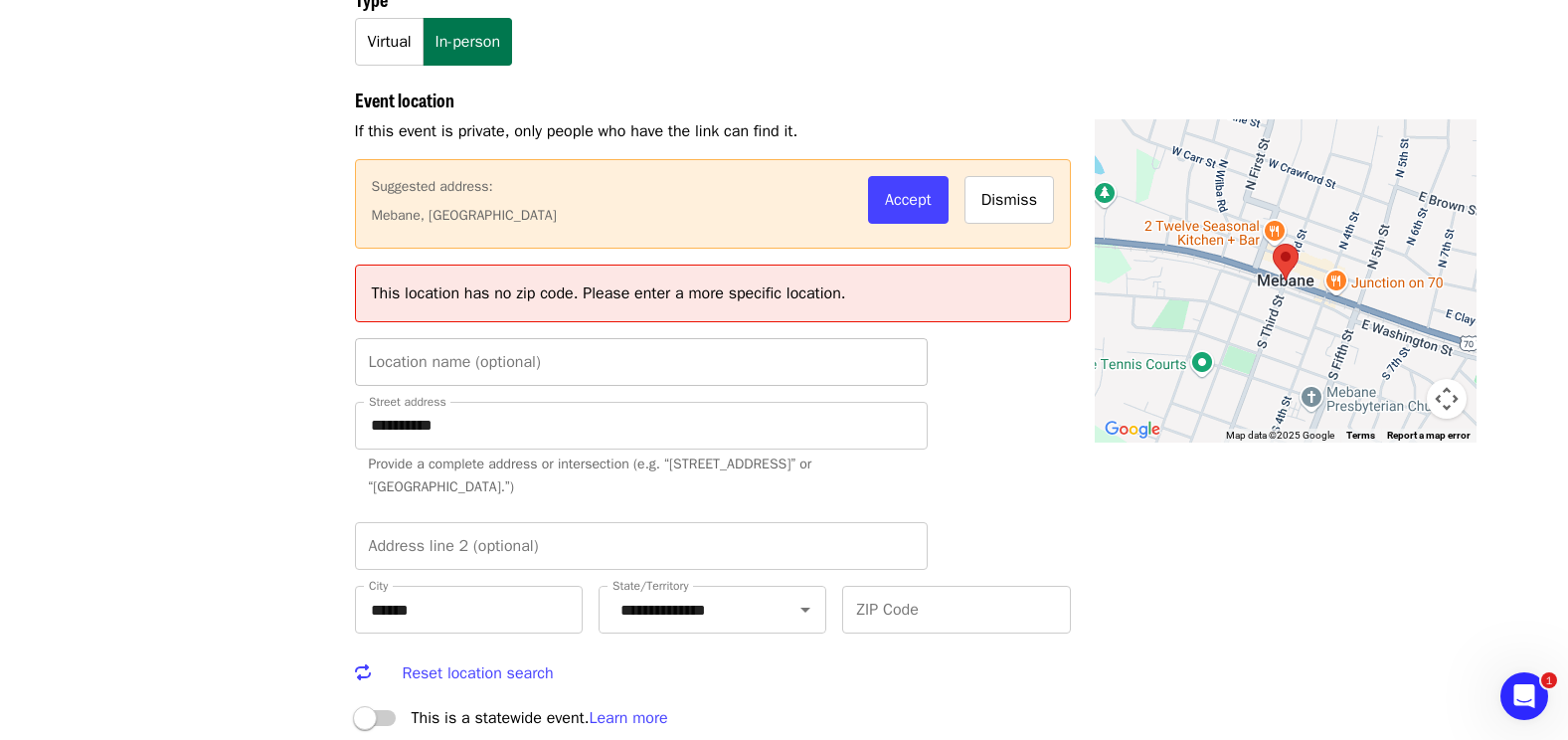 type 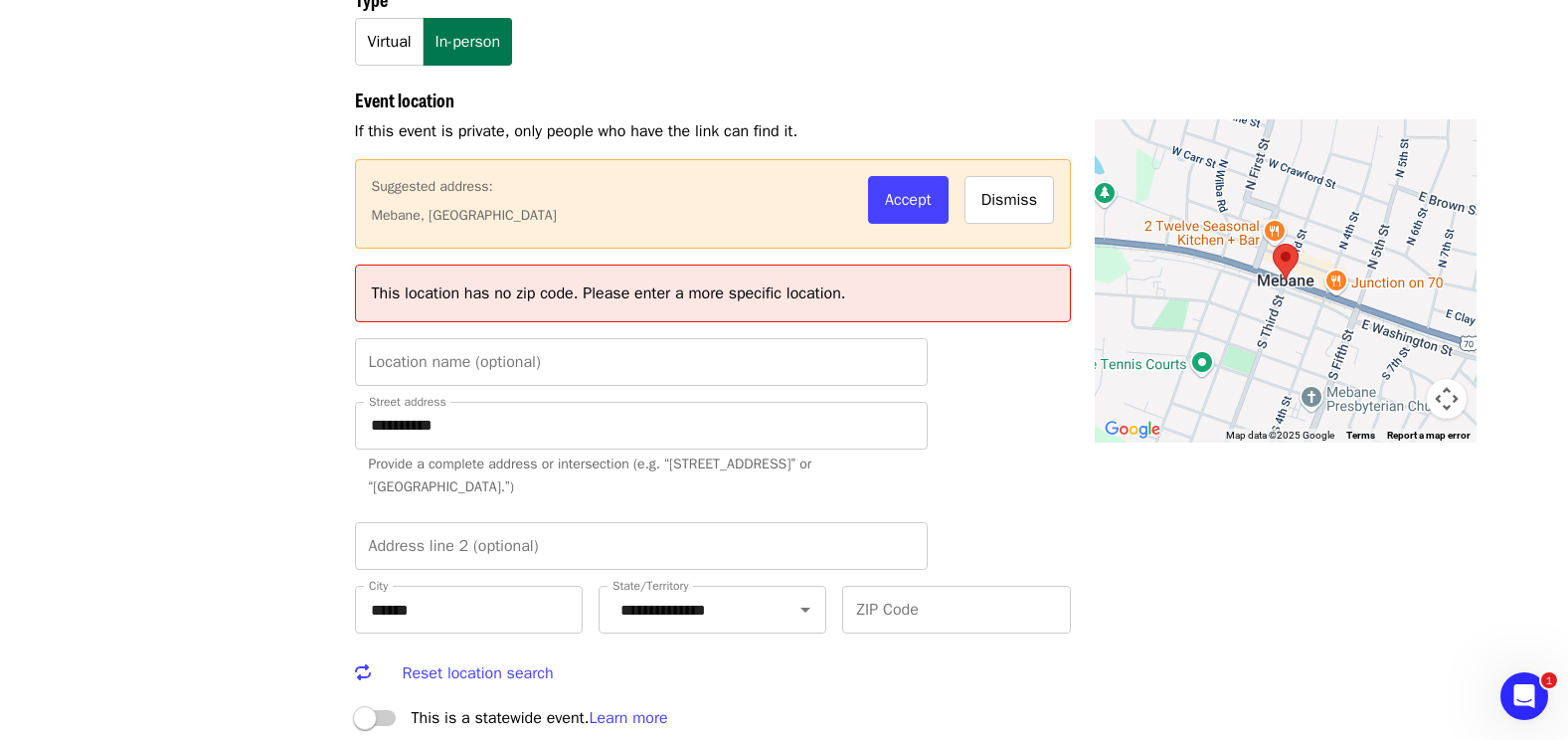 click on "Location name (optional) Location name (optional)" at bounding box center (641, 362) 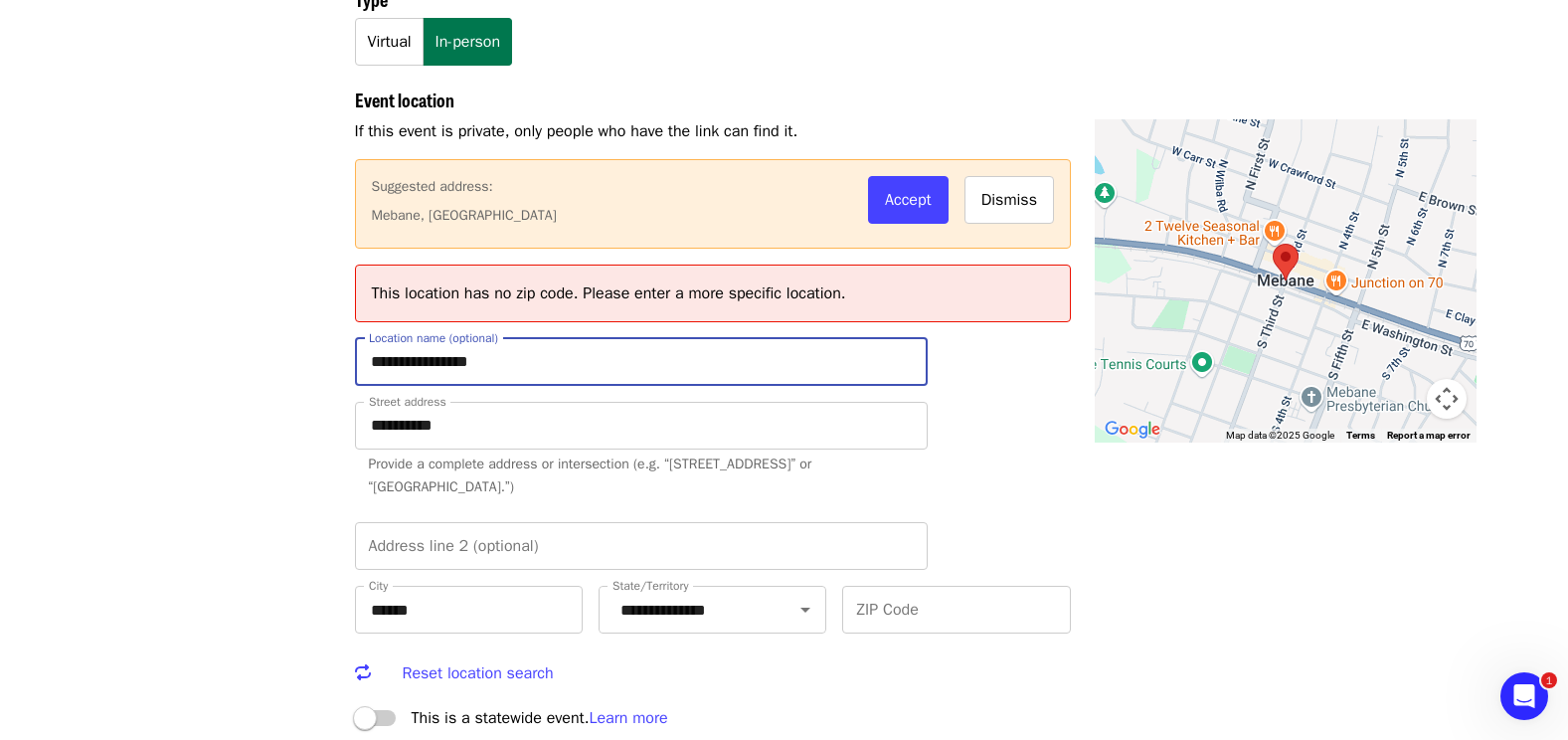 click on "Dismiss" at bounding box center [1009, 200] 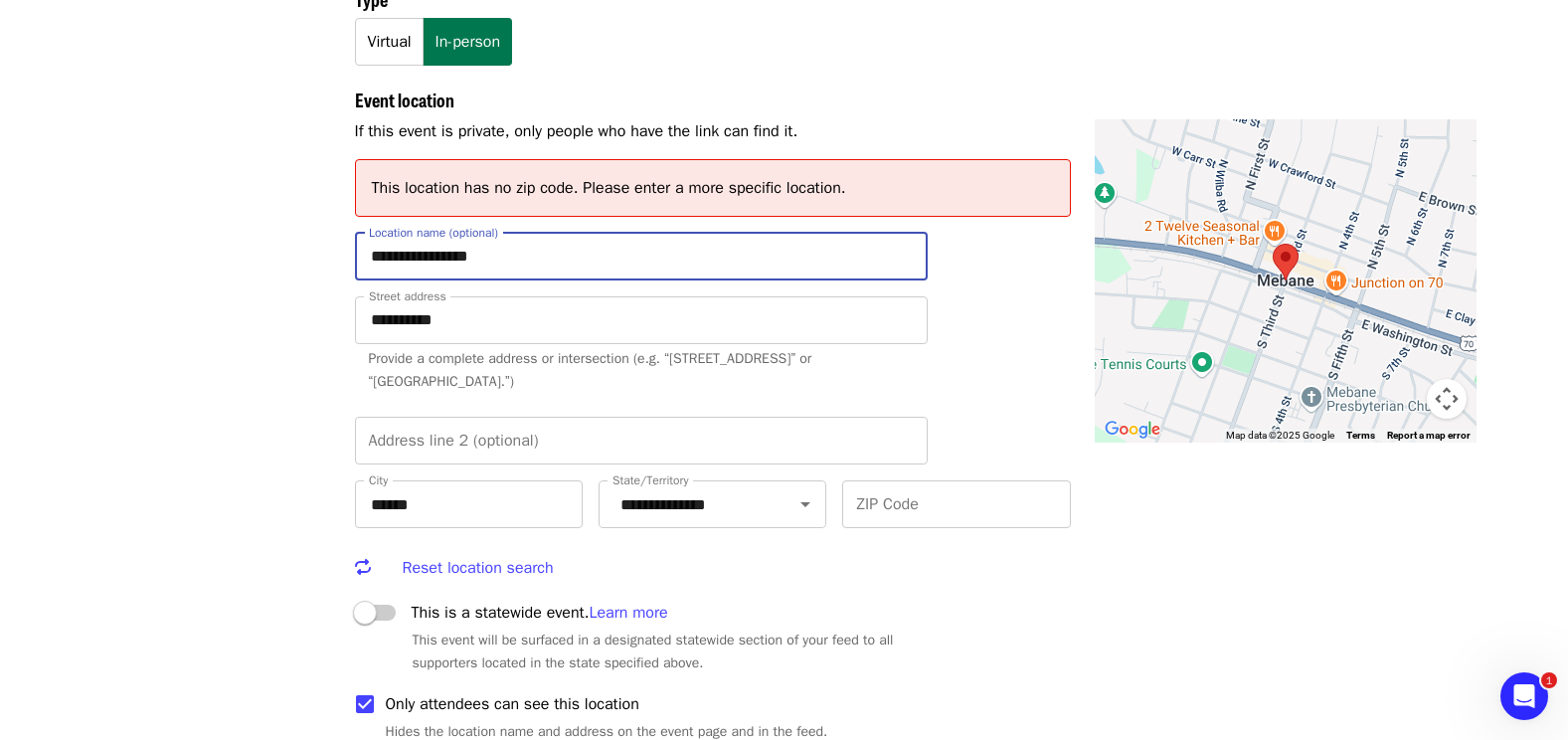 click on "**********" at bounding box center [641, 257] 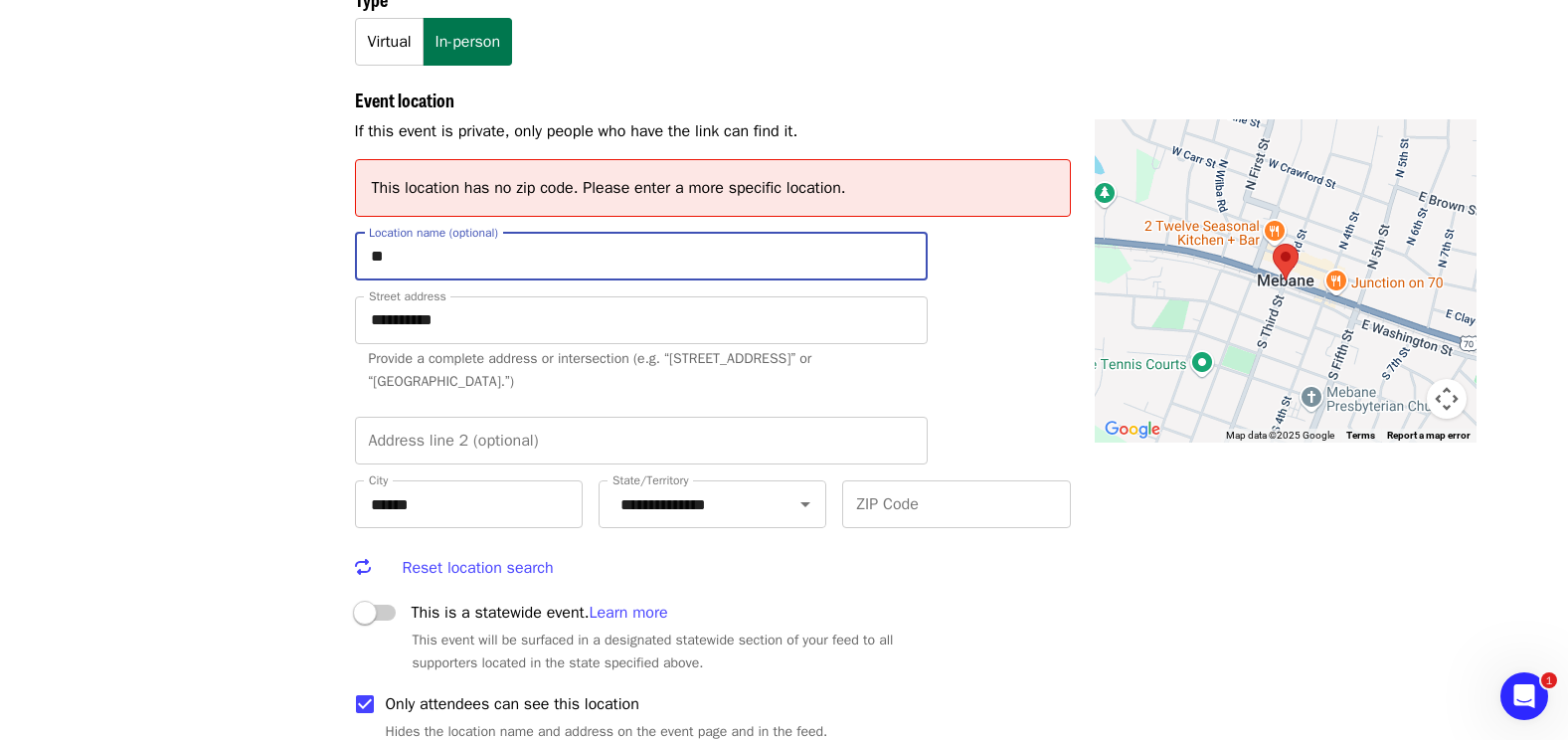 type on "*" 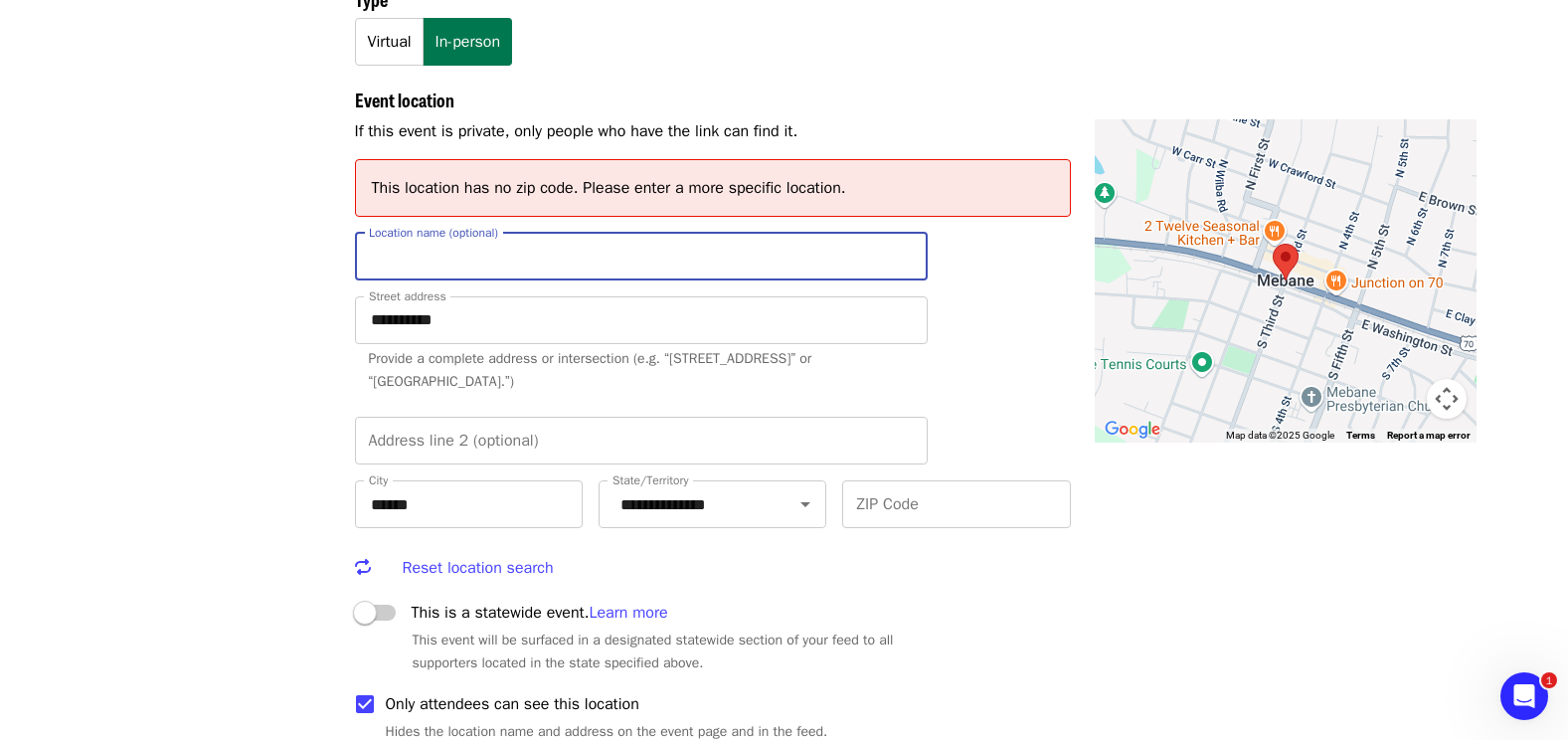 type 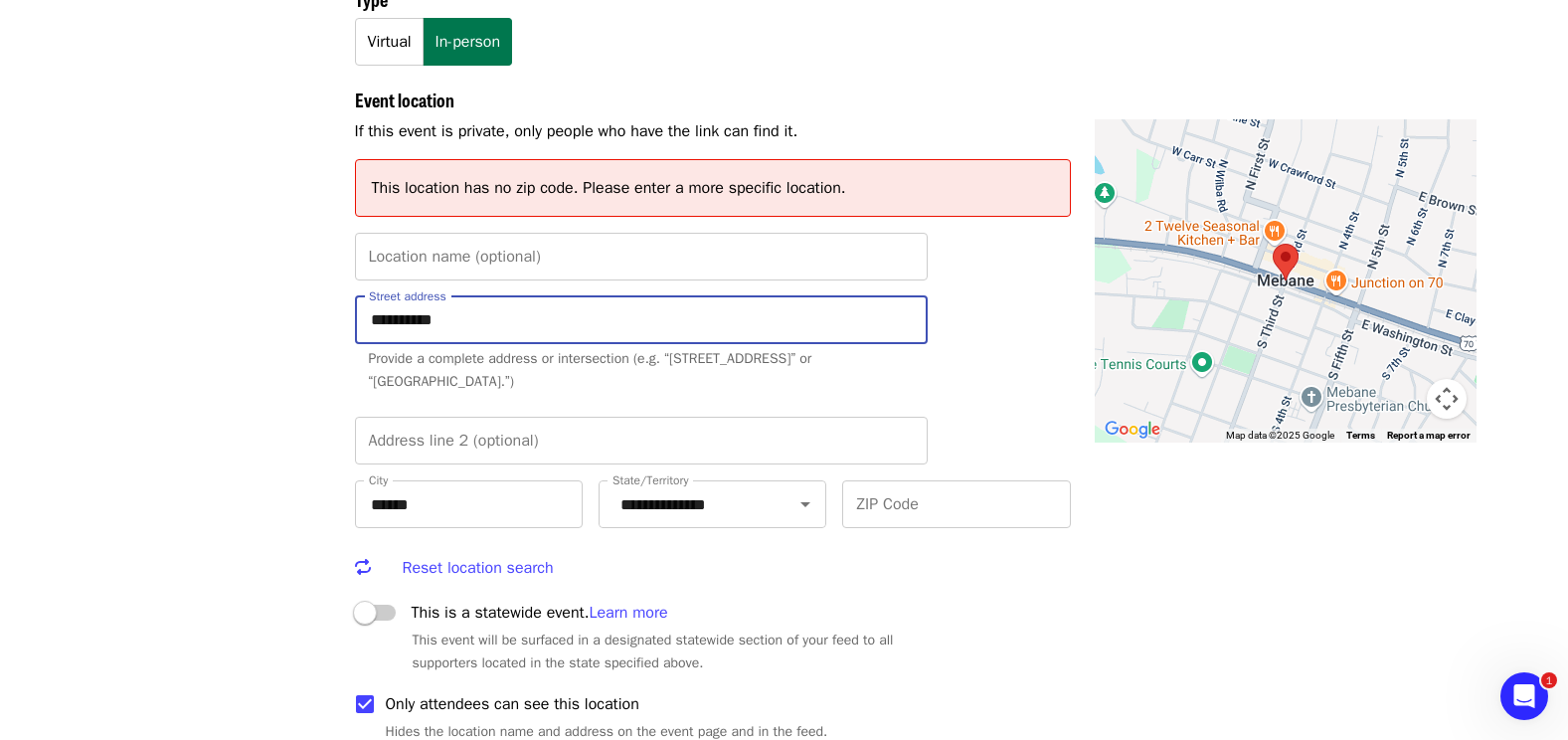 click on "**********" at bounding box center [641, 320] 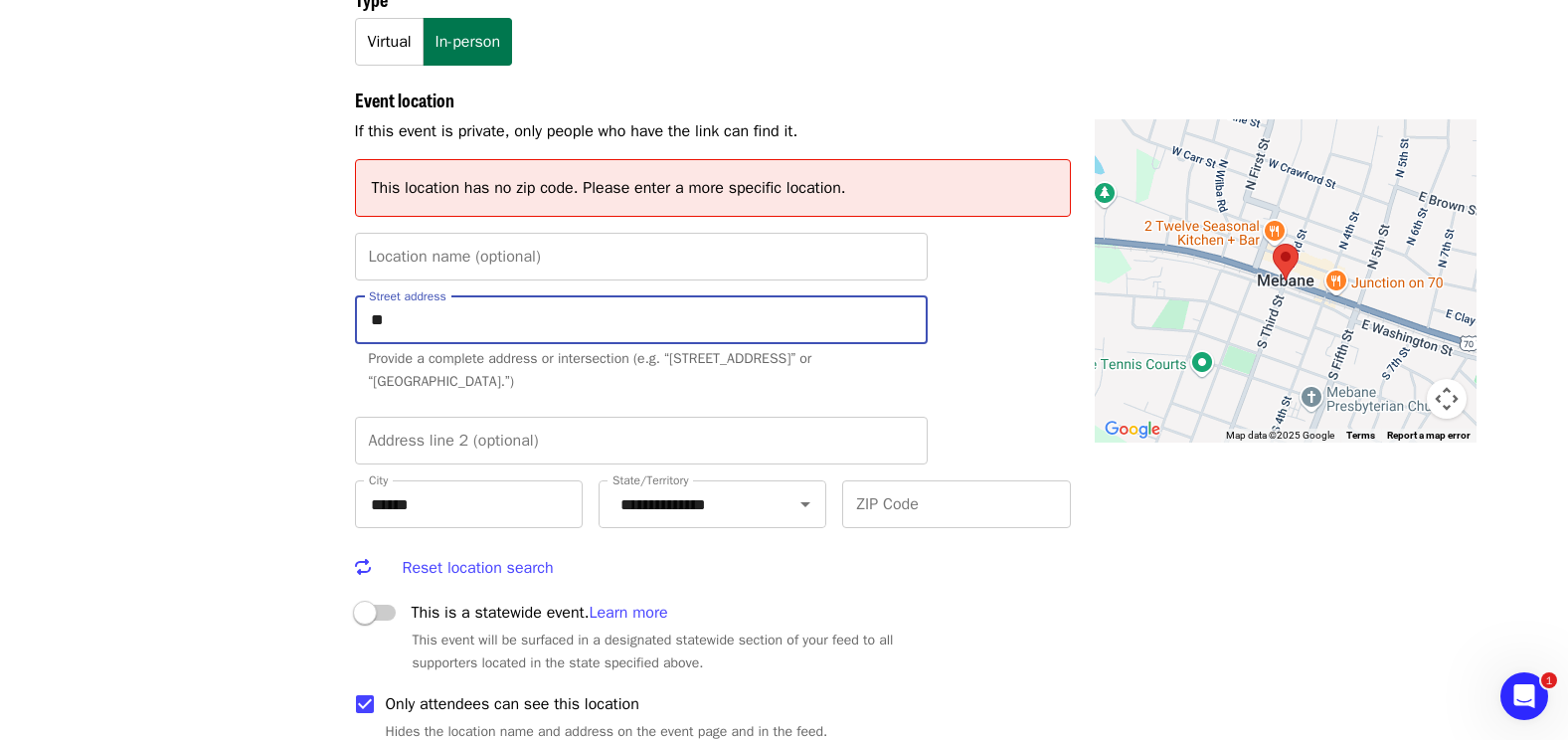 type on "*" 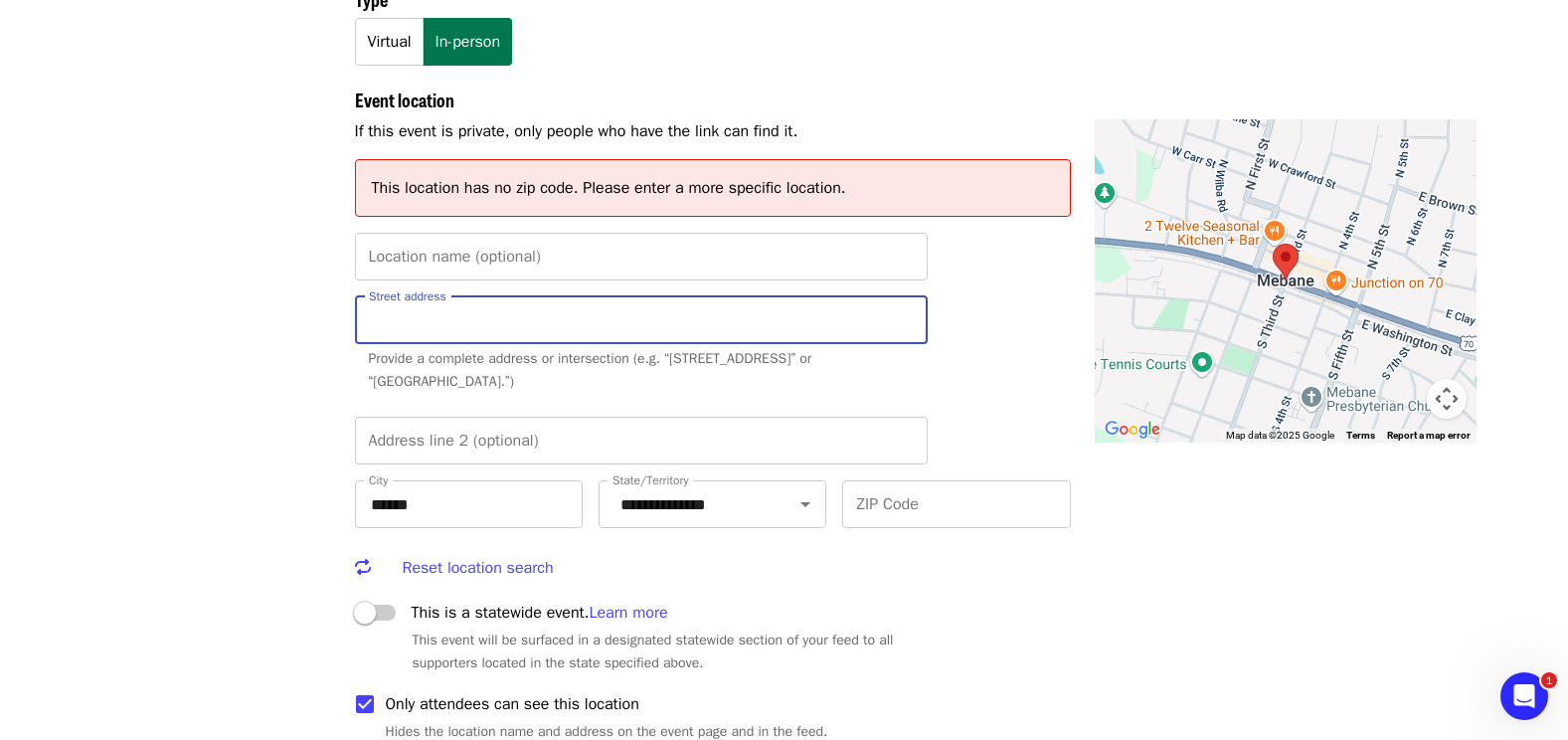 type 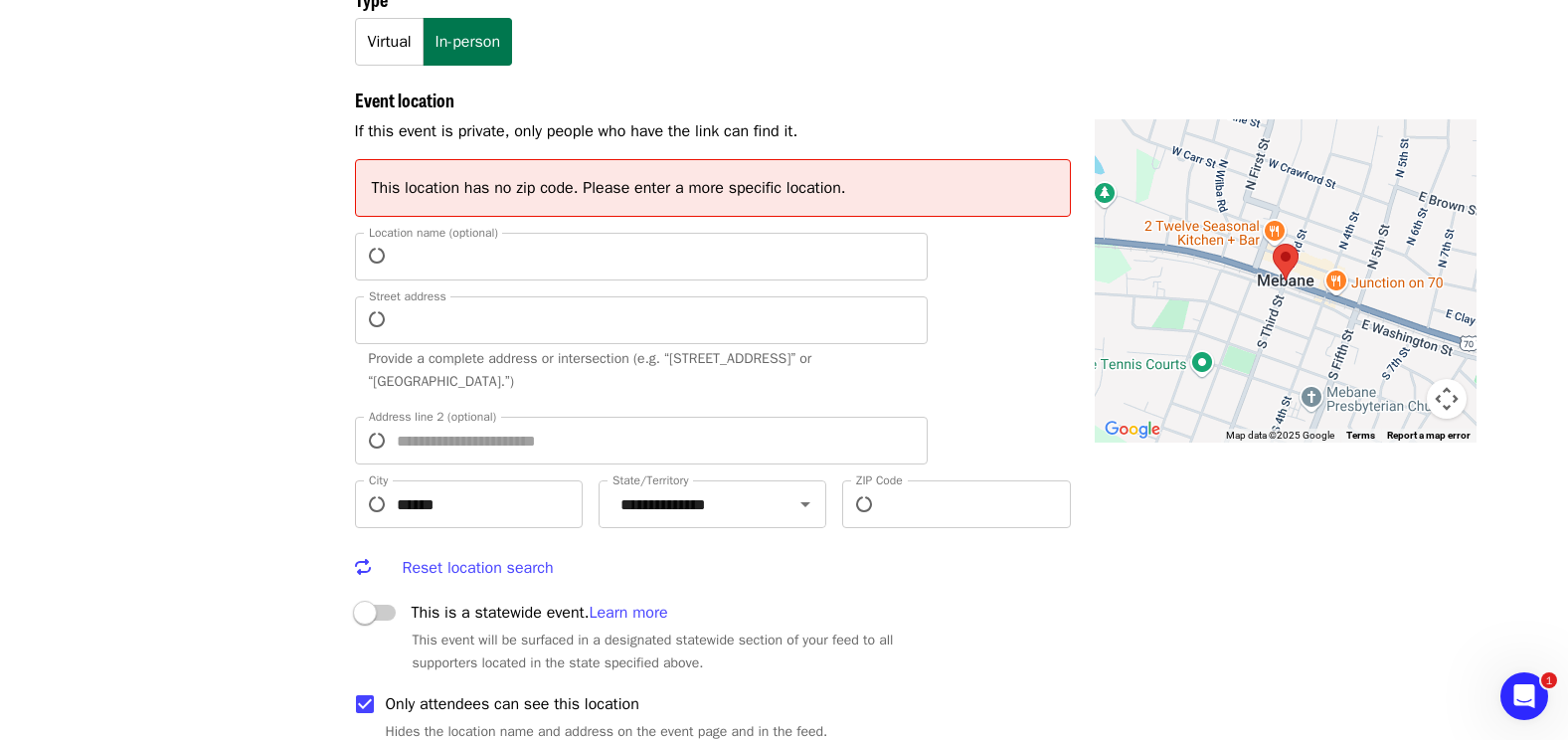 click on "**********" at bounding box center [725, 455] 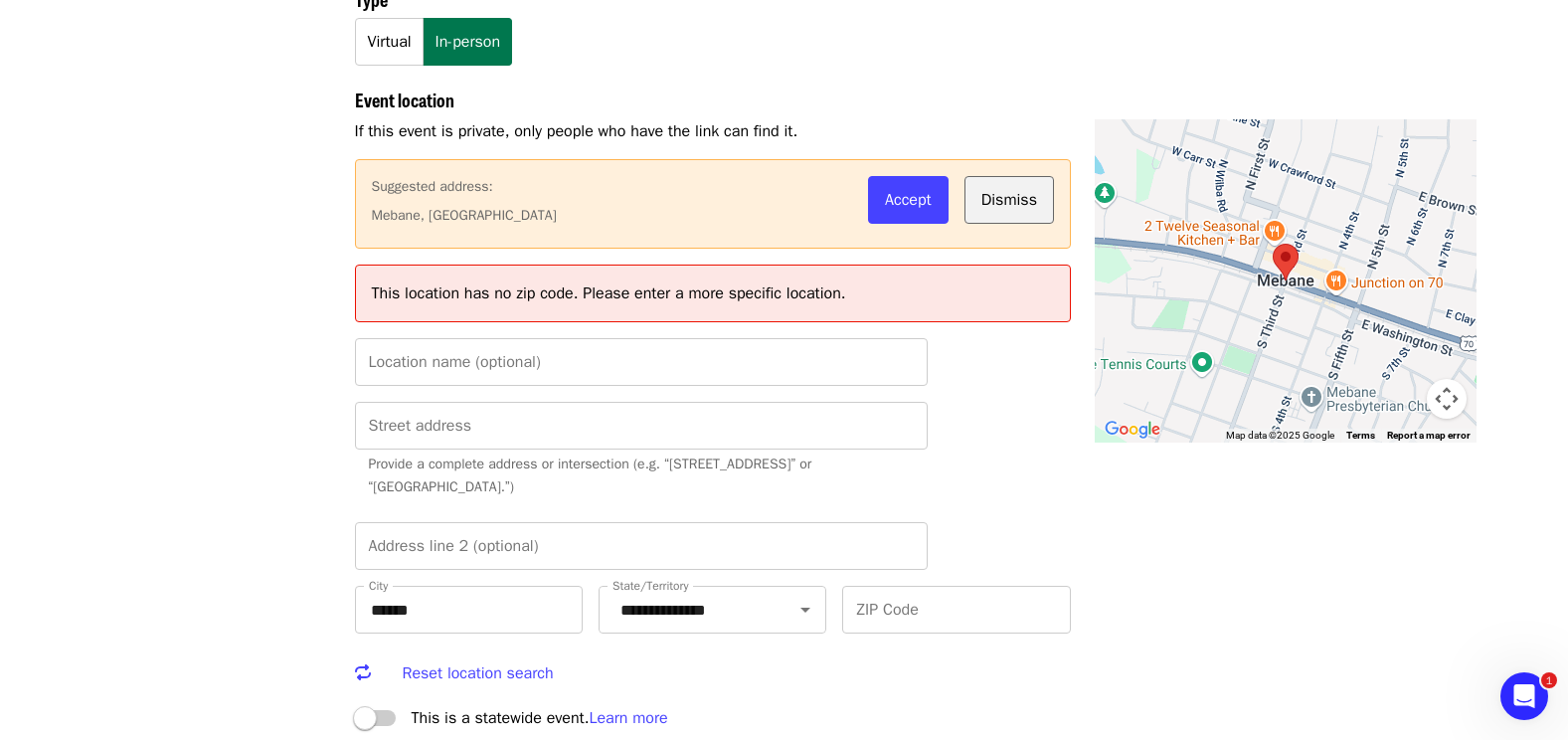 click on "Dismiss" at bounding box center (1009, 200) 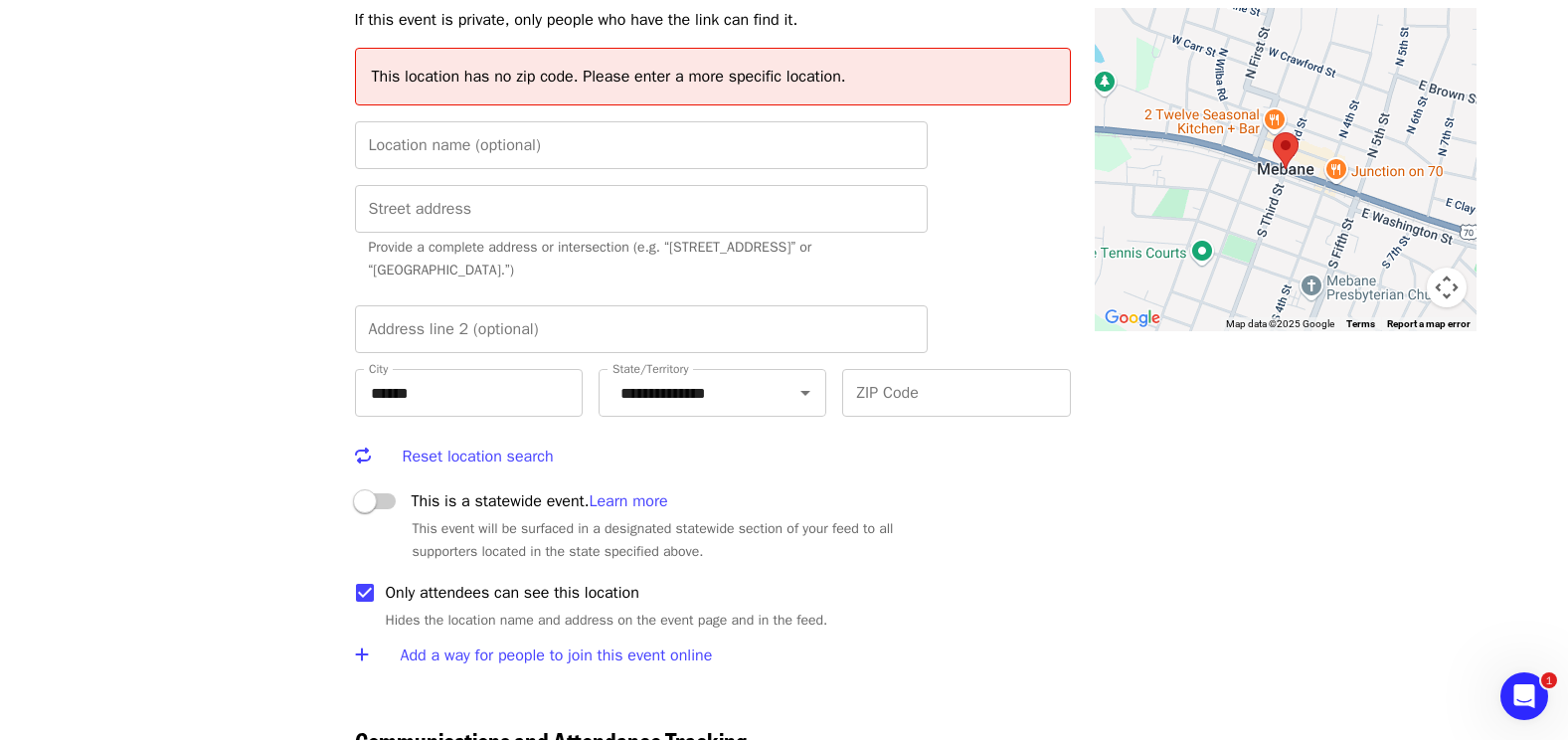scroll, scrollTop: 1974, scrollLeft: 0, axis: vertical 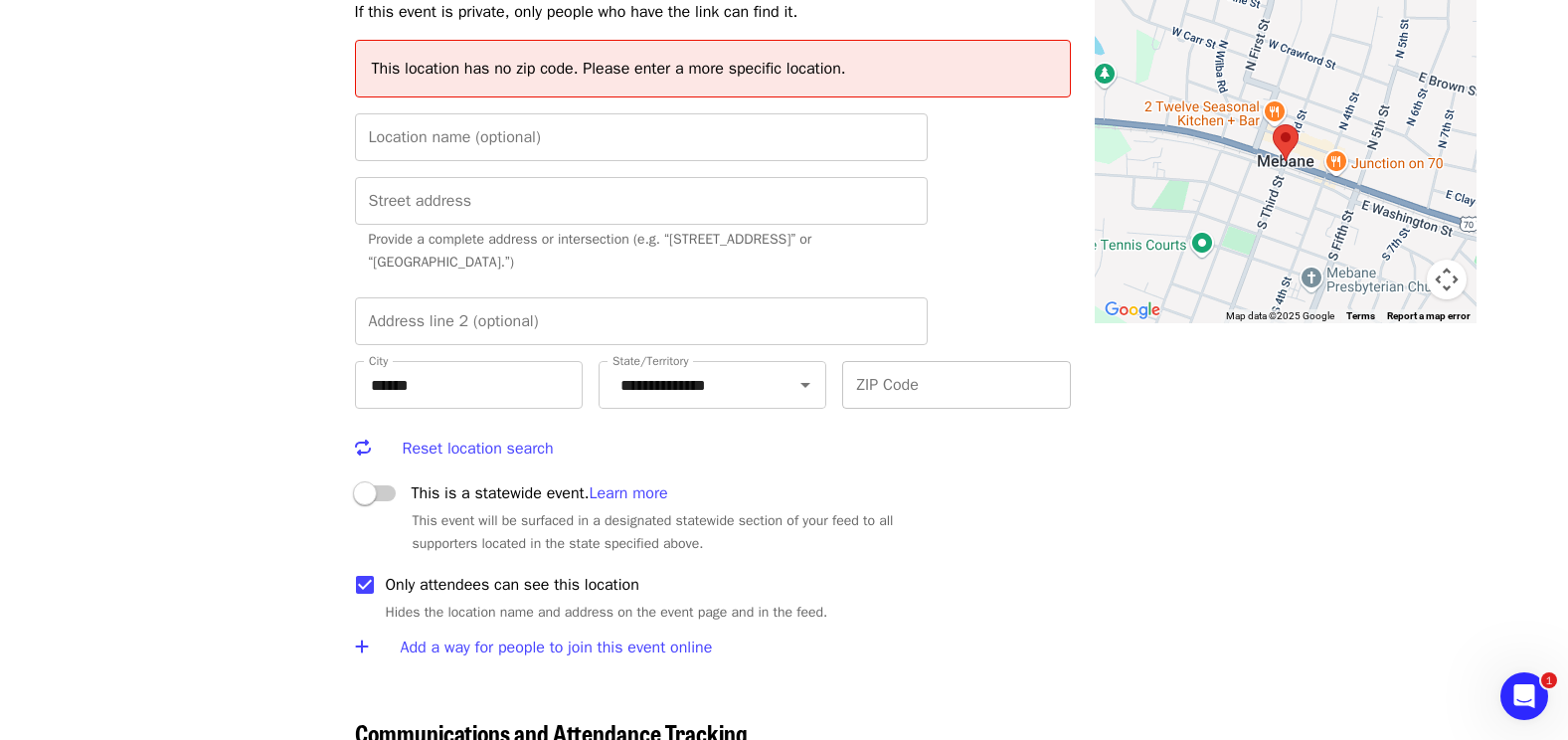 click on "ZIP Code" at bounding box center [956, 385] 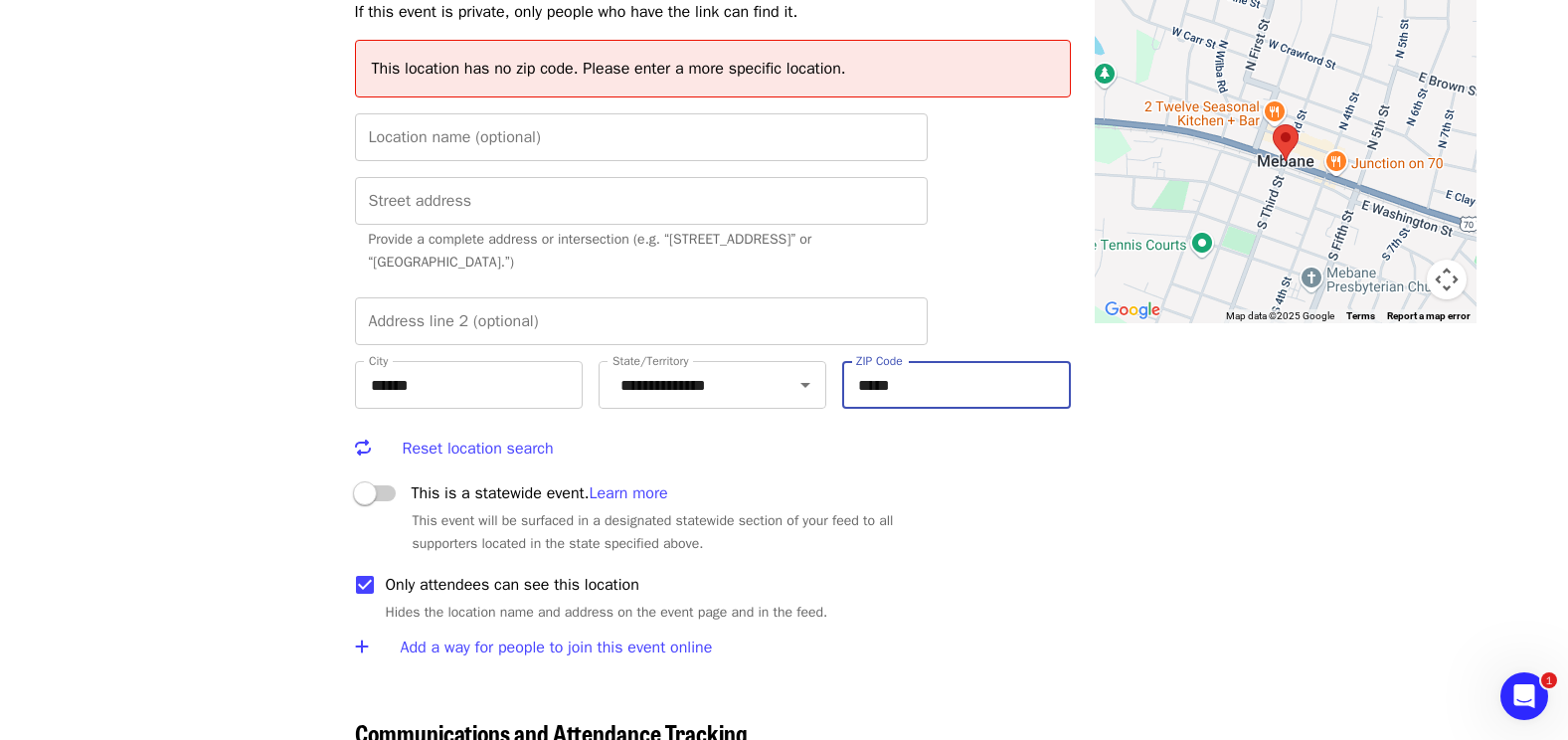 type on "*****" 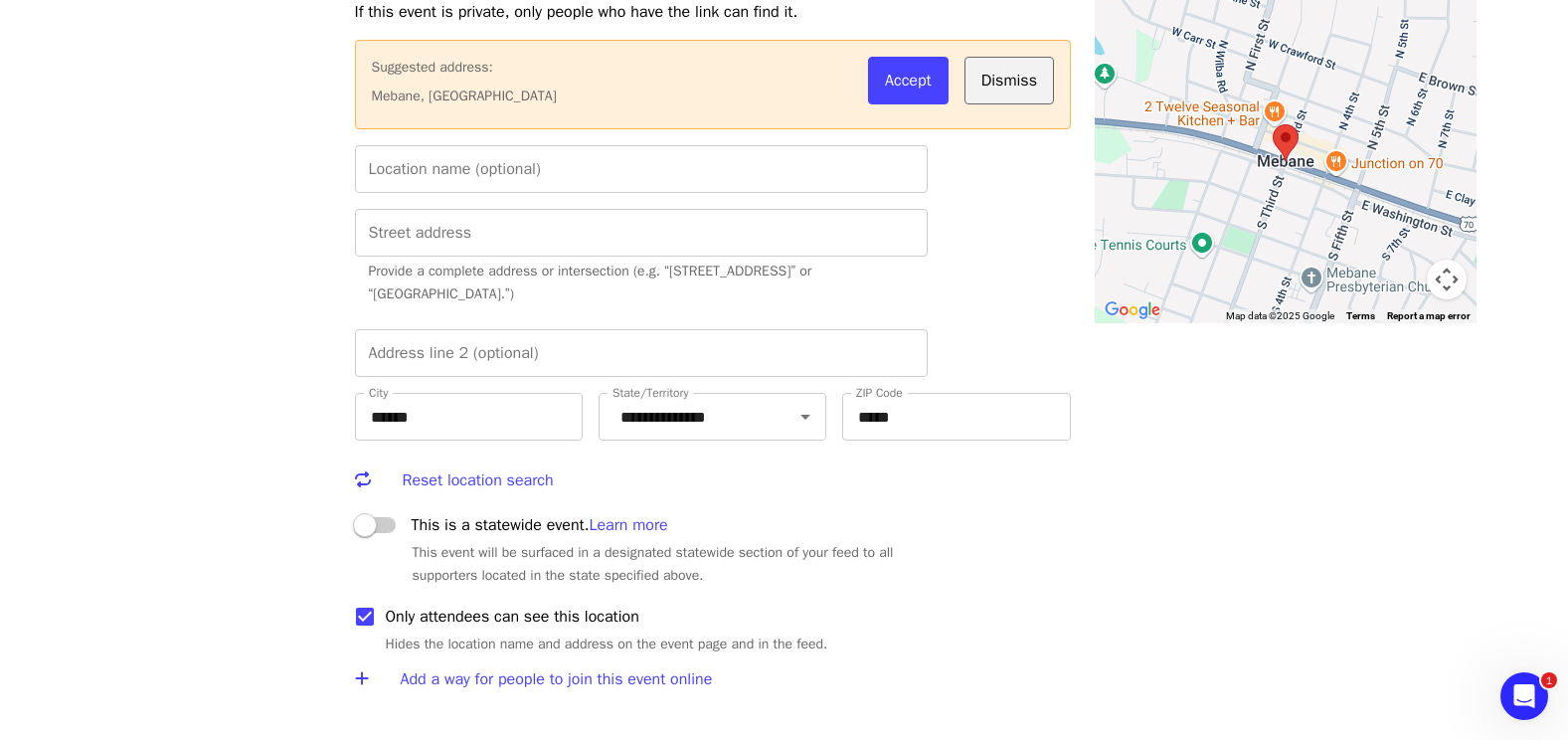 click on "Dismiss" at bounding box center (1009, 81) 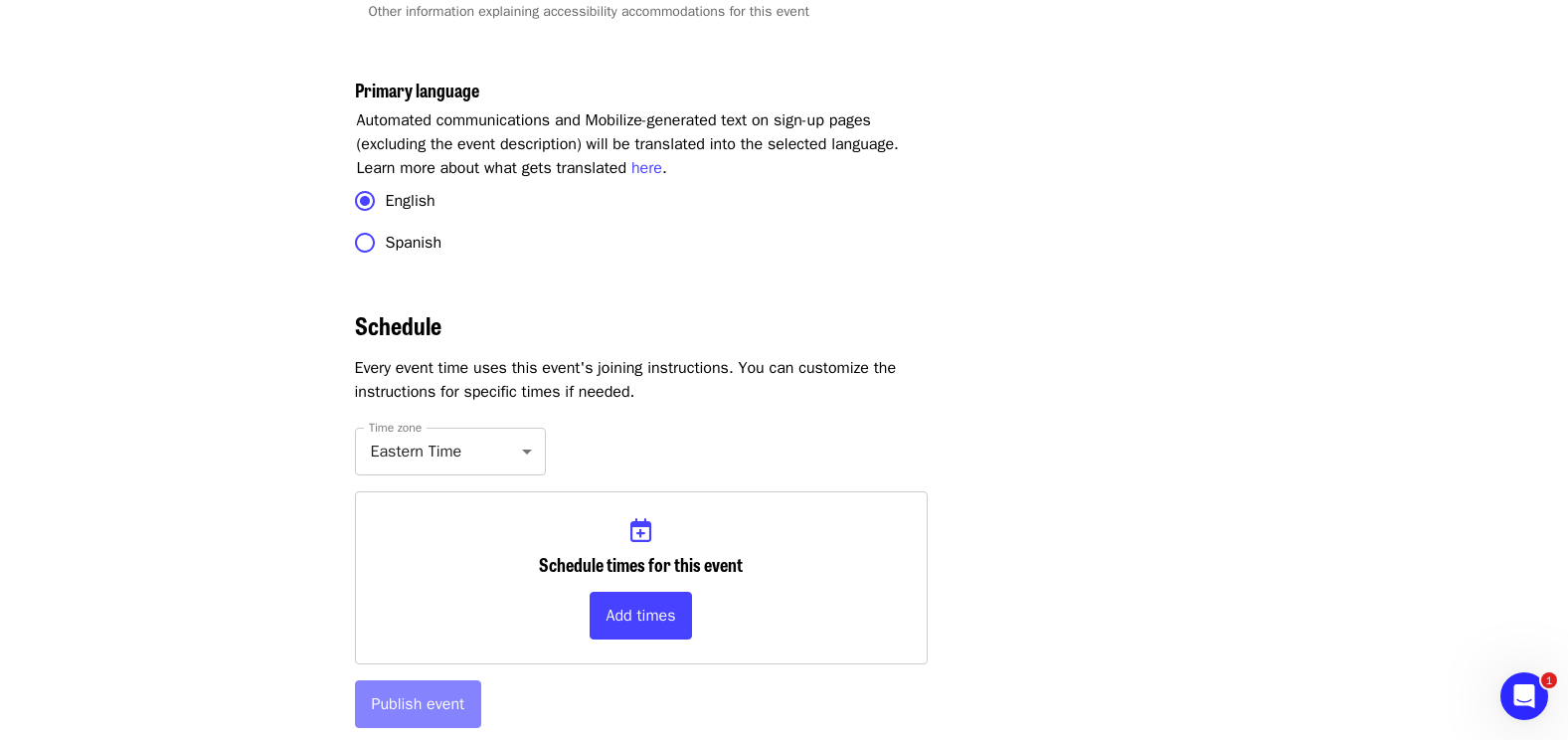 scroll, scrollTop: 5708, scrollLeft: 0, axis: vertical 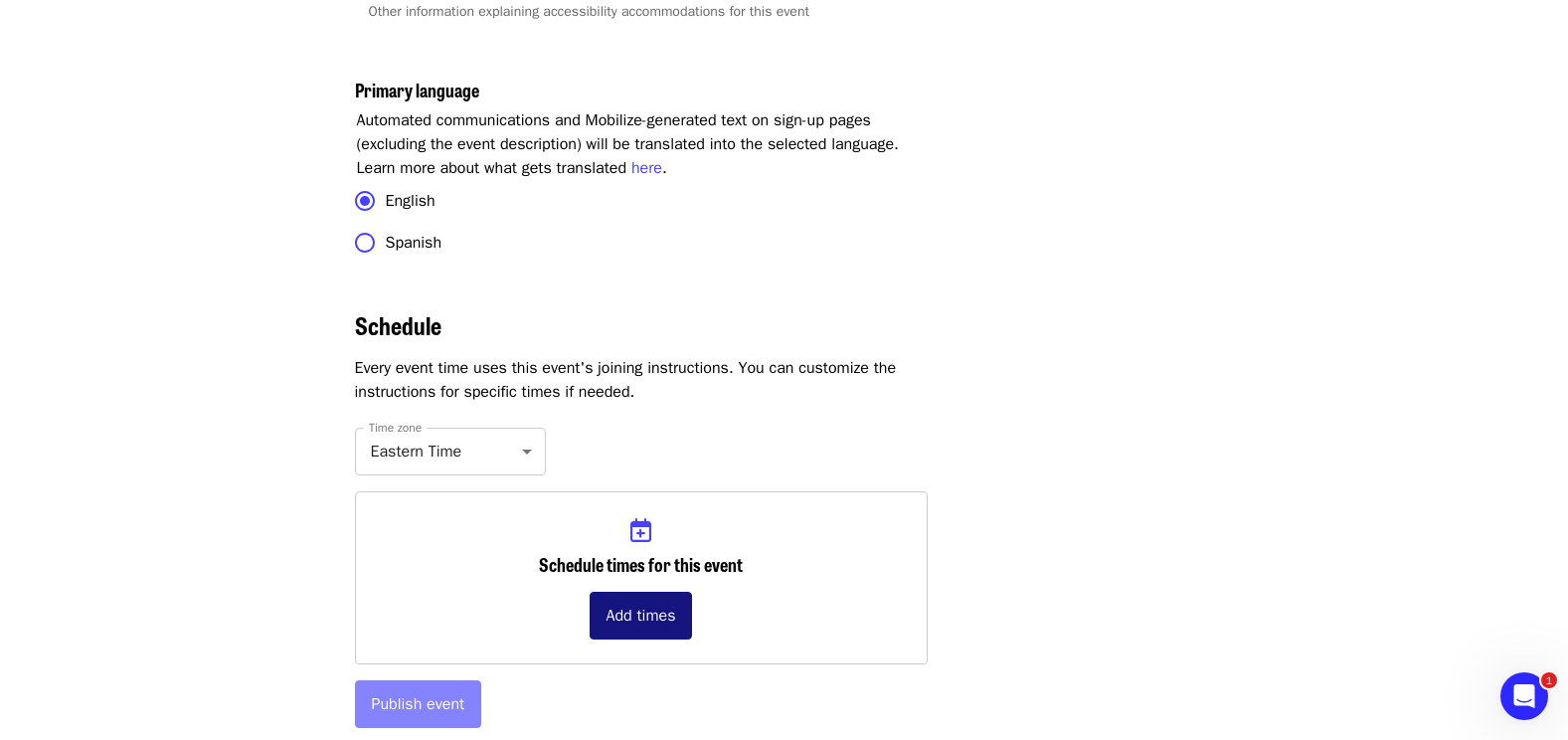 click on "Add times" at bounding box center (641, 616) 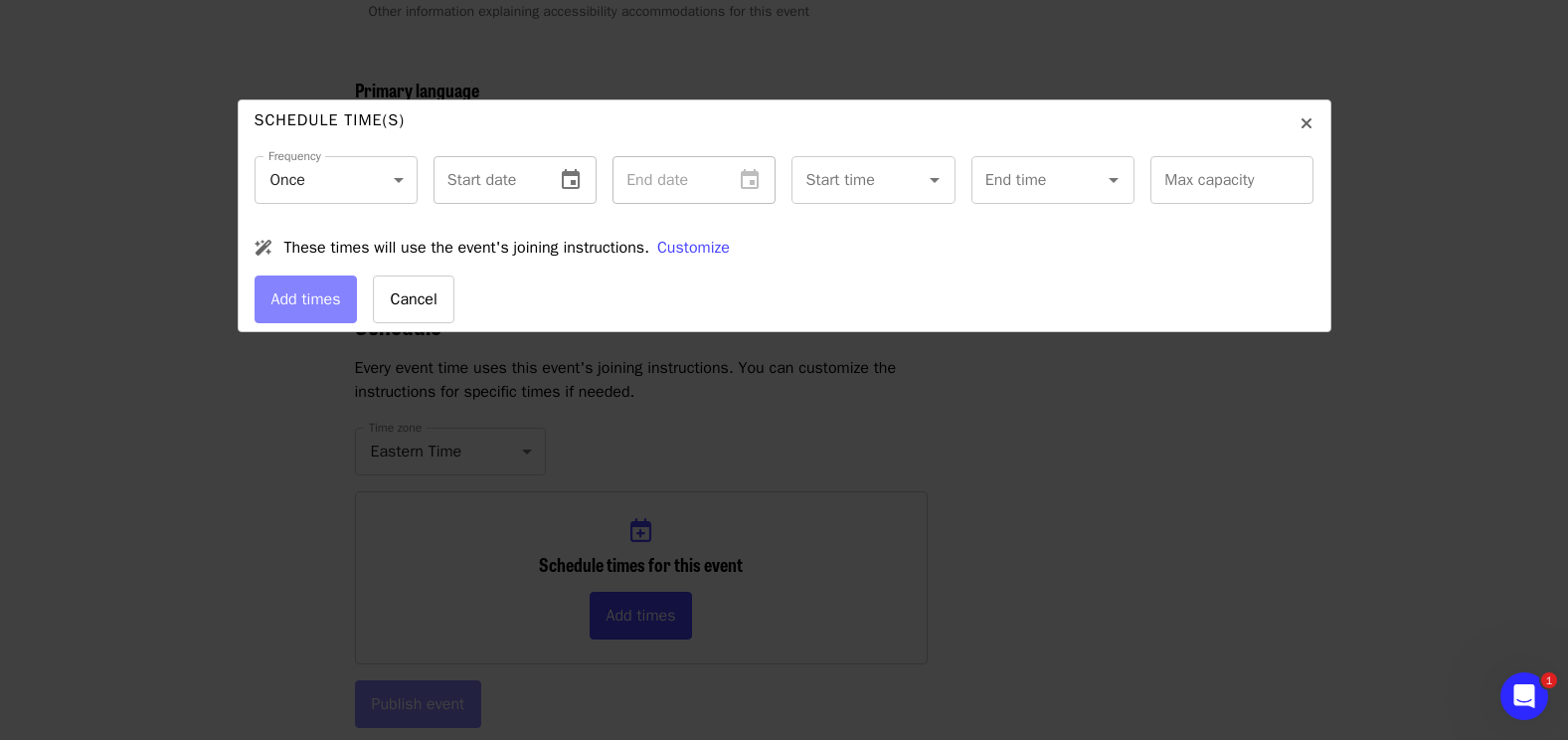 click 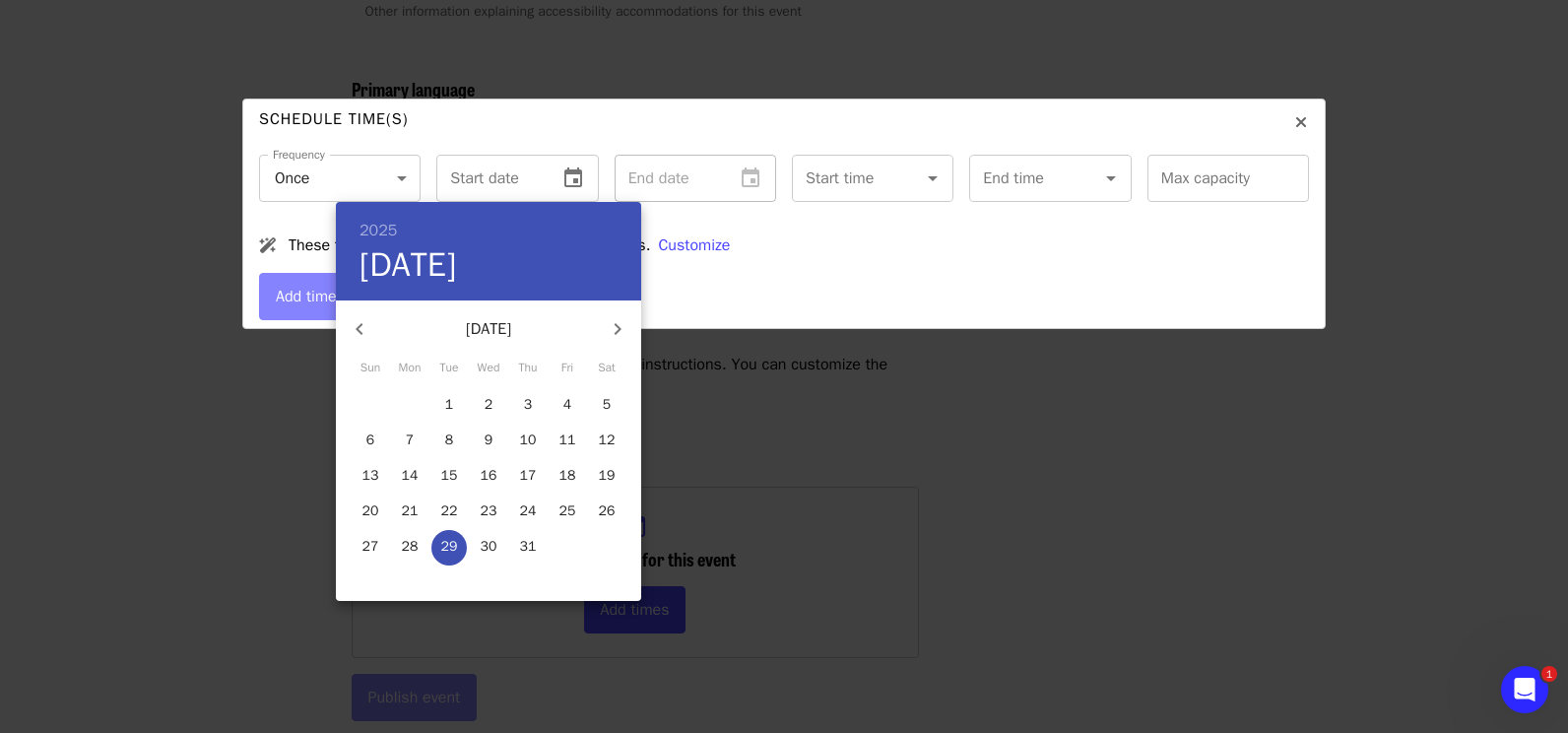click on "31" at bounding box center (528, 547) 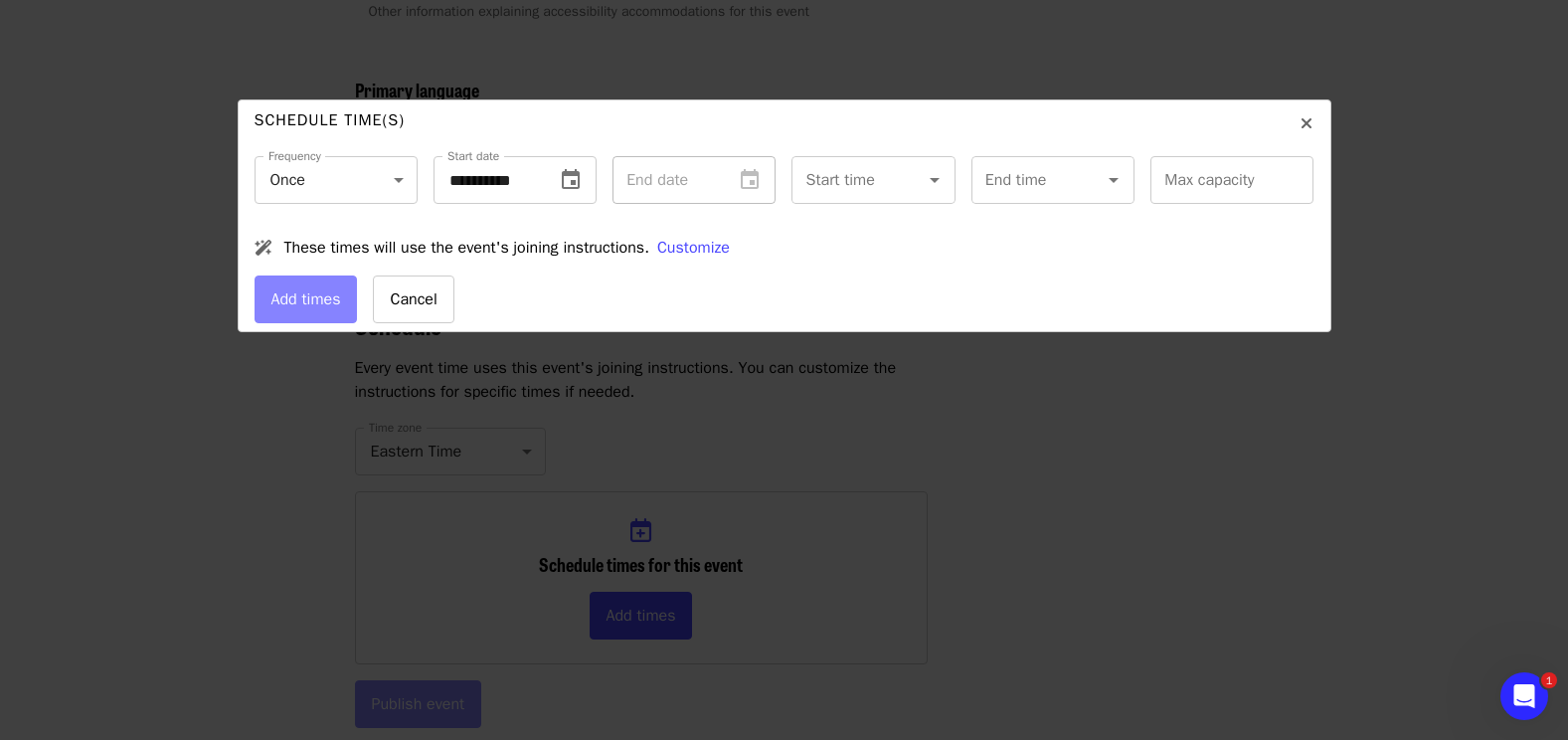 click on "End date" at bounding box center [694, 180] 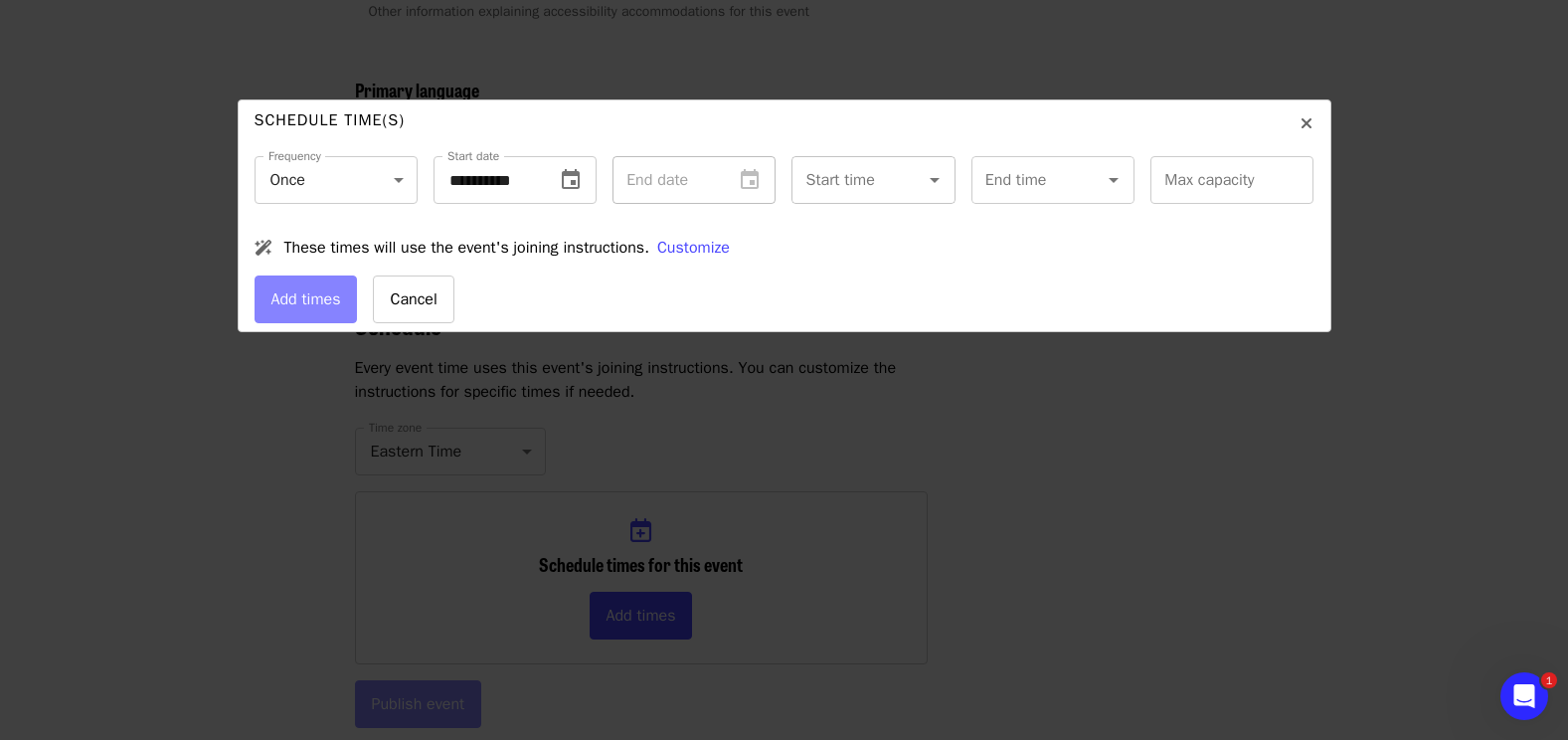 click on "Start time" at bounding box center [848, 180] 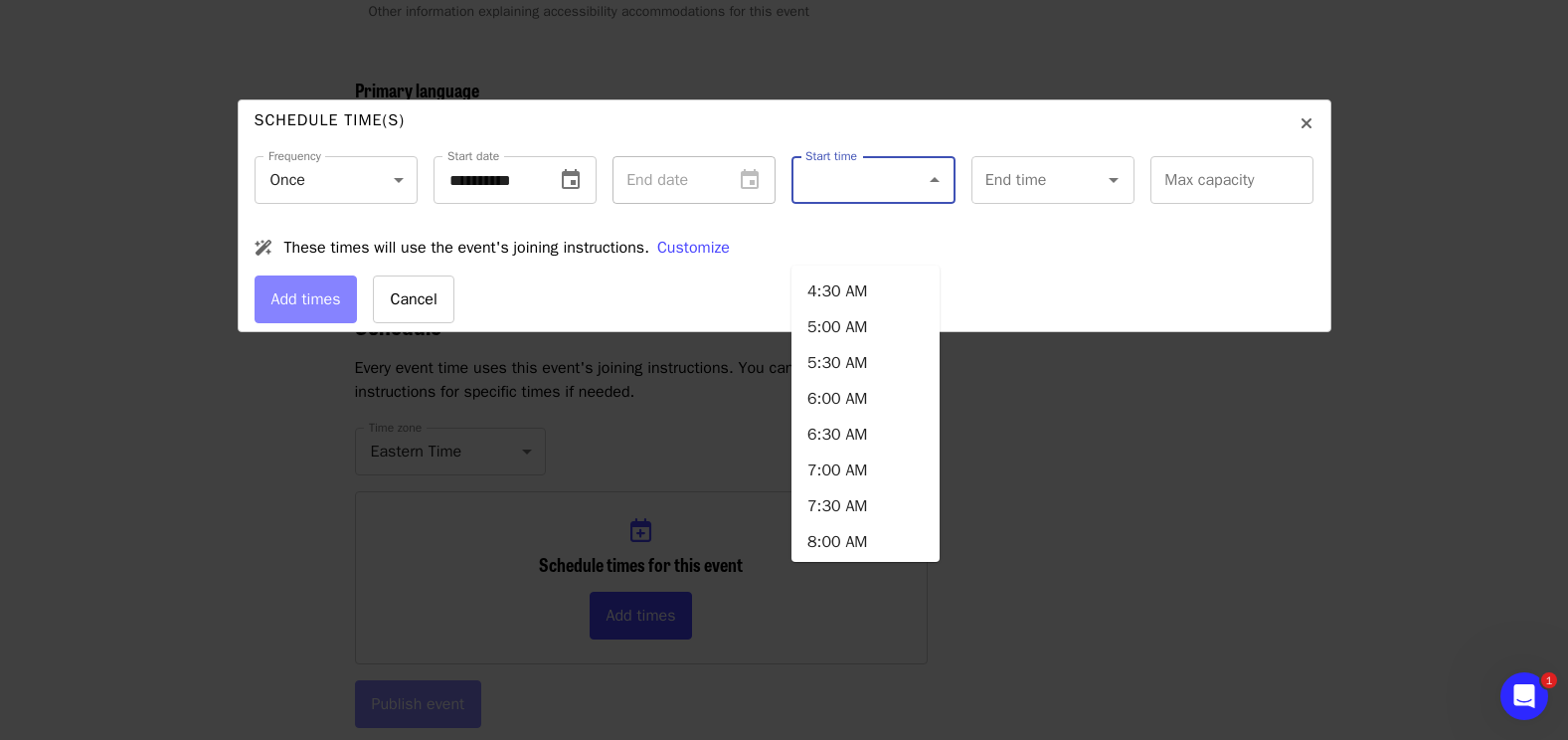 scroll, scrollTop: 1438, scrollLeft: 0, axis: vertical 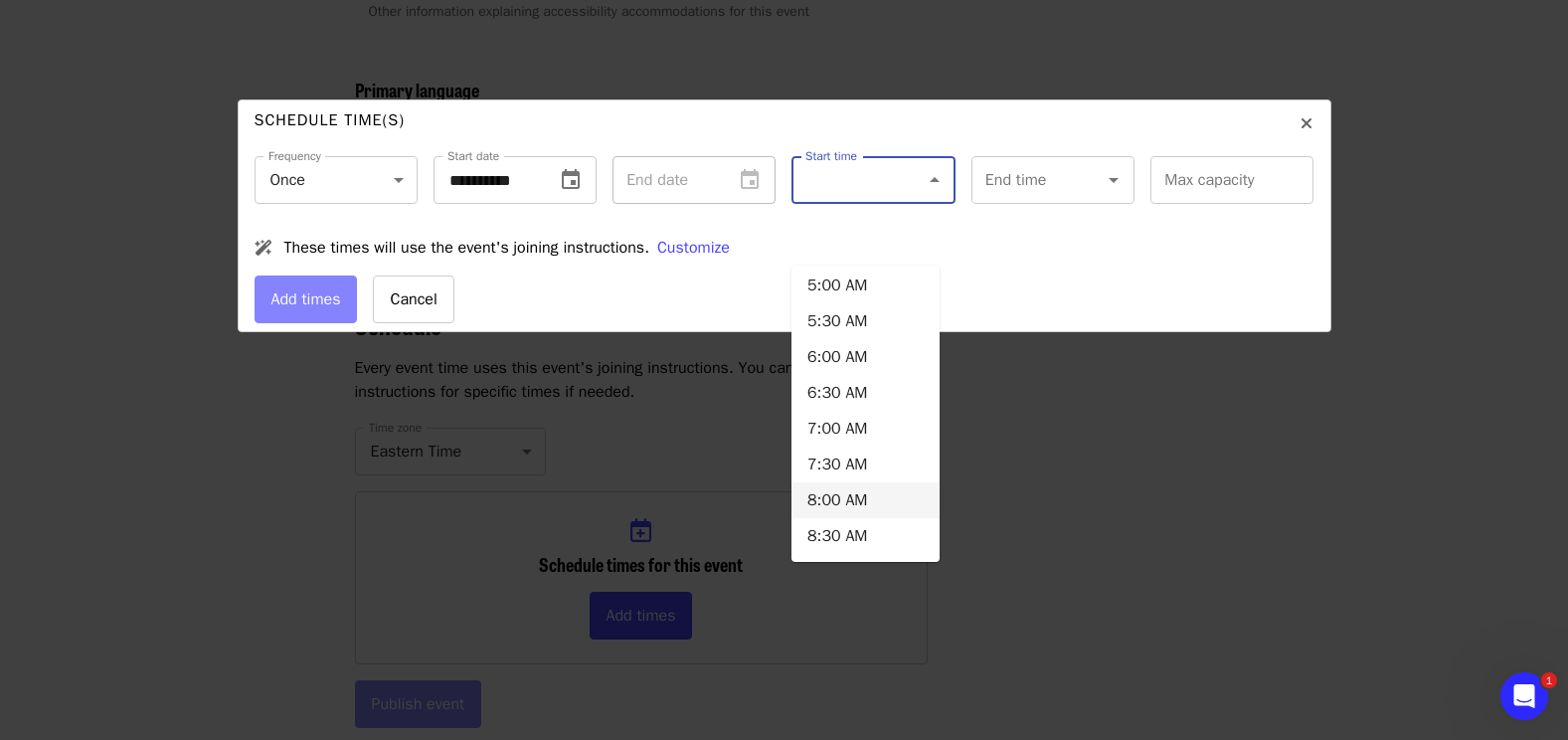 click on "8:00 AM" at bounding box center [865, 500] 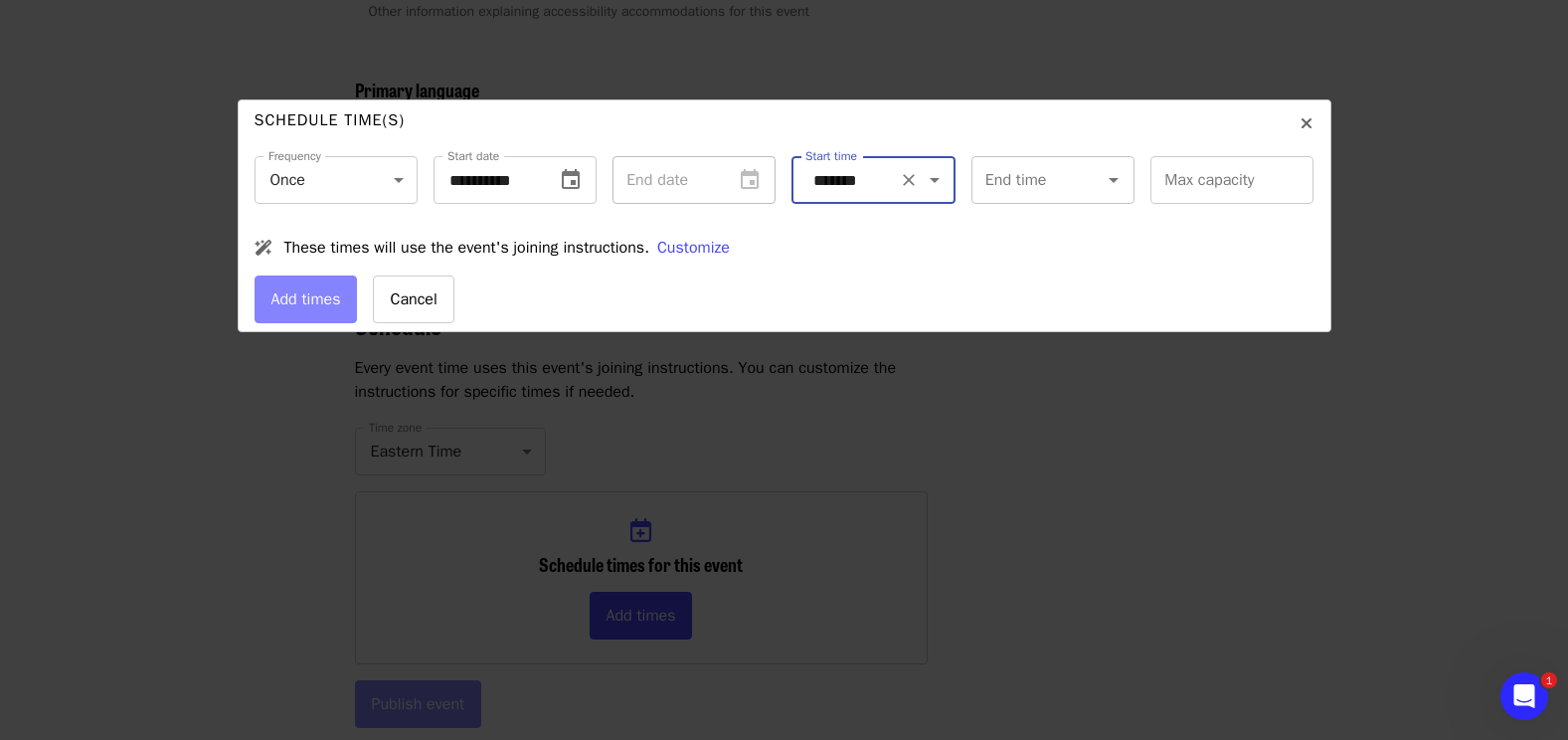 drag, startPoint x: 1070, startPoint y: 189, endPoint x: 1080, endPoint y: 199, distance: 14.142136 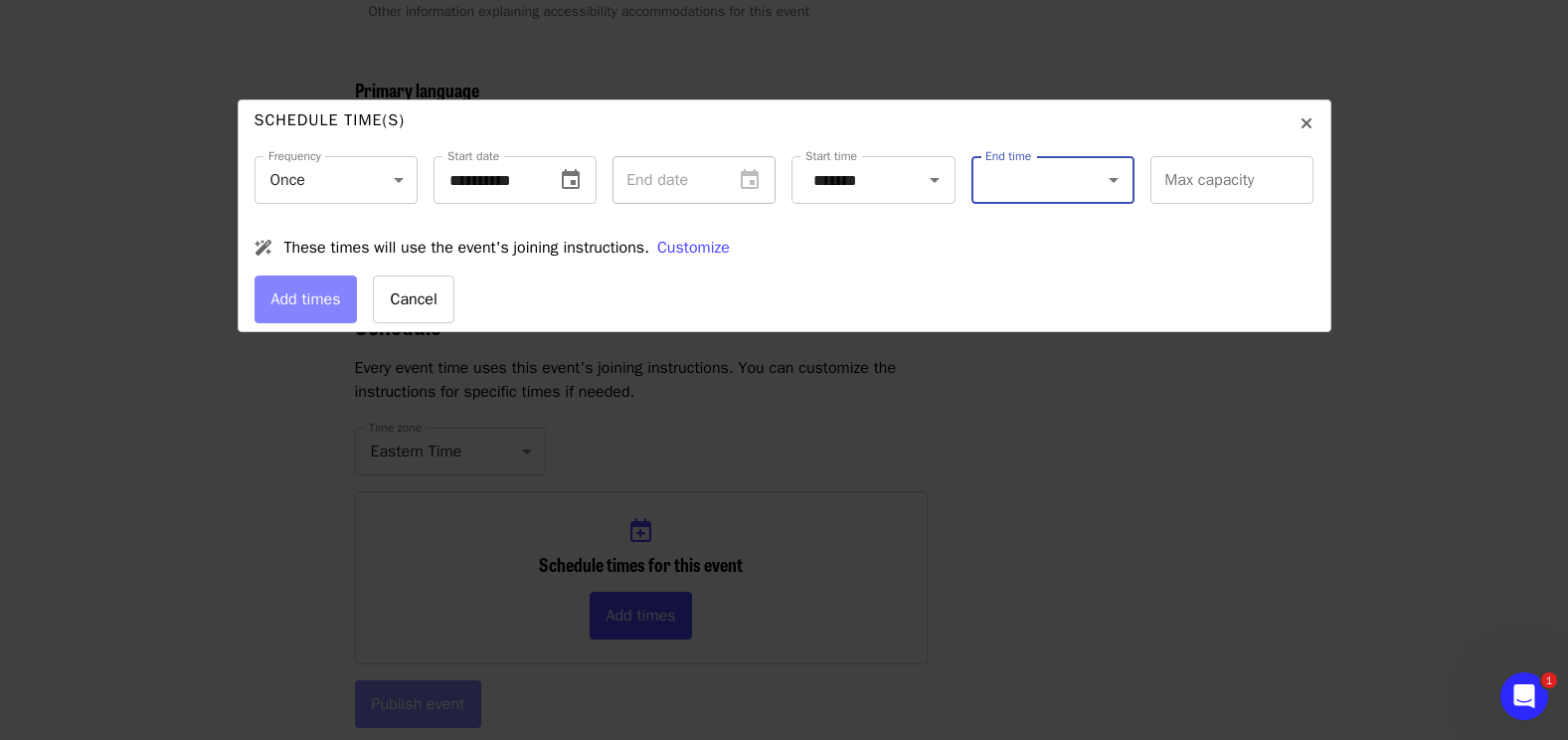 click 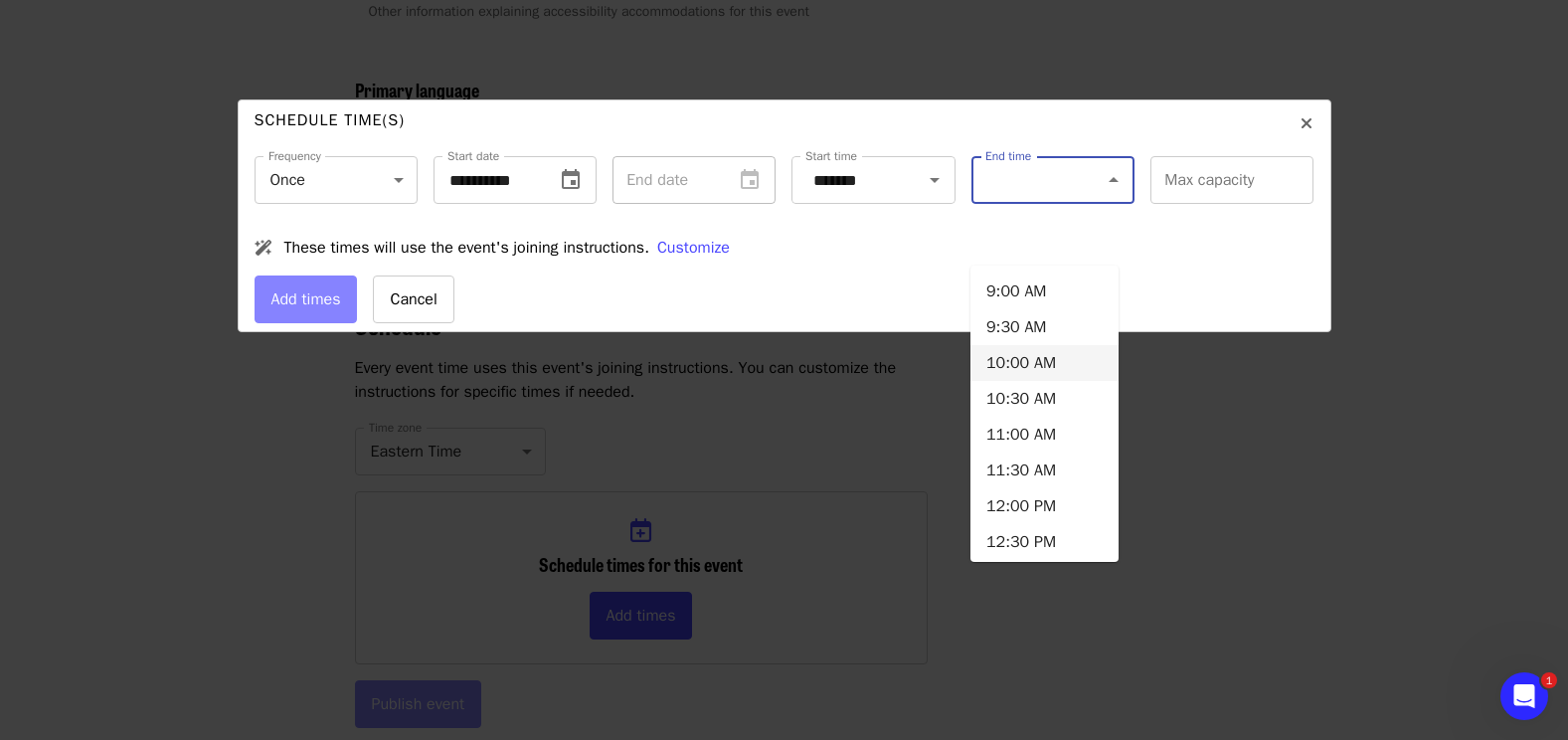 click on "10:00 AM" at bounding box center (1044, 363) 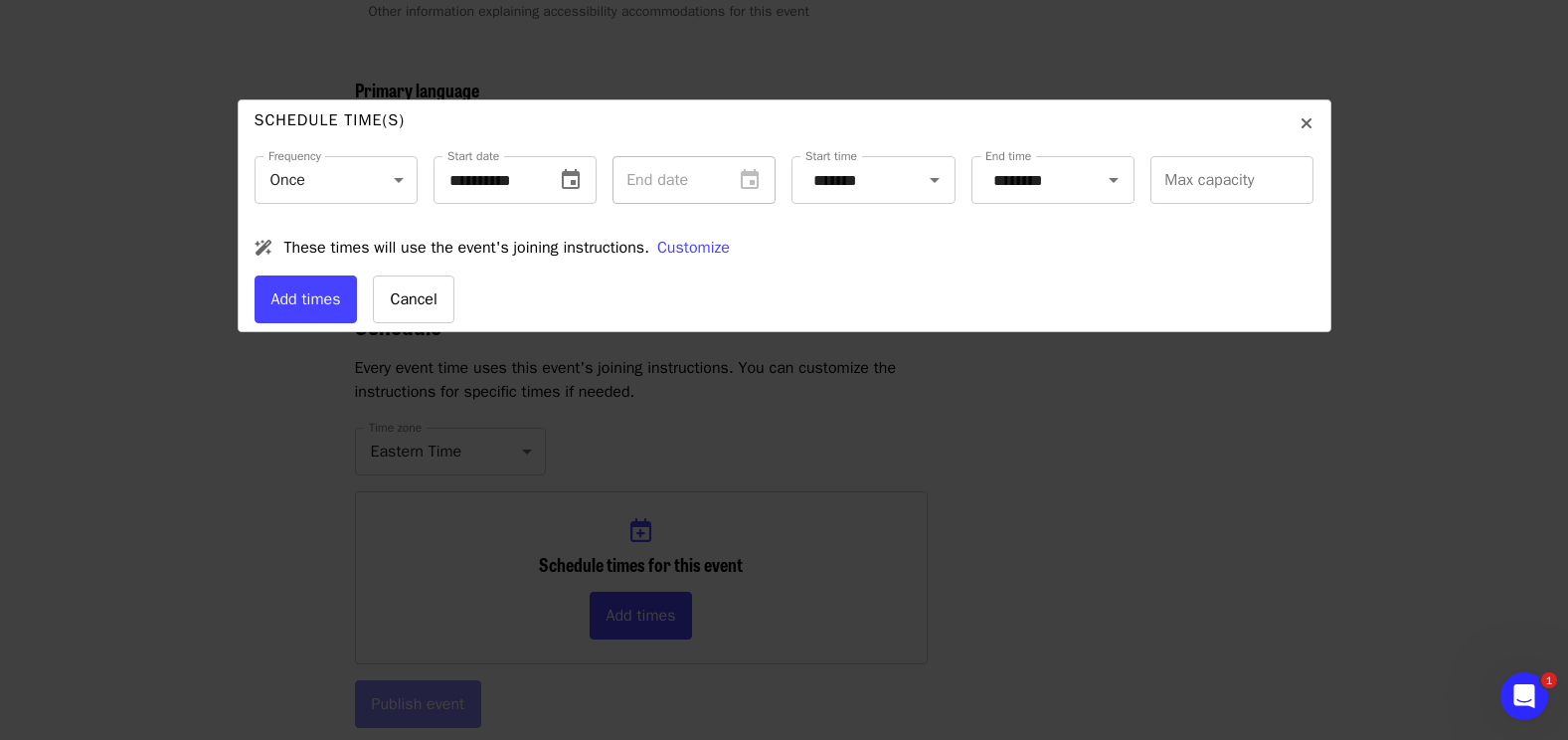 click on "End date" at bounding box center (694, 180) 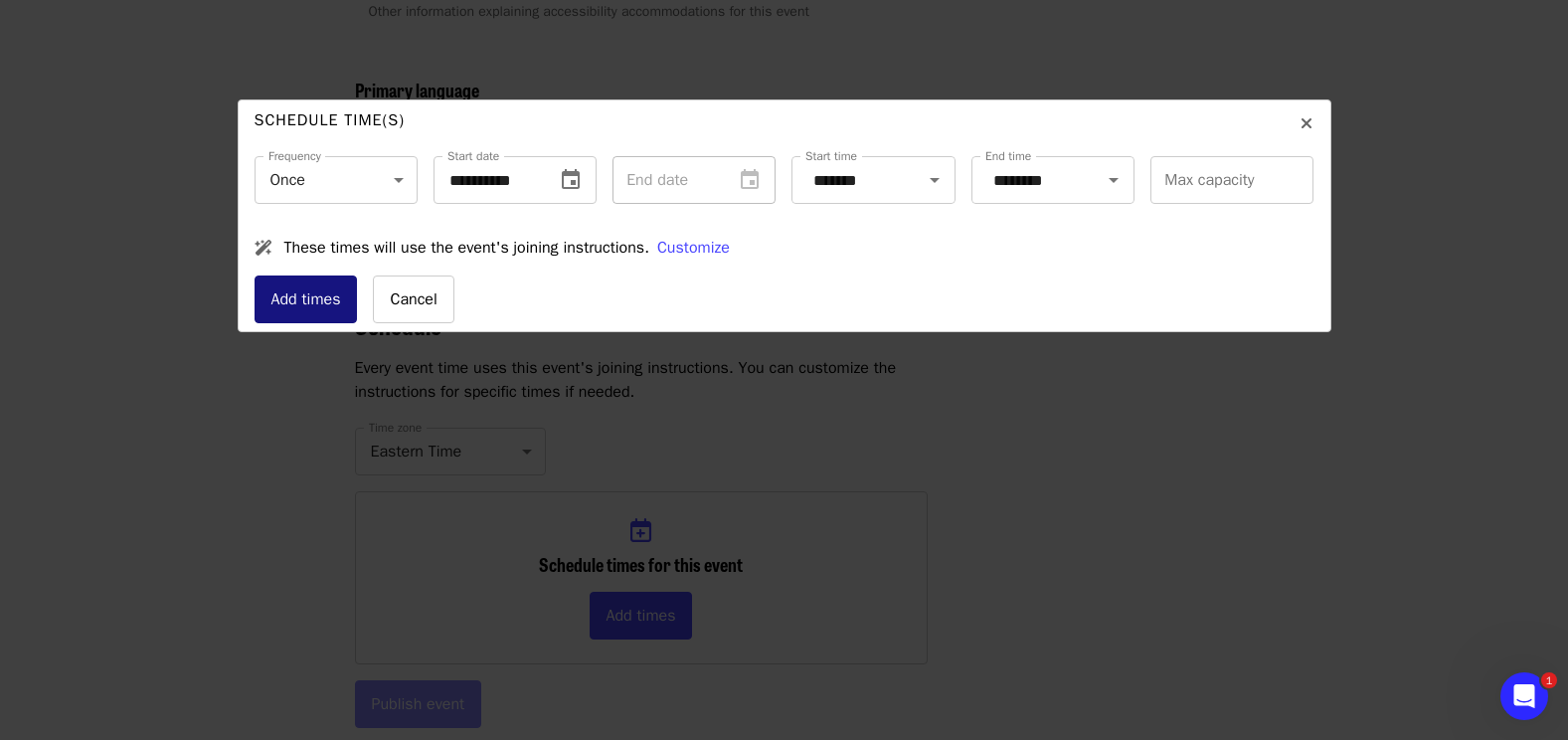 click on "Add times" at bounding box center (306, 299) 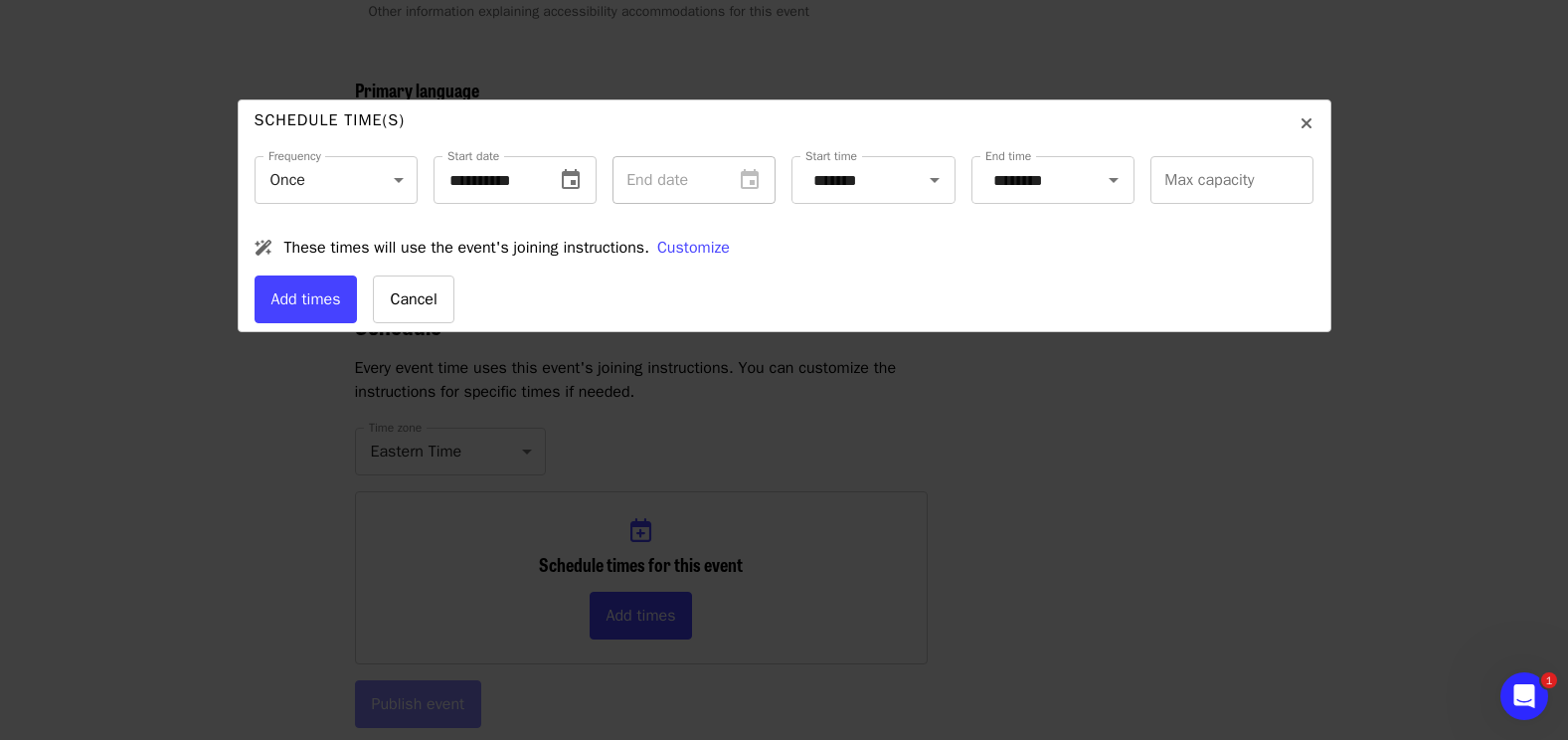 scroll, scrollTop: 5868, scrollLeft: 0, axis: vertical 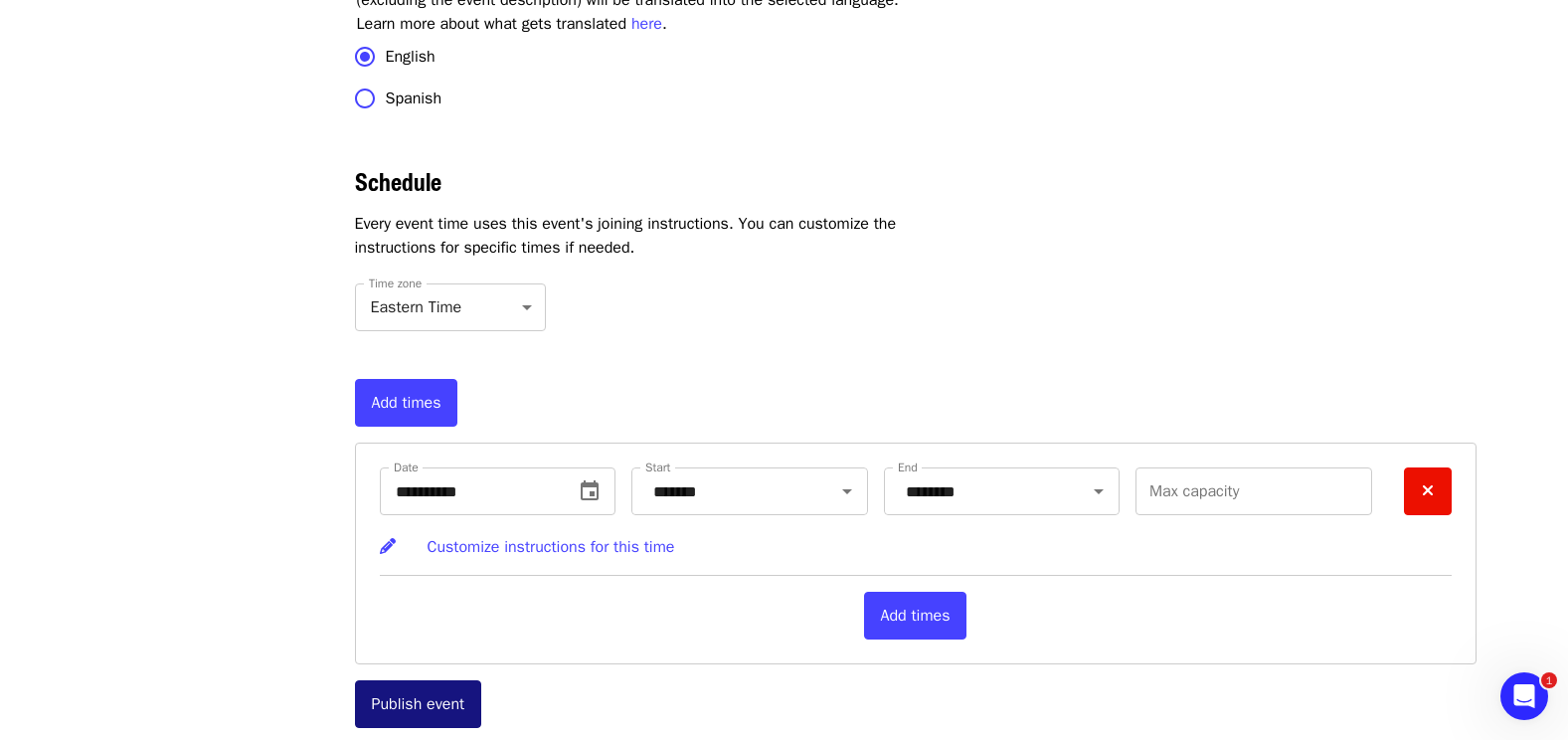 click on "Publish event" at bounding box center (419, 704) 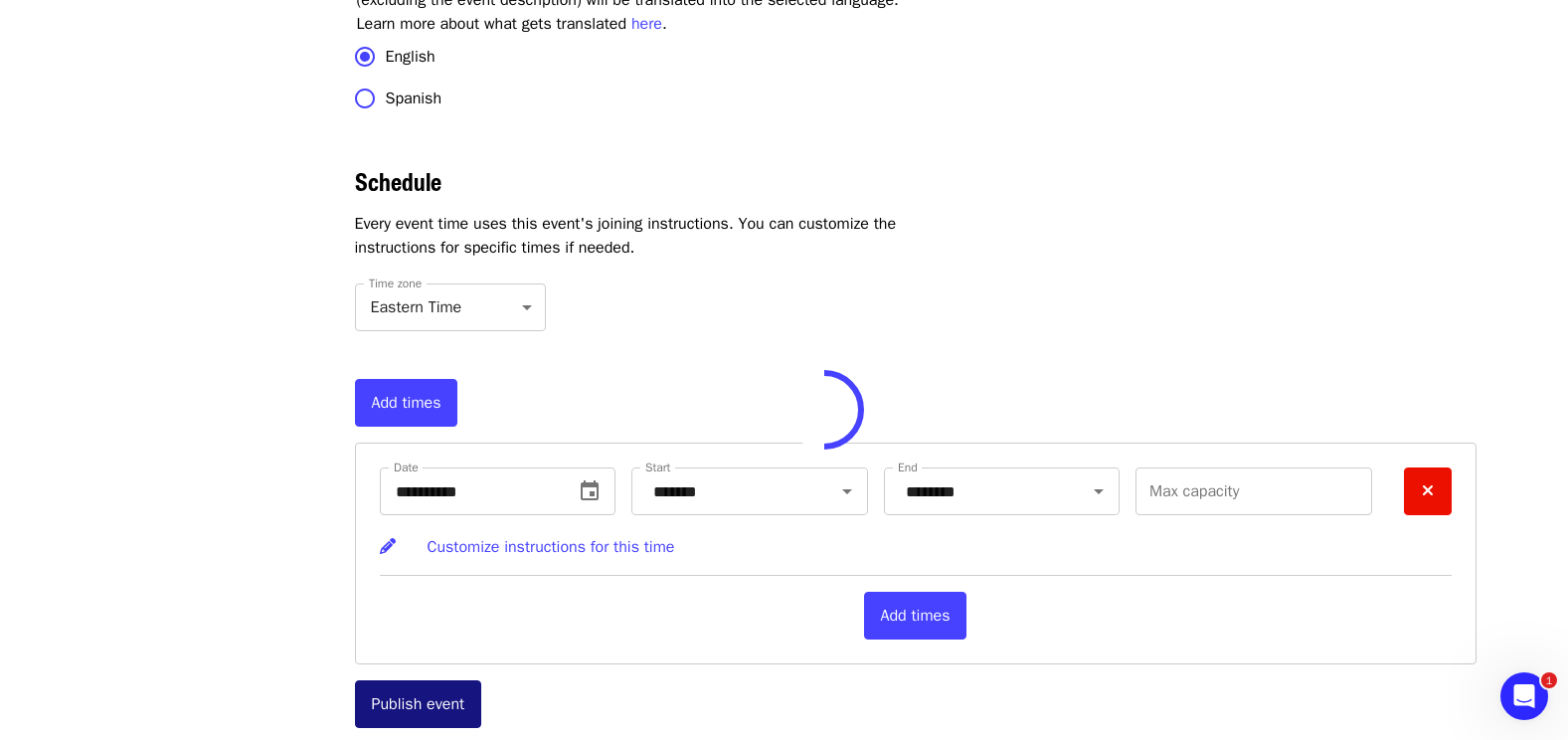 scroll, scrollTop: 0, scrollLeft: 0, axis: both 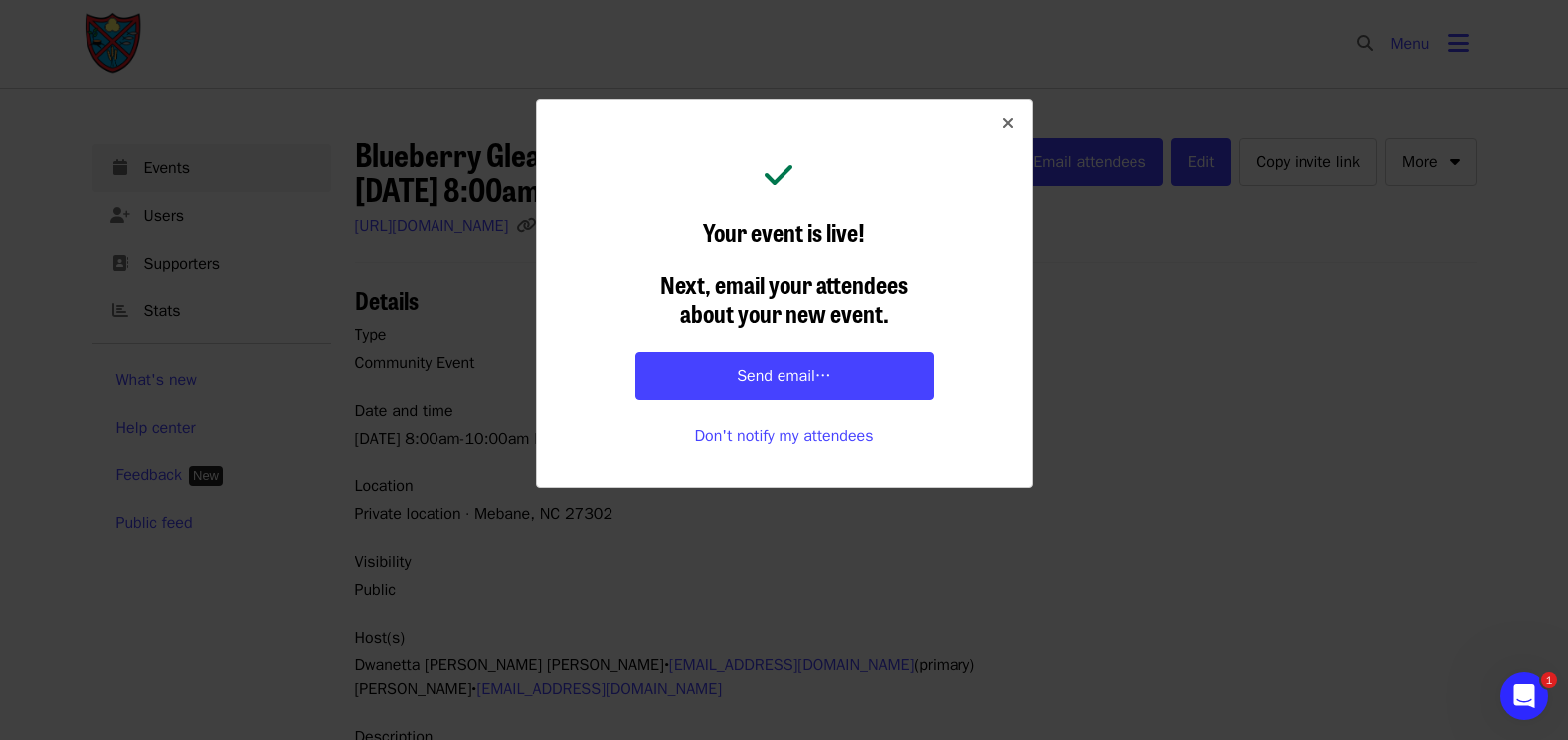 click at bounding box center [1008, 123] 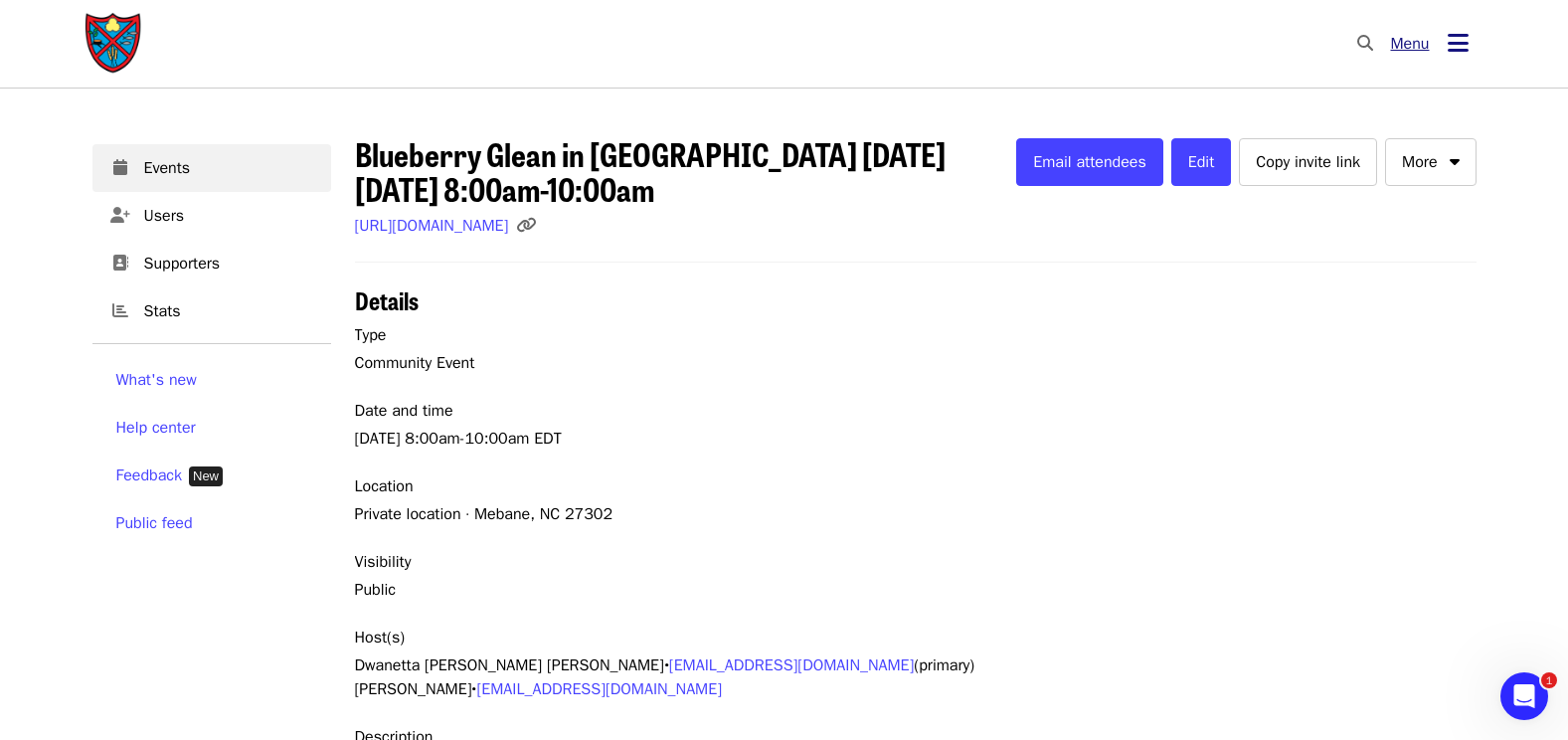 click at bounding box center [1458, 43] 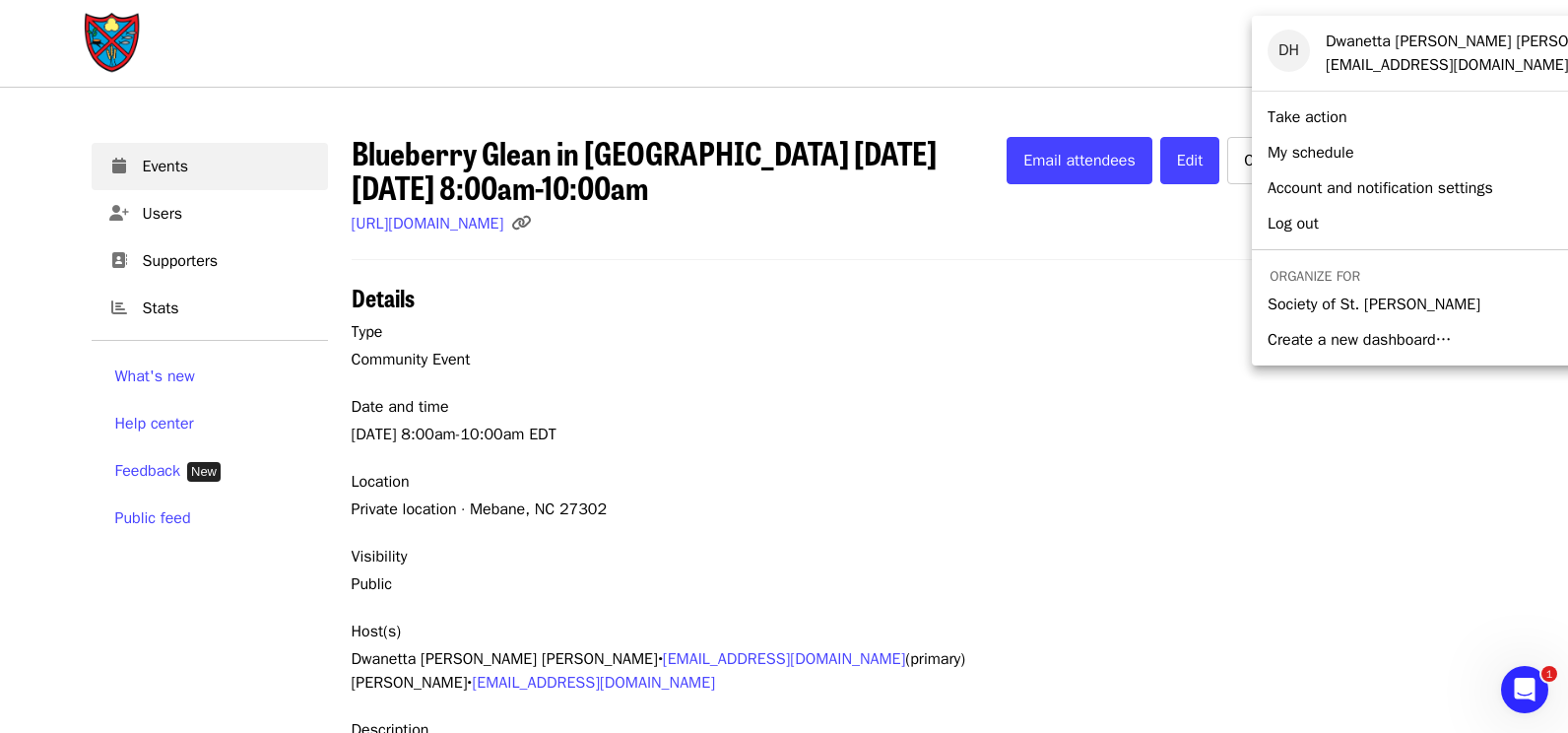 click on "Society of St. [PERSON_NAME]" at bounding box center (1374, 304) 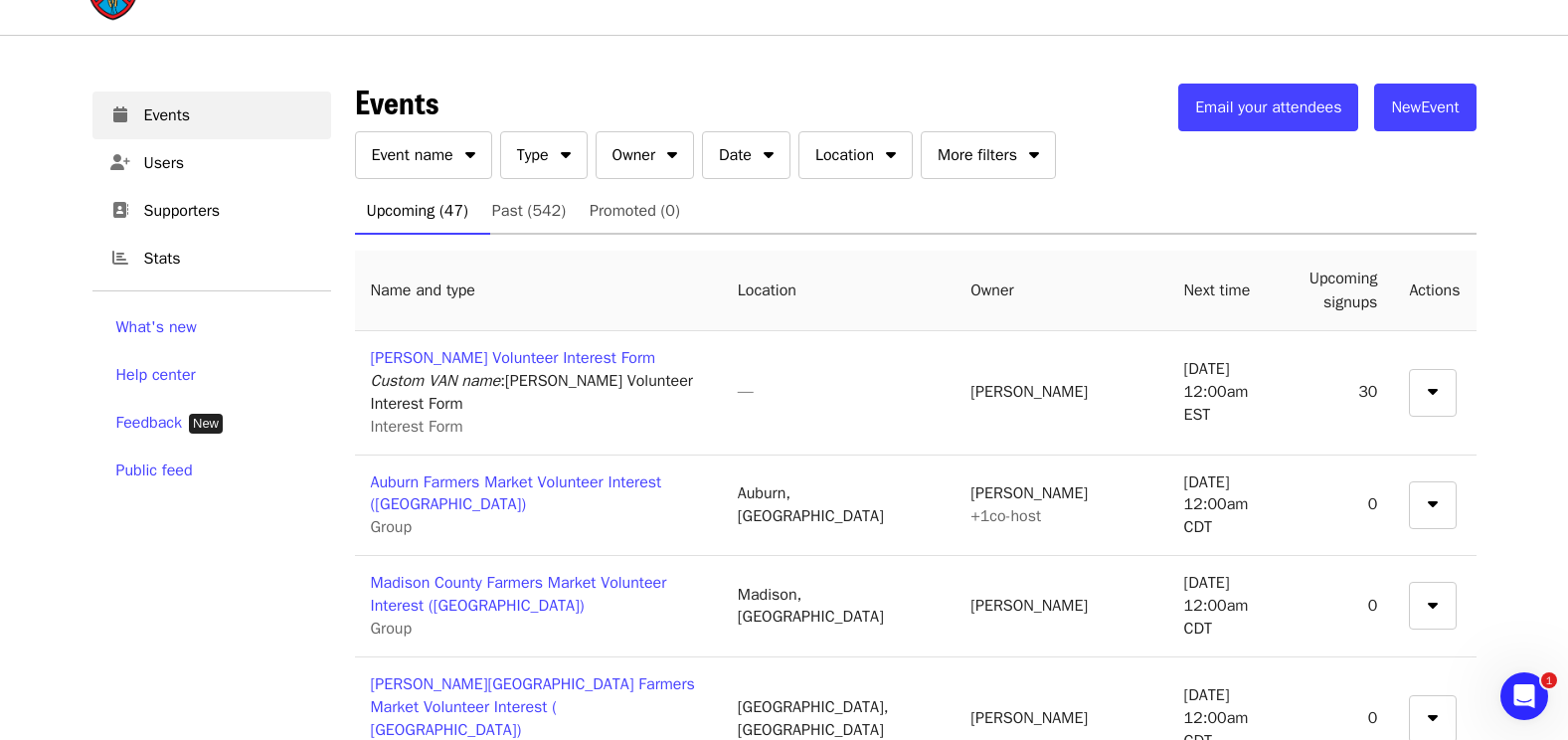 scroll, scrollTop: 64, scrollLeft: 0, axis: vertical 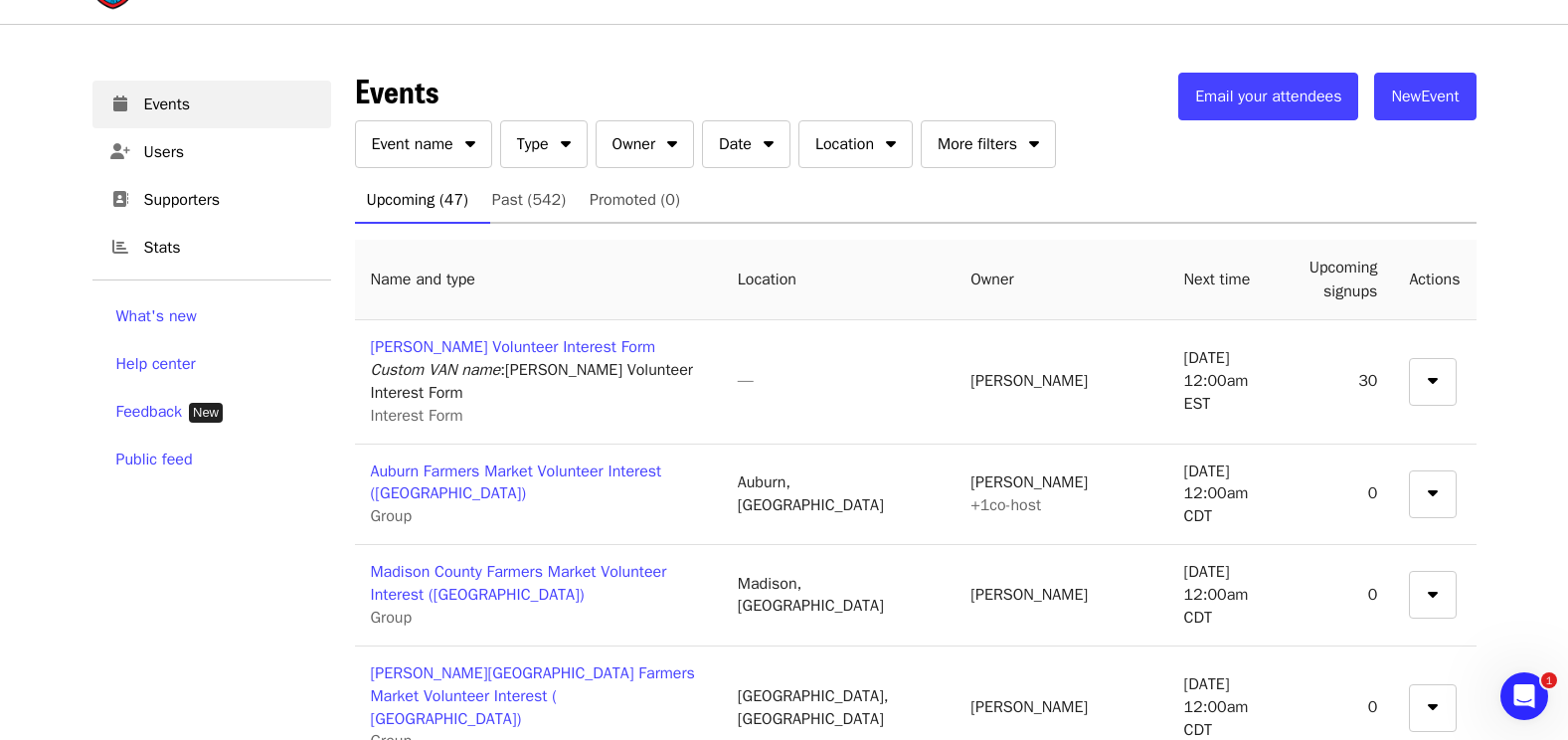 drag, startPoint x: 512, startPoint y: 275, endPoint x: 549, endPoint y: 267, distance: 37.85499 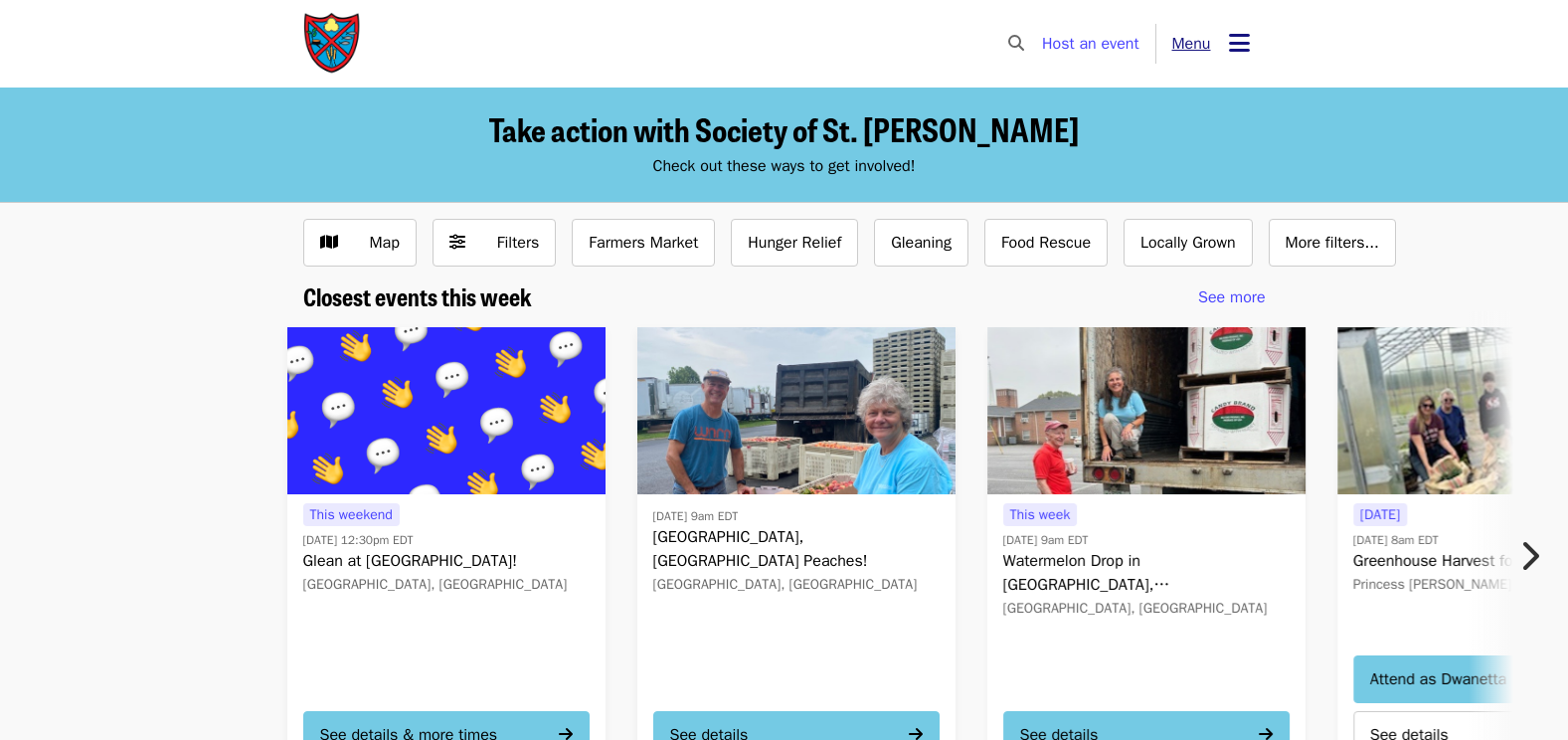 scroll, scrollTop: 0, scrollLeft: 0, axis: both 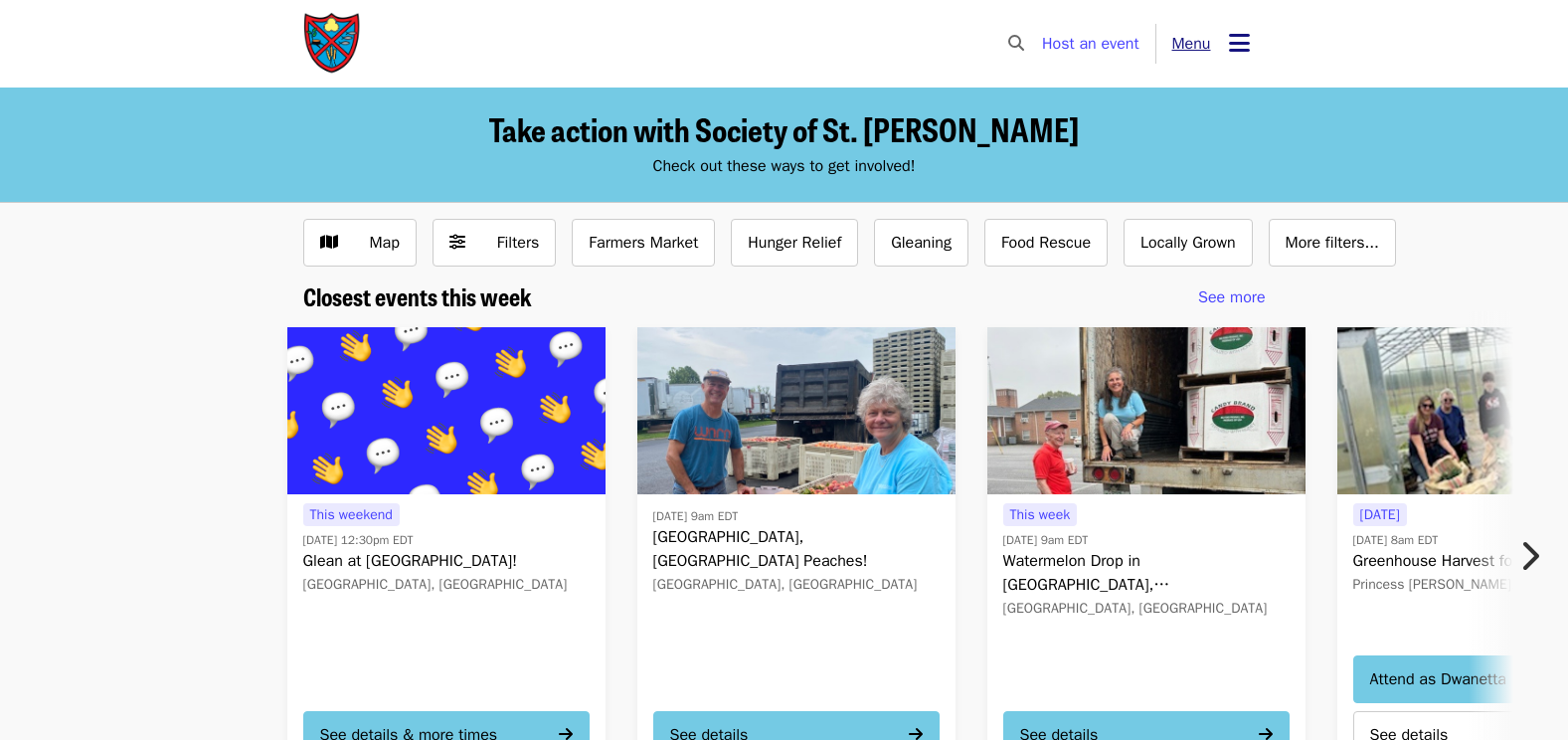 click on "Menu" at bounding box center [1191, 44] 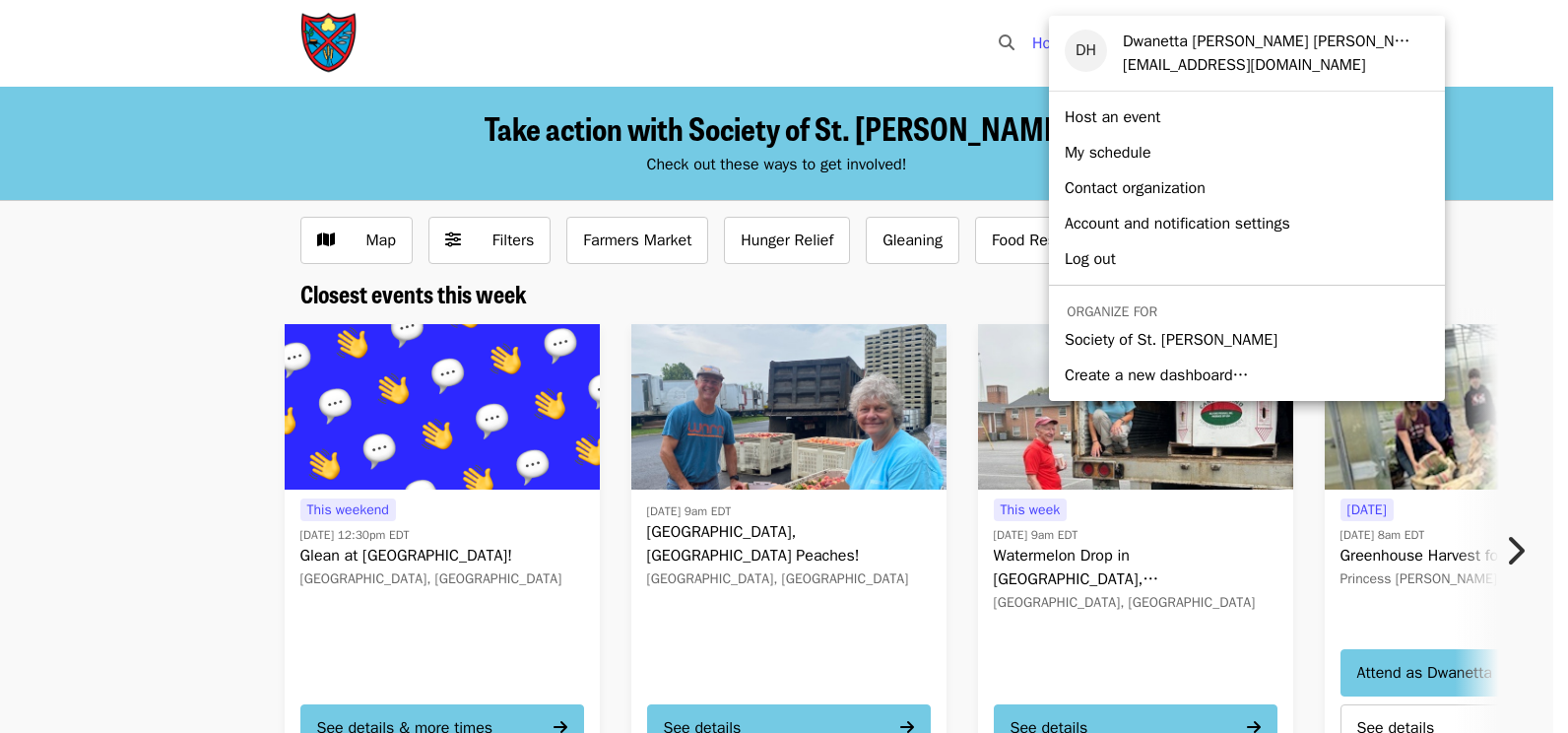 click on "Society of St. [PERSON_NAME]" at bounding box center (1171, 340) 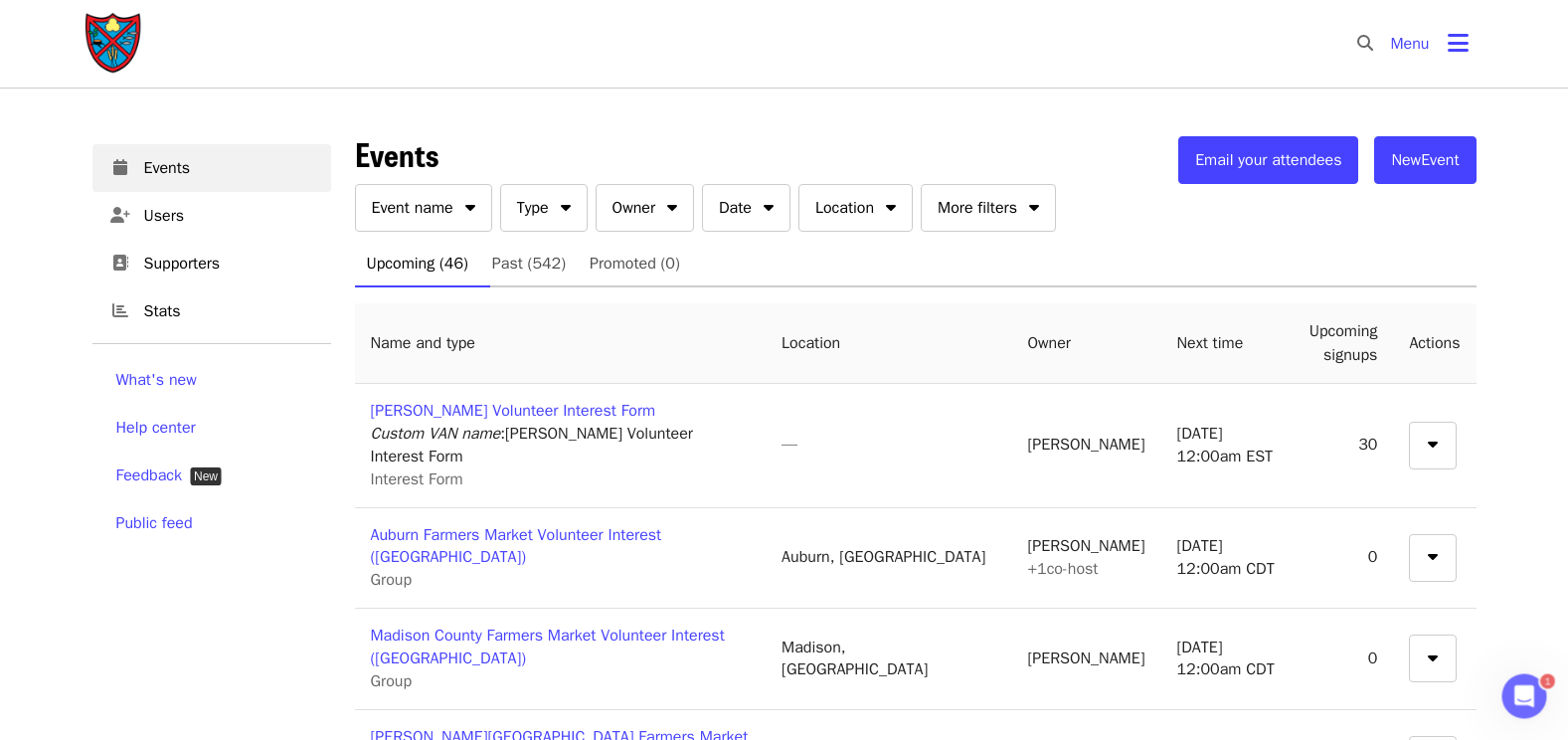 scroll, scrollTop: 0, scrollLeft: 0, axis: both 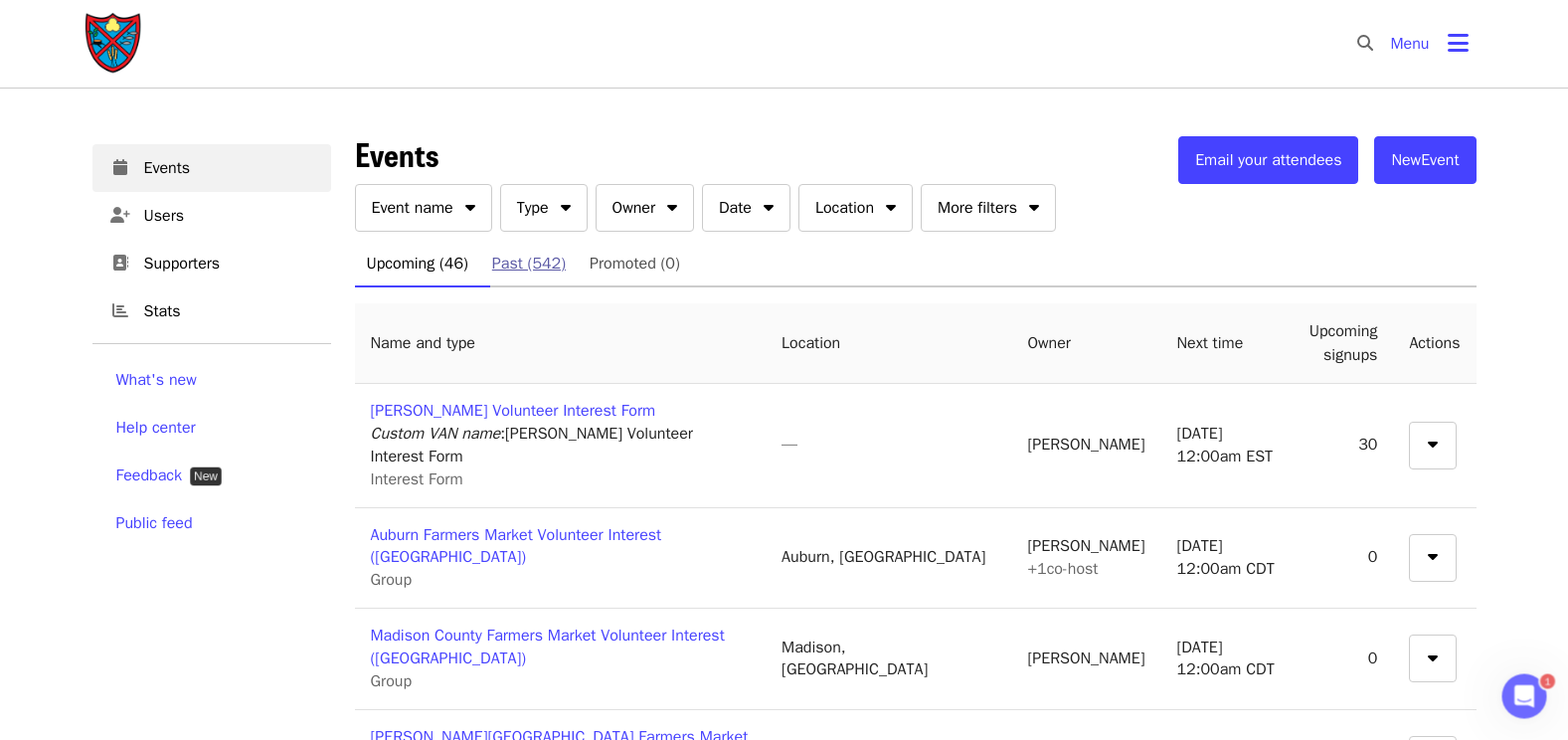 click on "Past (542)" at bounding box center [529, 264] 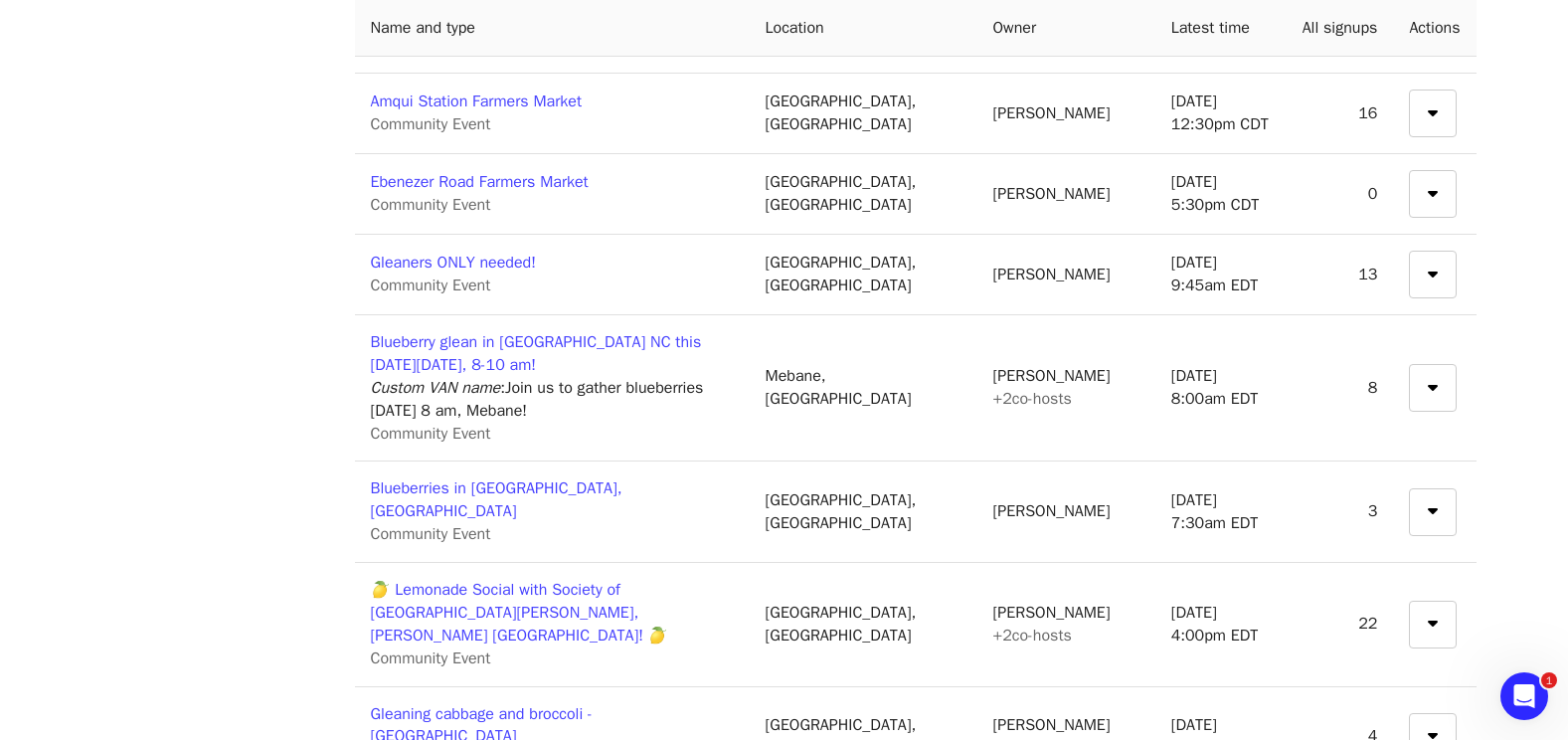 scroll, scrollTop: 933, scrollLeft: 0, axis: vertical 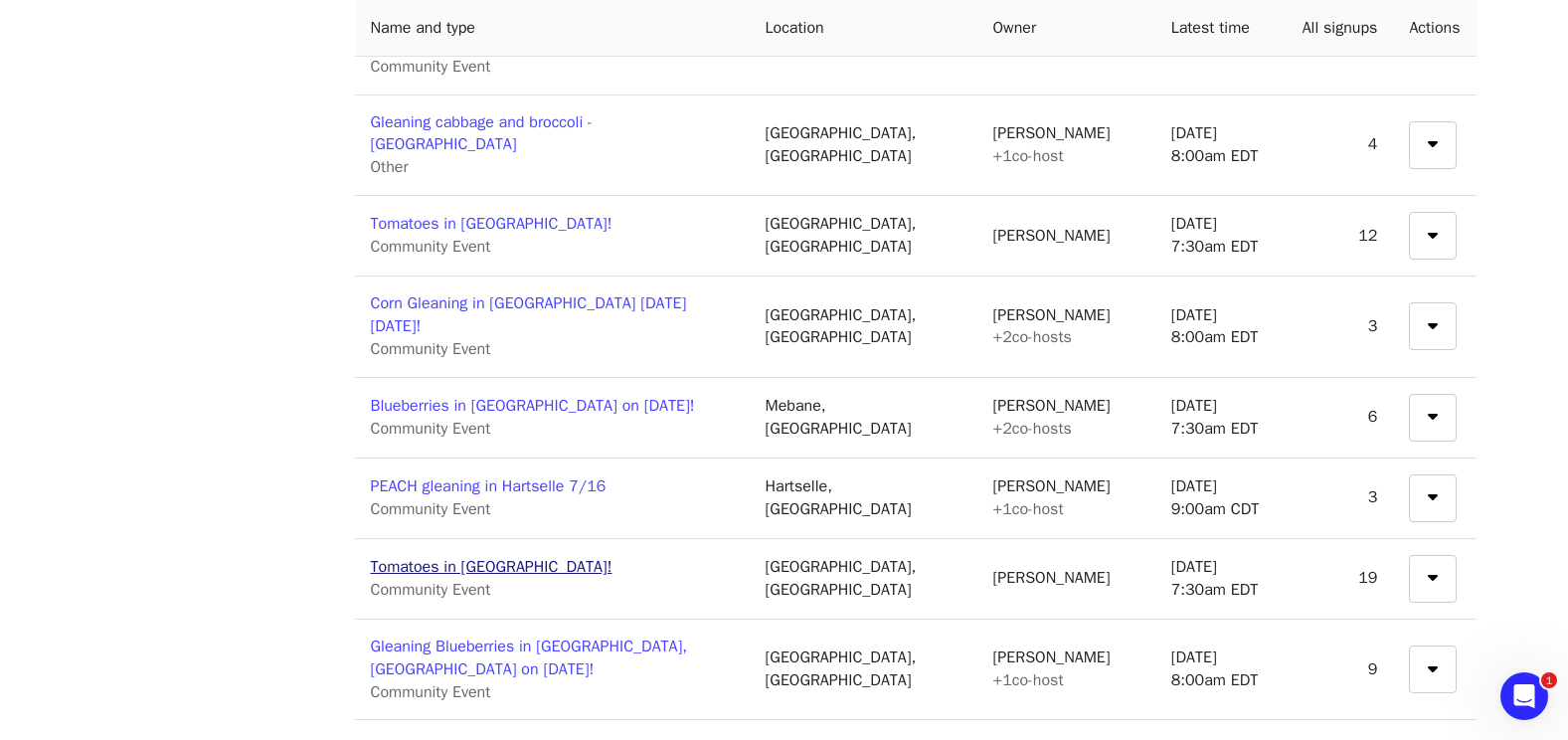 click on "Tomatoes in [GEOGRAPHIC_DATA]!" at bounding box center (491, 567) 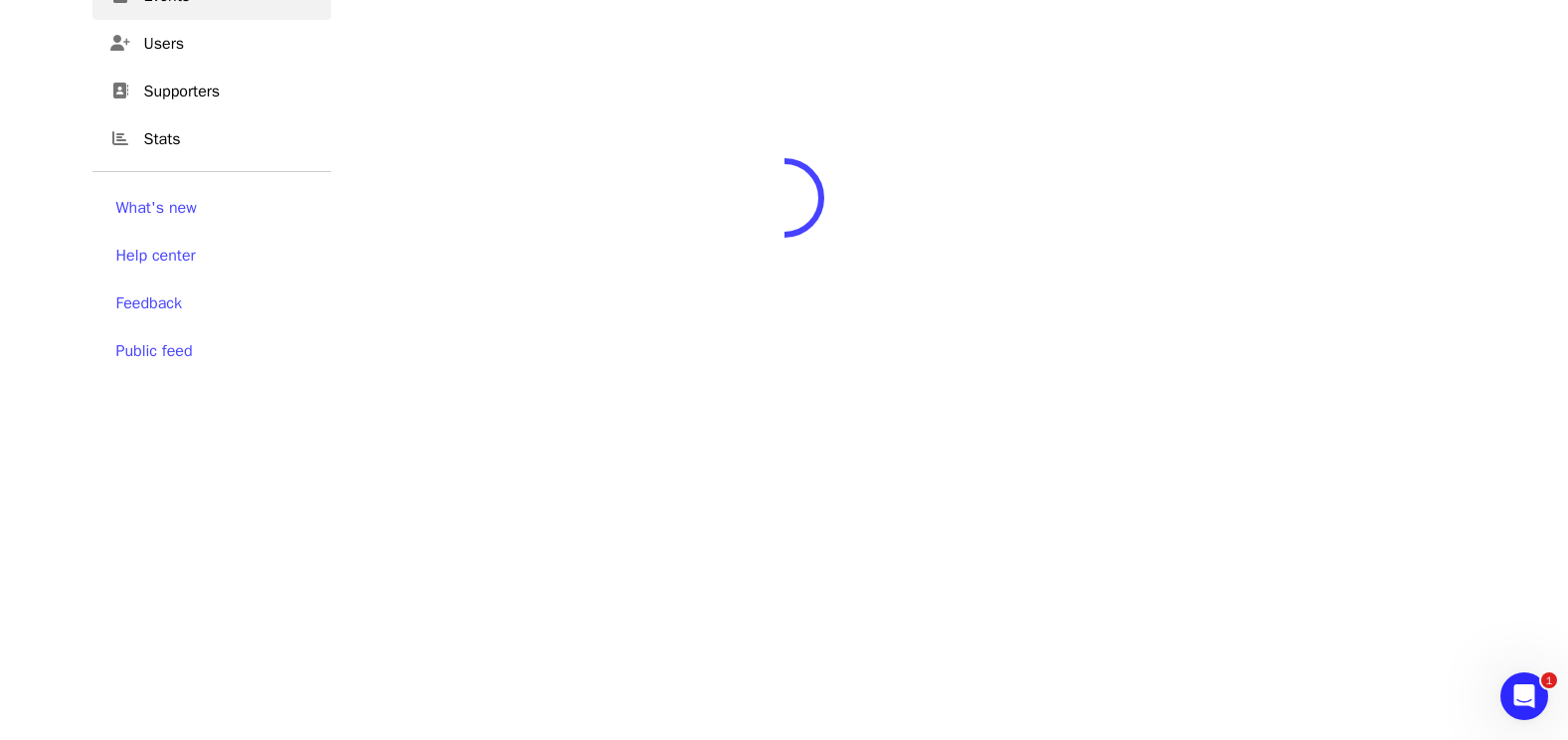 scroll, scrollTop: 0, scrollLeft: 0, axis: both 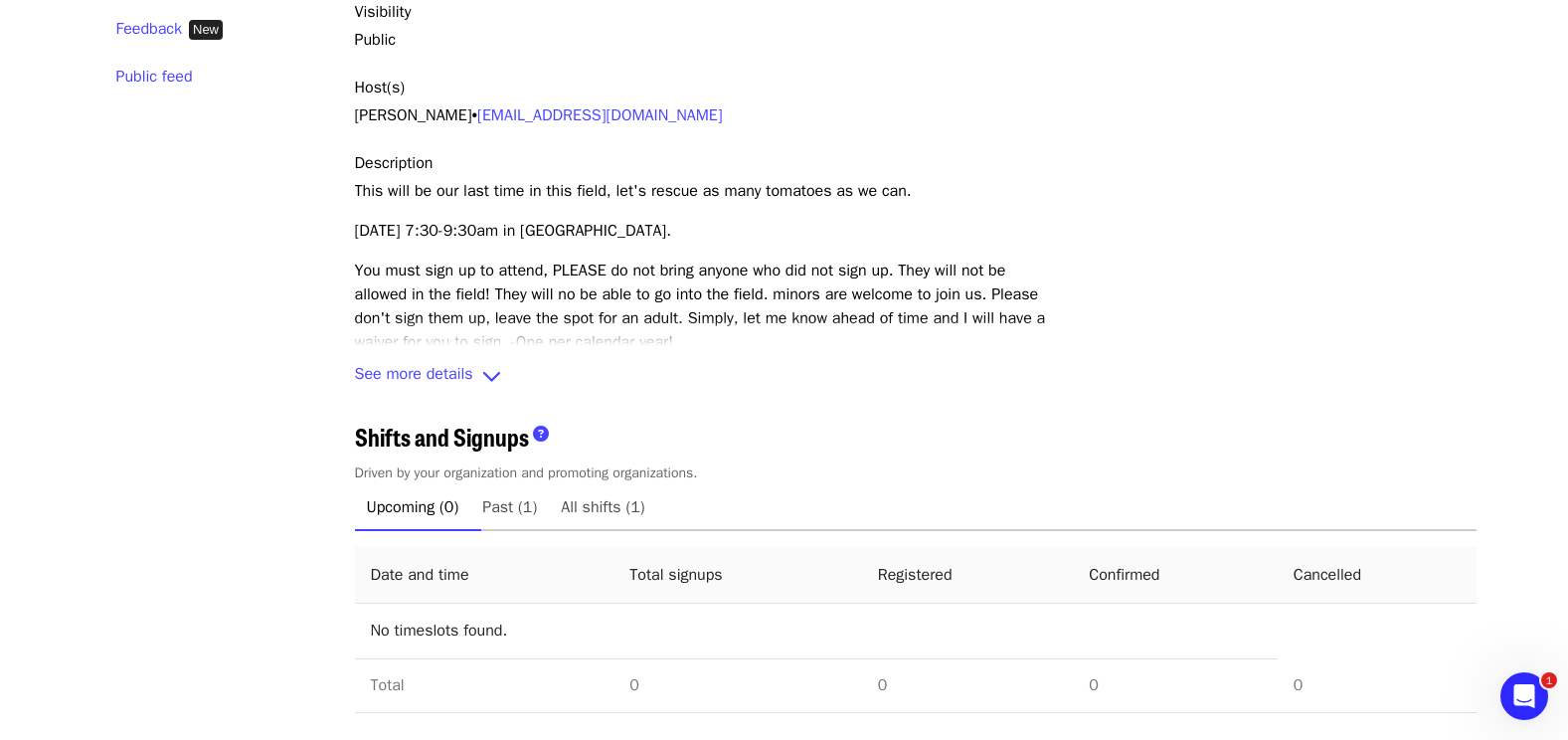 click at bounding box center (491, 376) 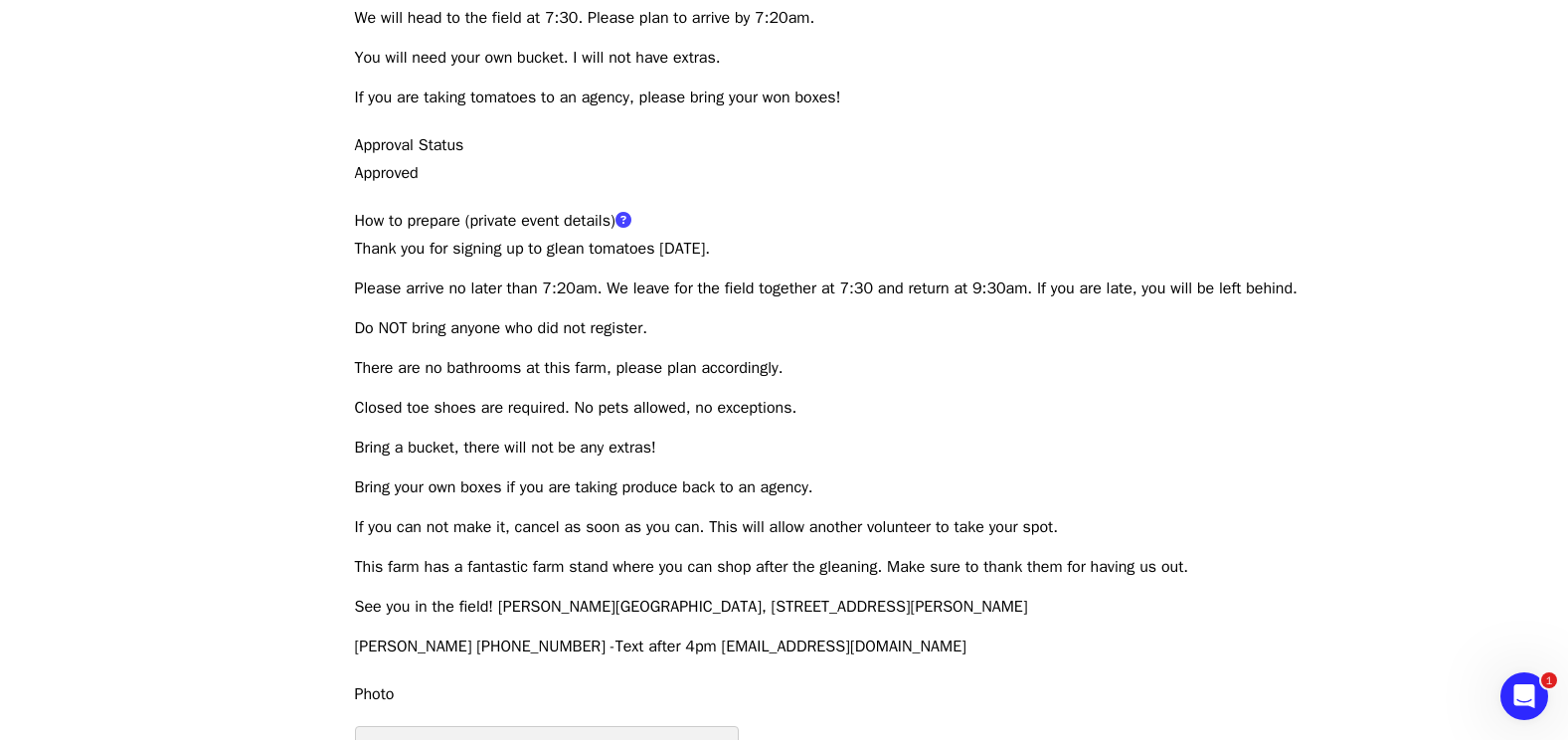 scroll, scrollTop: 865, scrollLeft: 0, axis: vertical 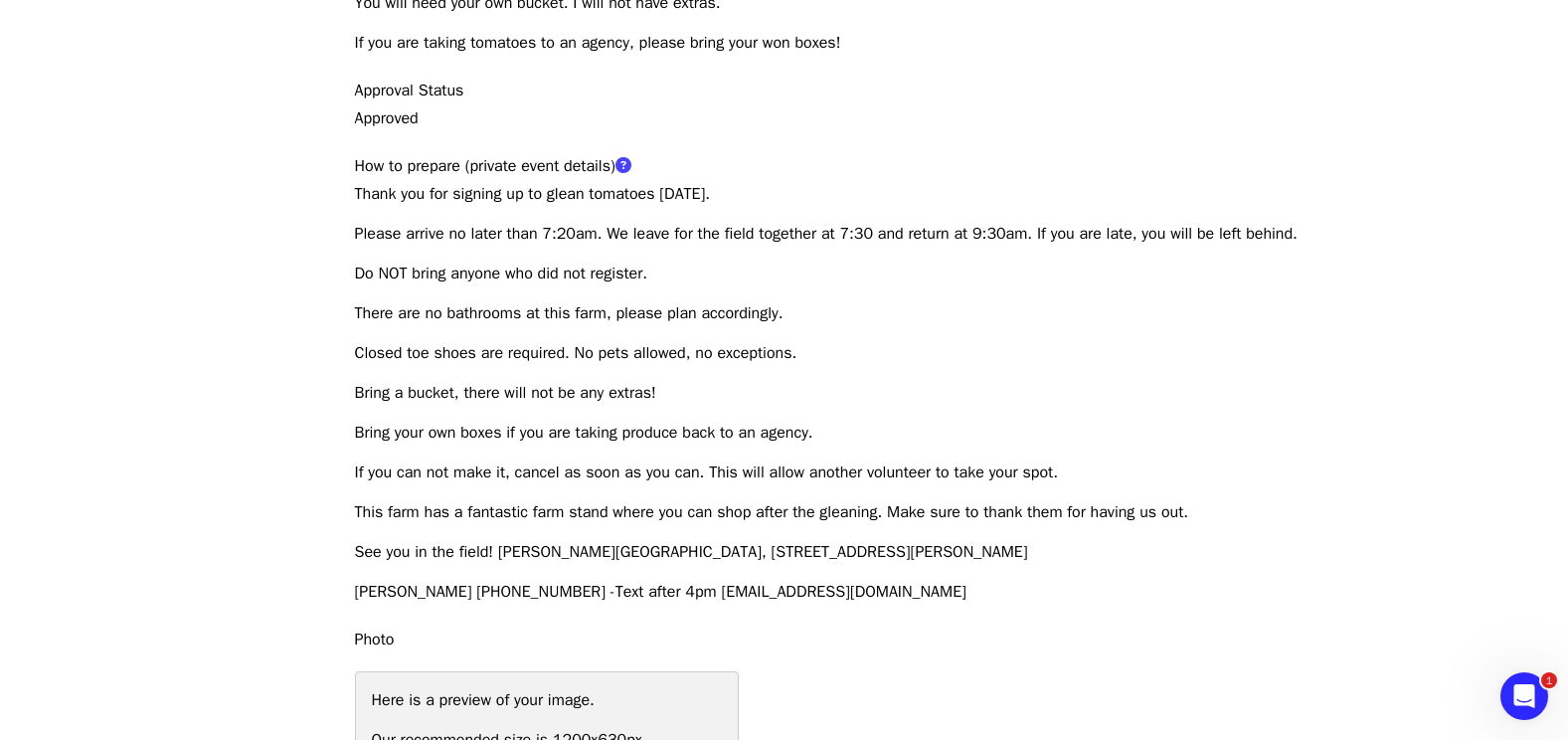 click on "Thank you for signing up to glean tomatoes Wednesday, July 16th.
Please arrive no later than 7:20am.  We leave for the field together at 7:30 and return at 9:30am.  If you are late, you will be left behind.
Do NOT bring anyone who did not register.
There are no bathrooms at this farm, please plan accordingly.
Closed toe shoes are required. No pets allowed, no exceptions.
Bring a bucket, there will not be any extras!
Bring your own boxes if you are taking produce back to an agency.
If you can not make it, cancel as soon as you can.  This will allow another volunteer to take your spot.
This farm has a fantastic farm stand where you can shop after the gleaning.  Make sure to thank them for having us out.
See you in the field!
Barbee Farms,
1000 Shelton Rd NW,
Concord, NC 28027
Maria Gandy
407-951-7672 -Text after 4pm
gleanclt@endhunger.org" at bounding box center (916, 393) 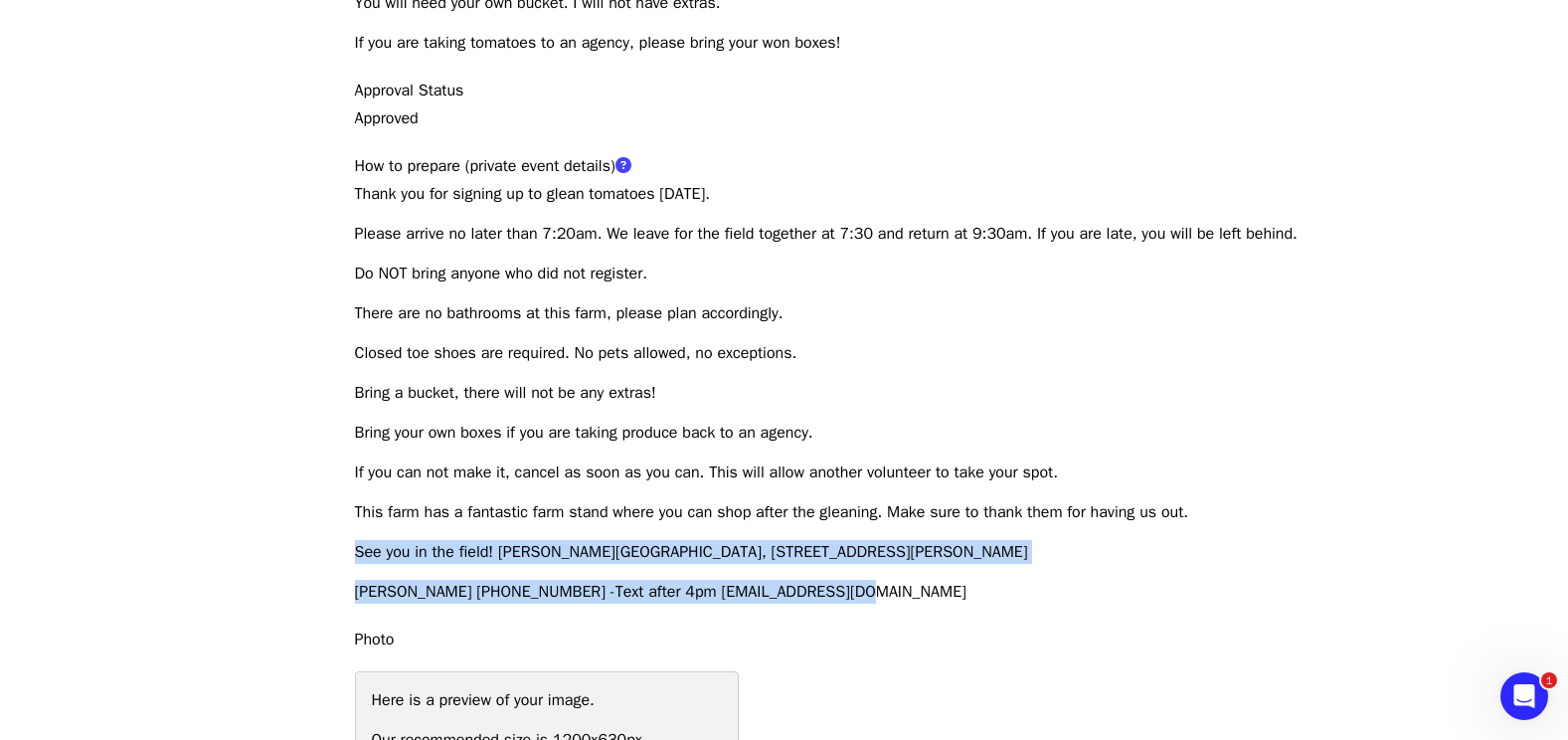 drag, startPoint x: 356, startPoint y: 551, endPoint x: 875, endPoint y: 596, distance: 520.94721 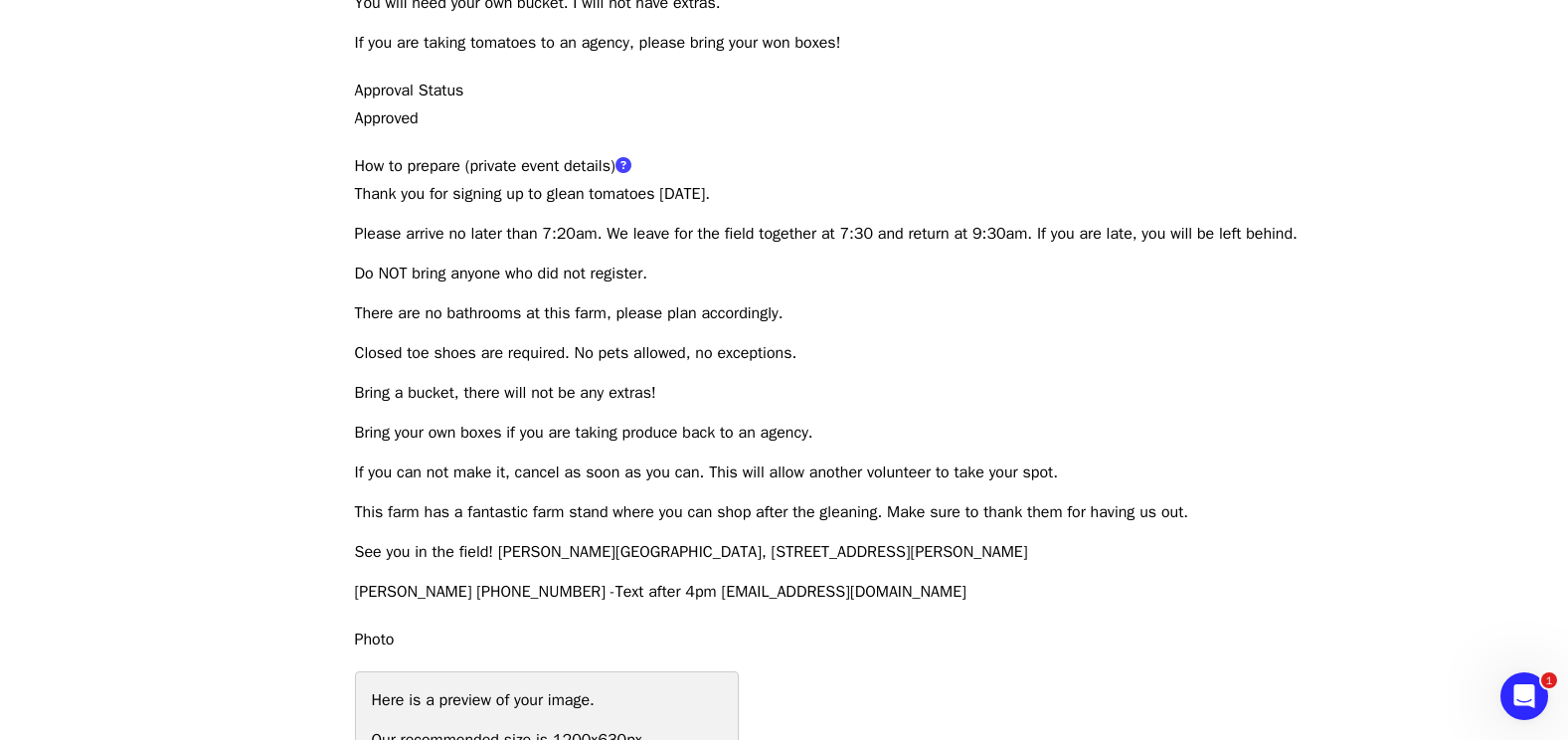 click on "Events Users Supporters Stats What's new Help center Feedback New Public feed Organize for  Society of St. Andrew" at bounding box center (212, 1095) 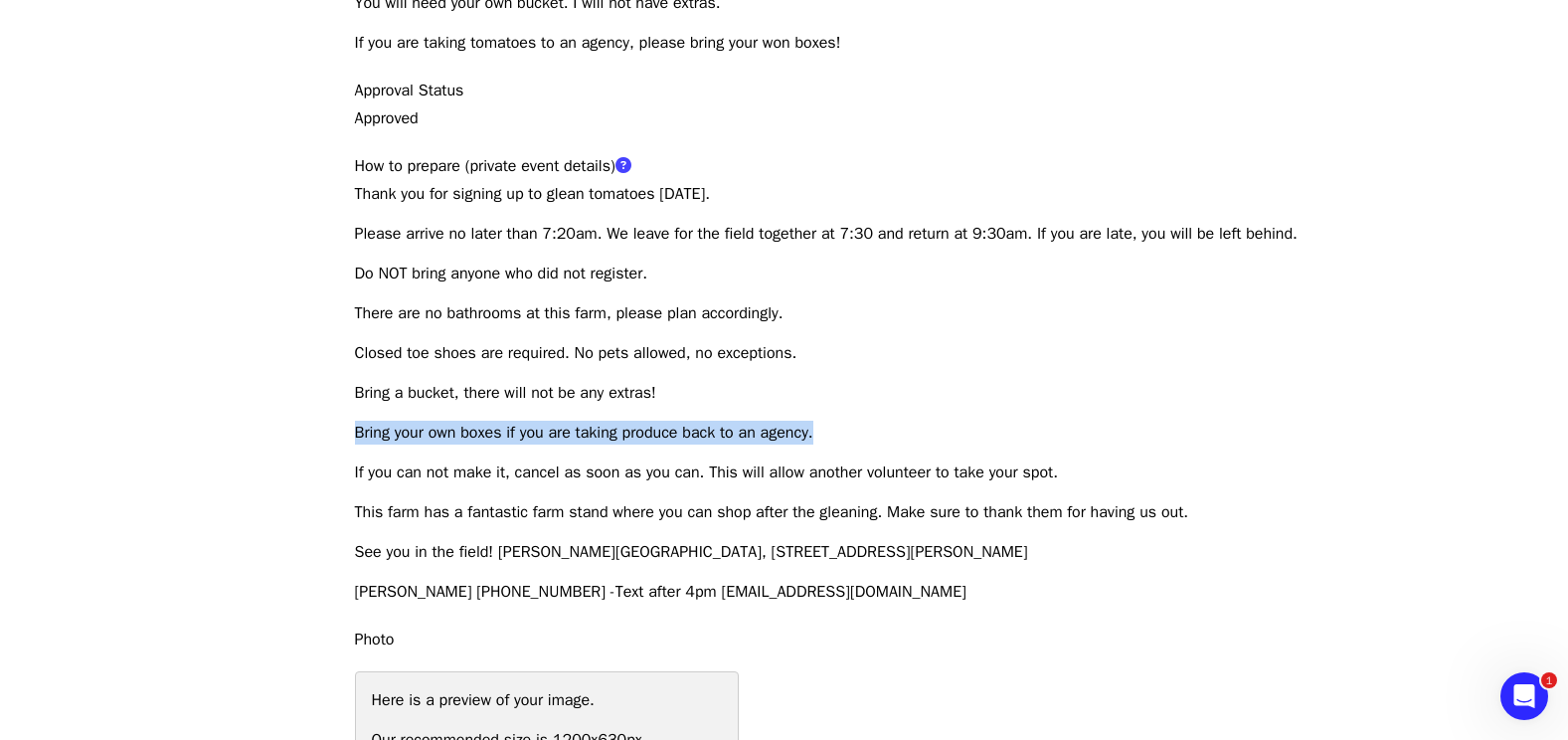 drag, startPoint x: 355, startPoint y: 429, endPoint x: 885, endPoint y: 421, distance: 530.06037 